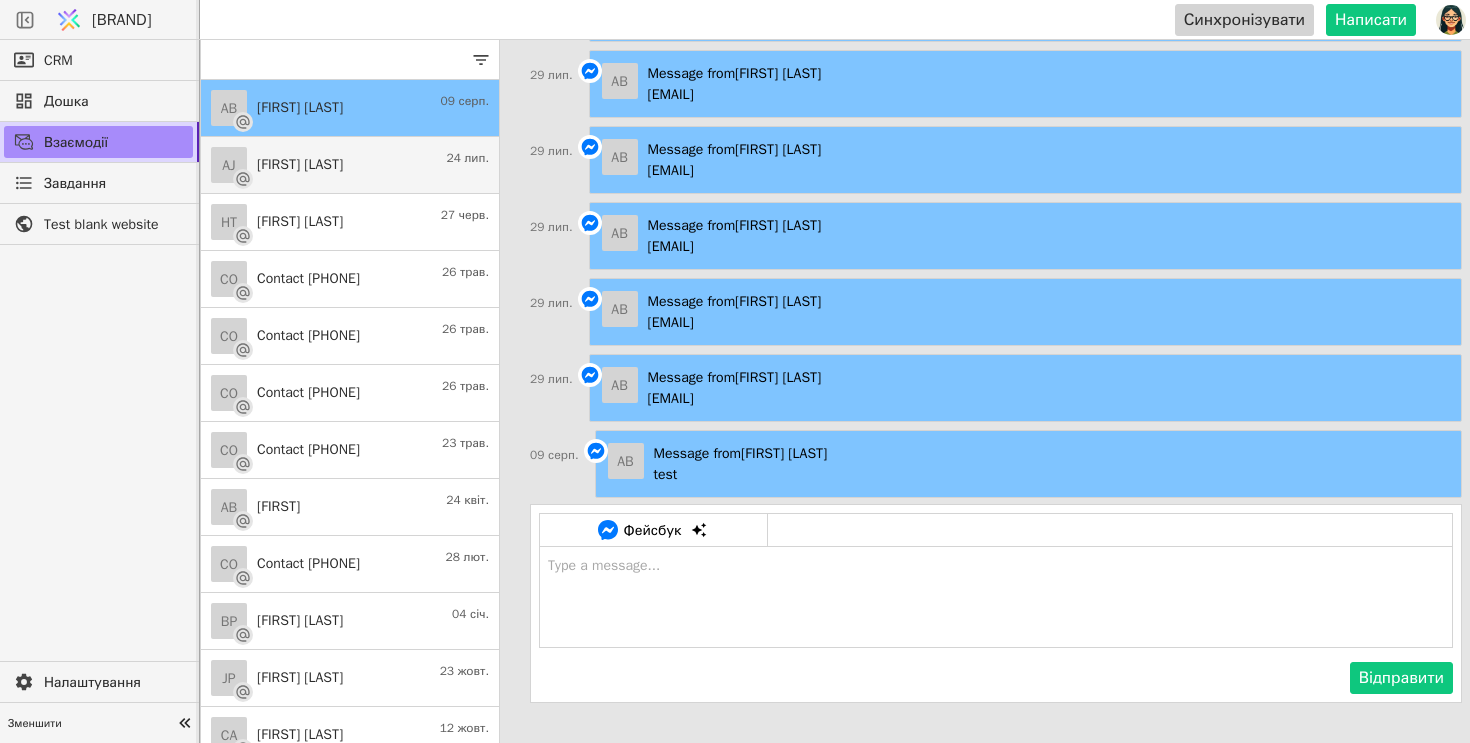 scroll, scrollTop: 0, scrollLeft: 0, axis: both 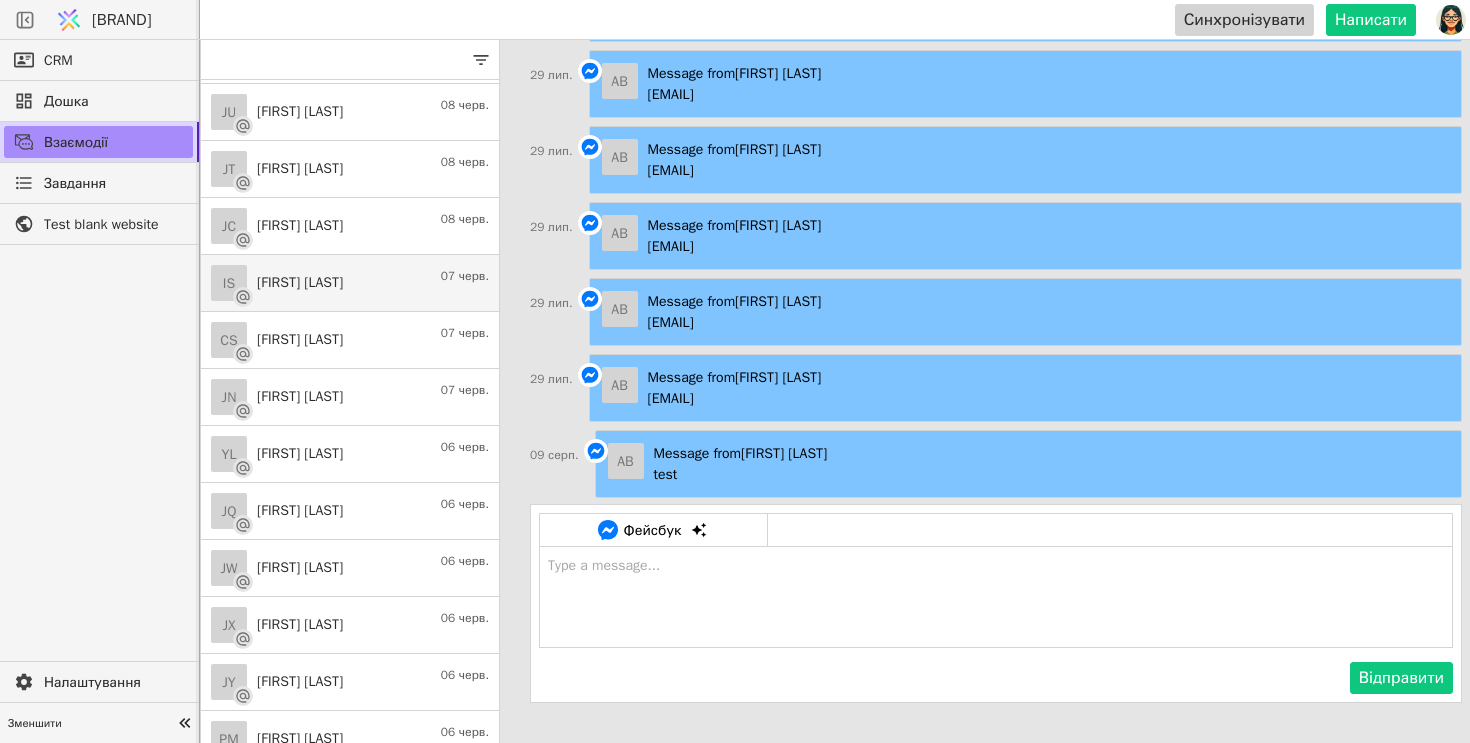 click on "IS Inna S.  07 черв." at bounding box center [350, 283] 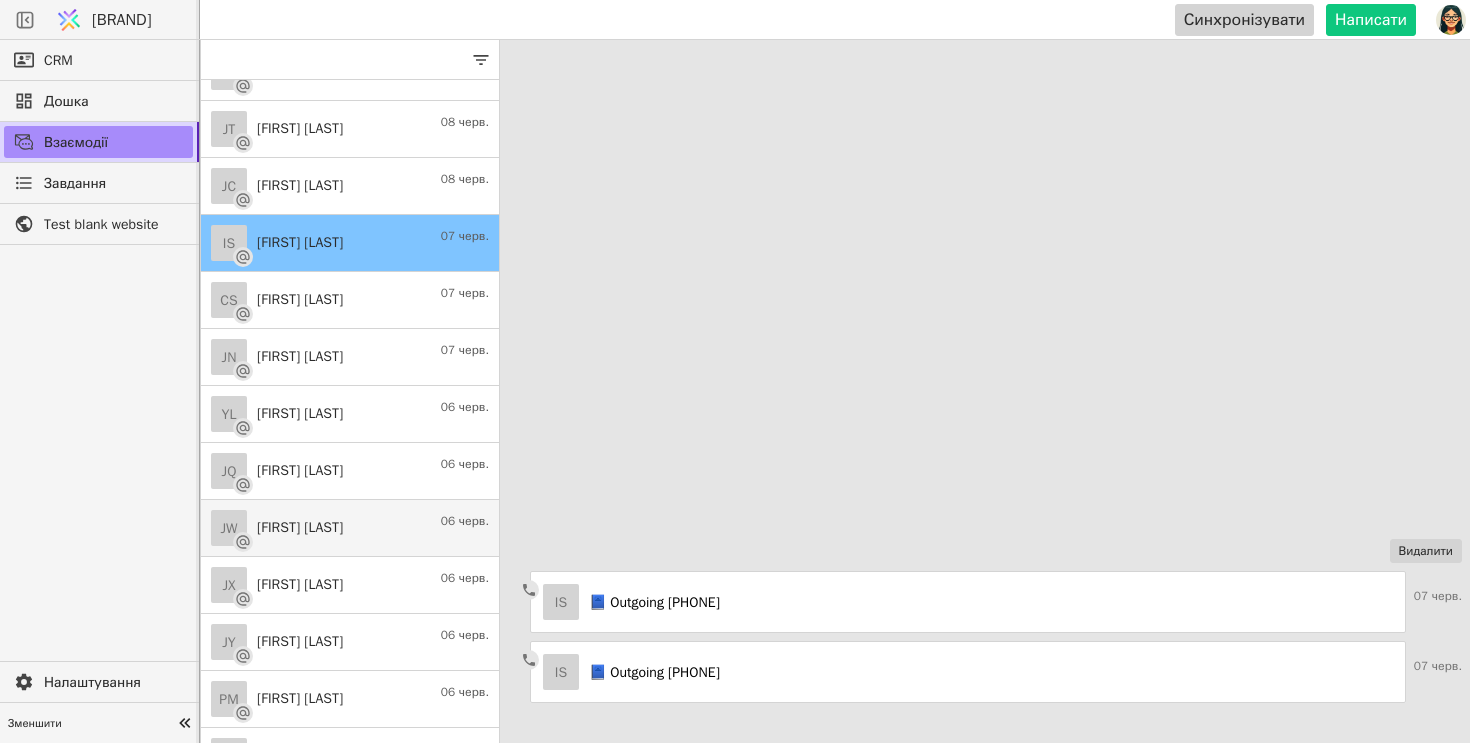 scroll, scrollTop: 2227, scrollLeft: 0, axis: vertical 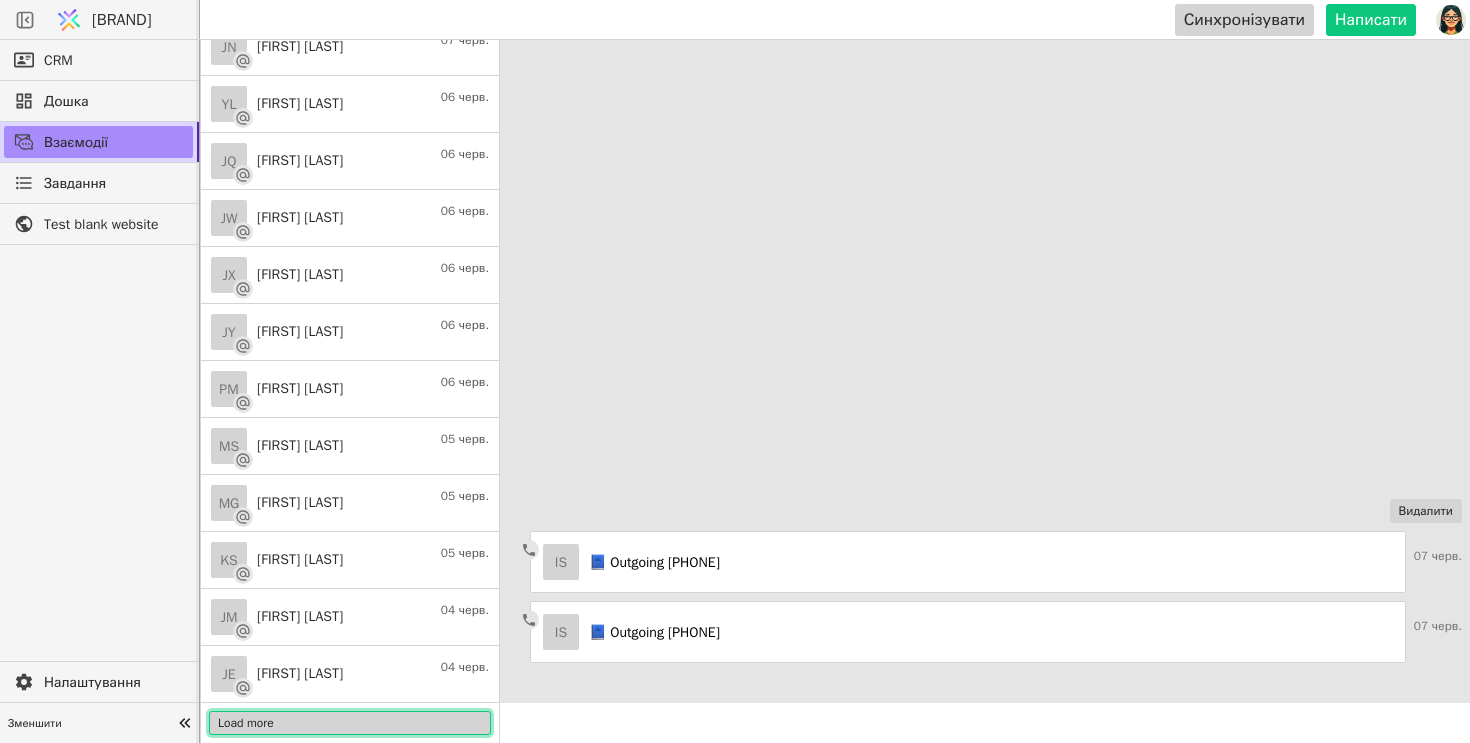 click on "Load more" at bounding box center (350, 723) 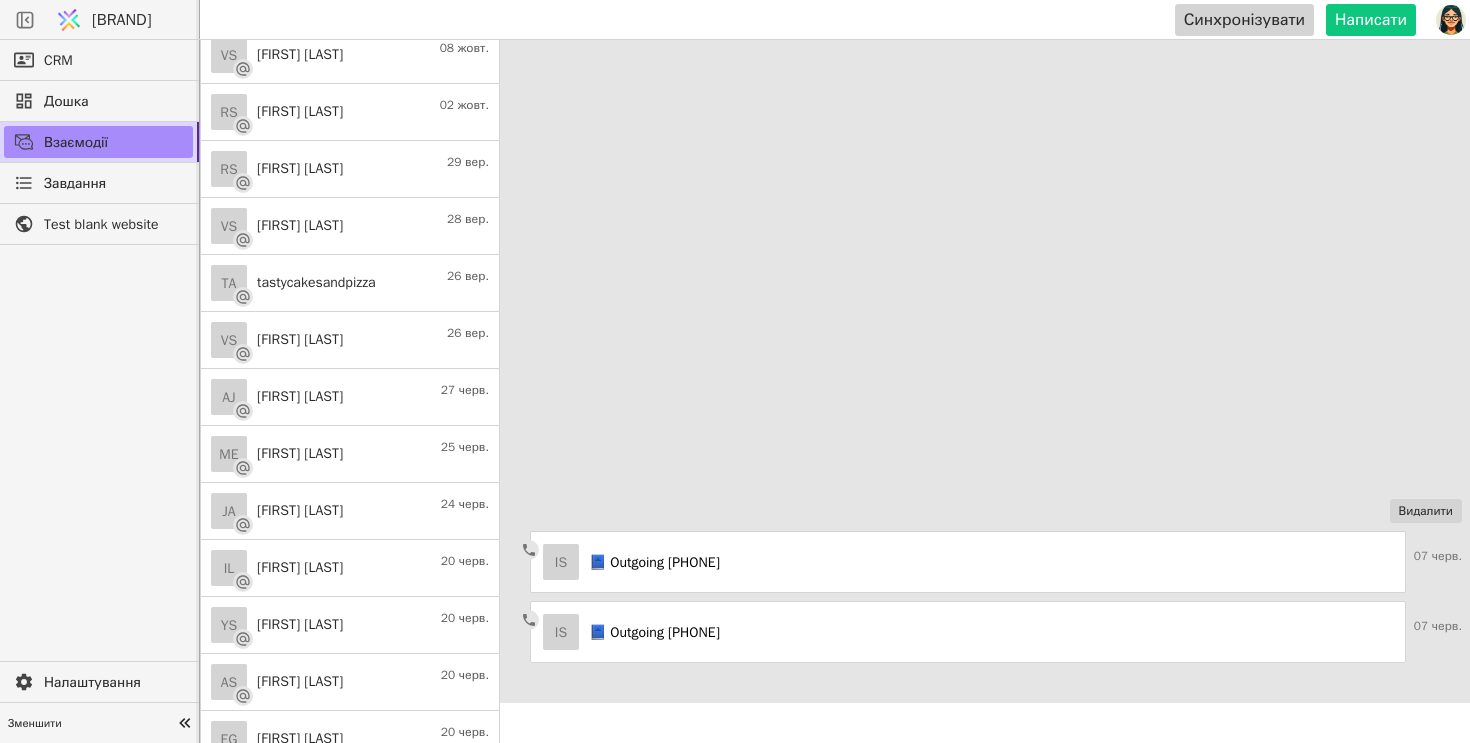 scroll, scrollTop: 0, scrollLeft: 0, axis: both 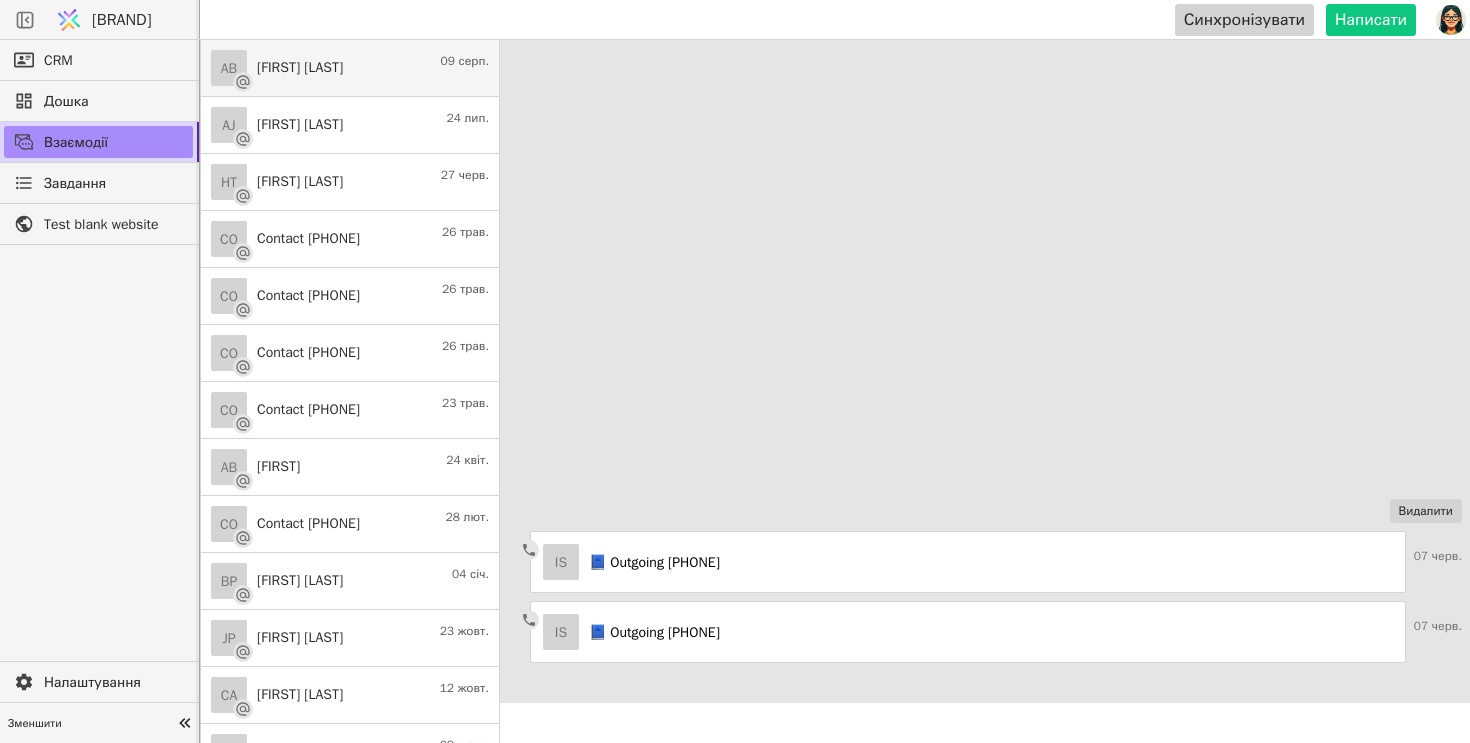 click on "AB Alexis B 09 серп." at bounding box center (350, 68) 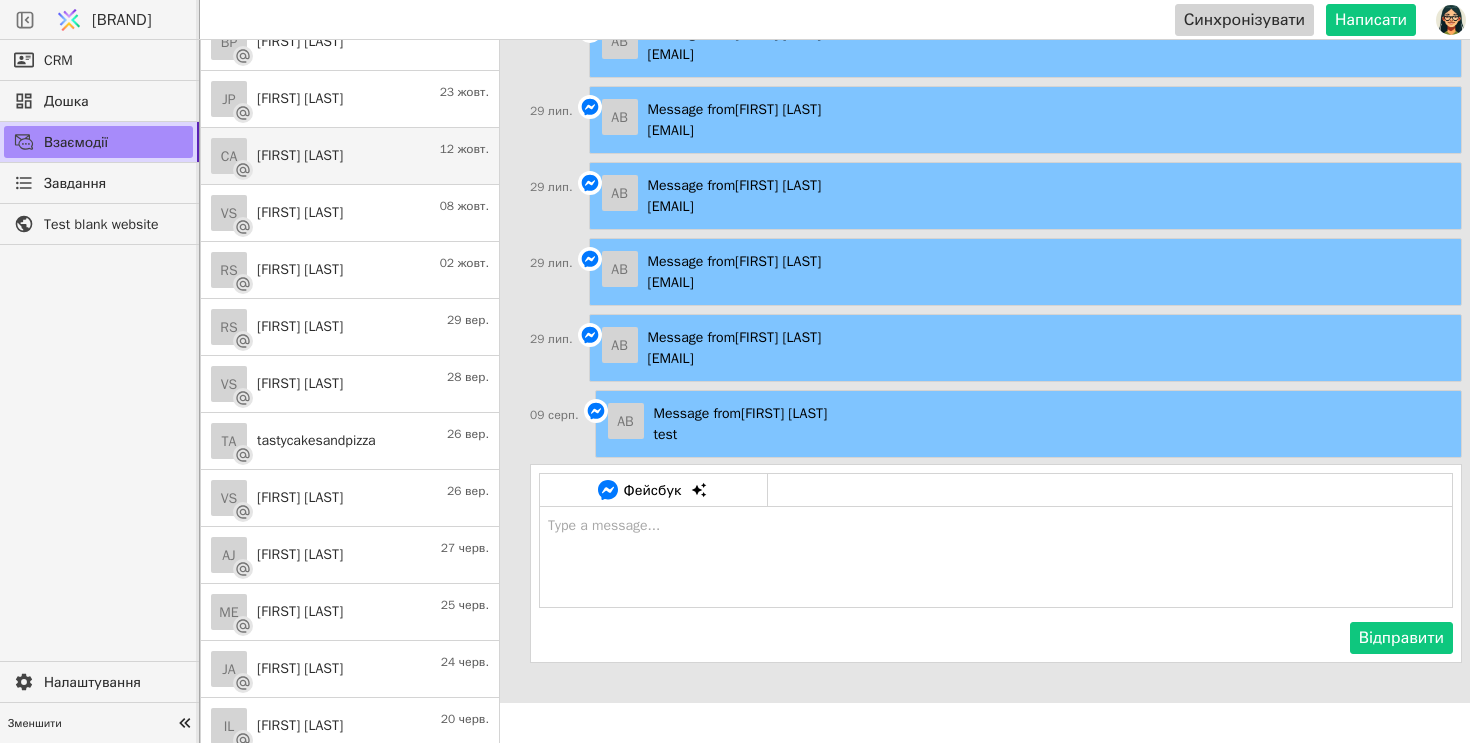 scroll, scrollTop: 550, scrollLeft: 0, axis: vertical 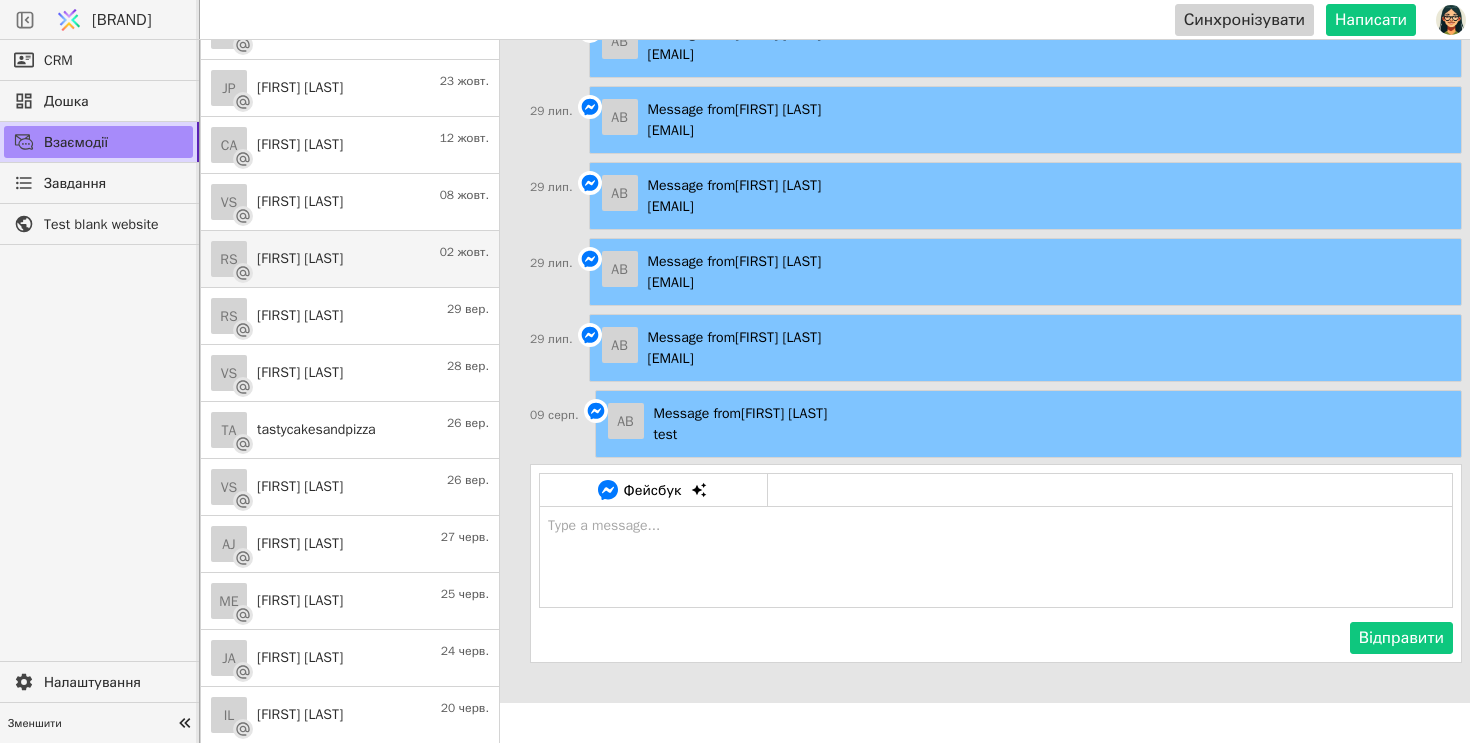 click on "RS Roman Svystun 02 жовт." at bounding box center (350, 259) 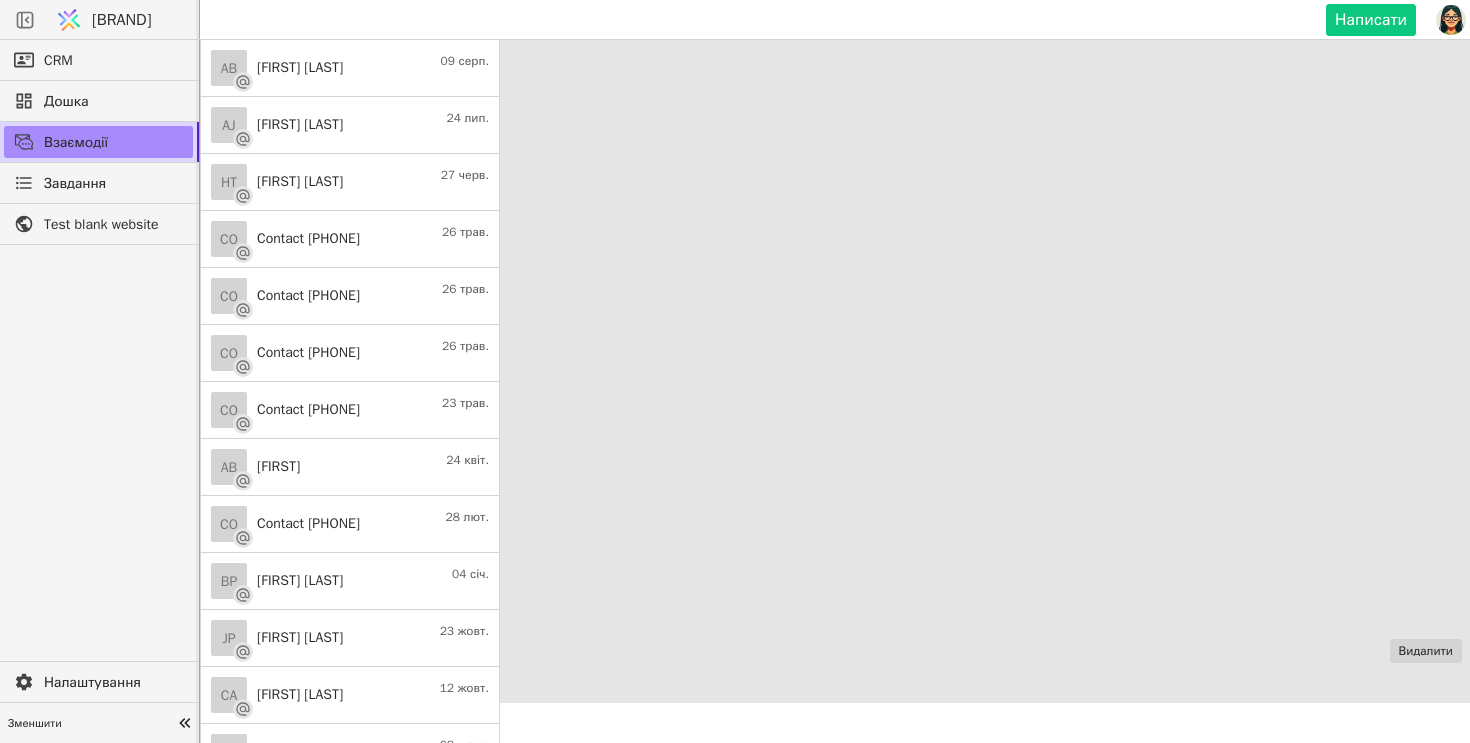 scroll, scrollTop: 590, scrollLeft: 0, axis: vertical 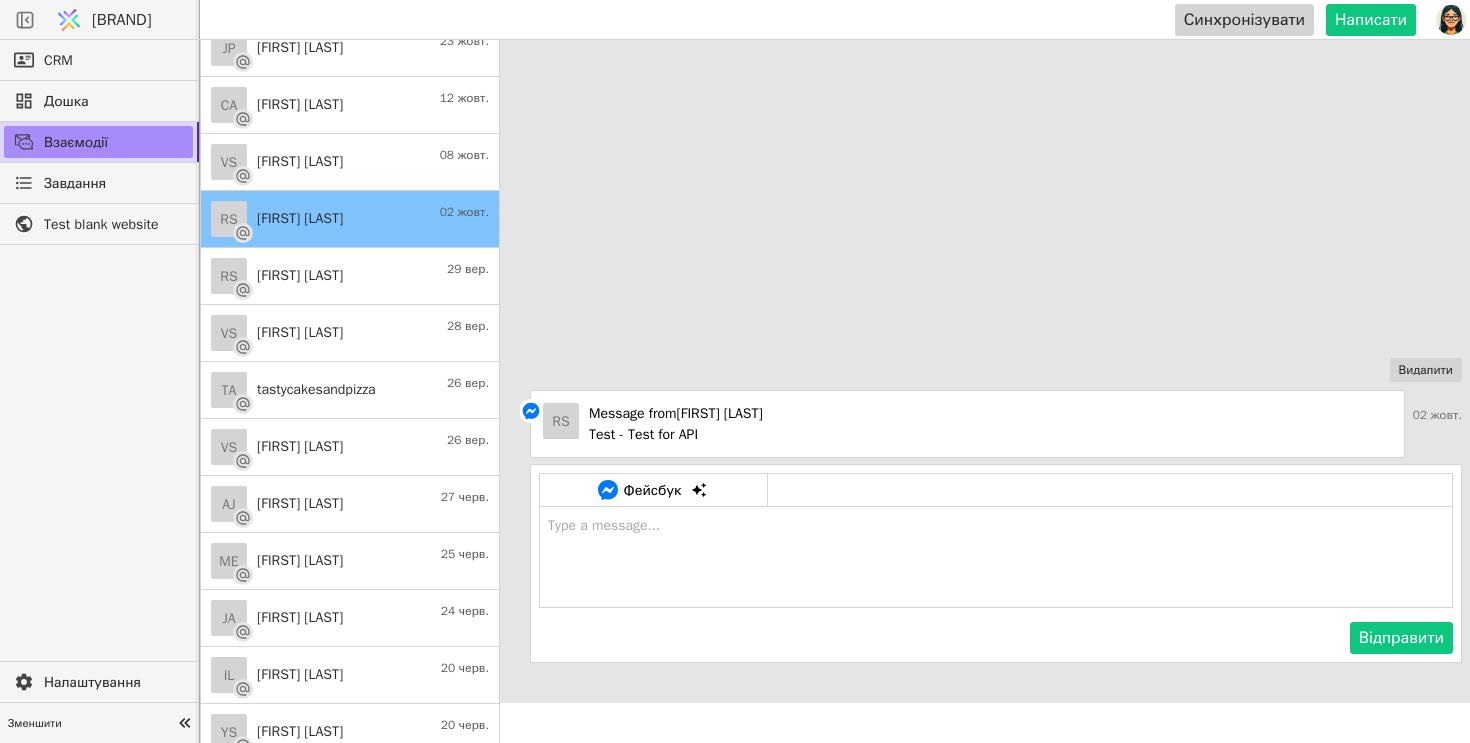 click at bounding box center [996, 557] 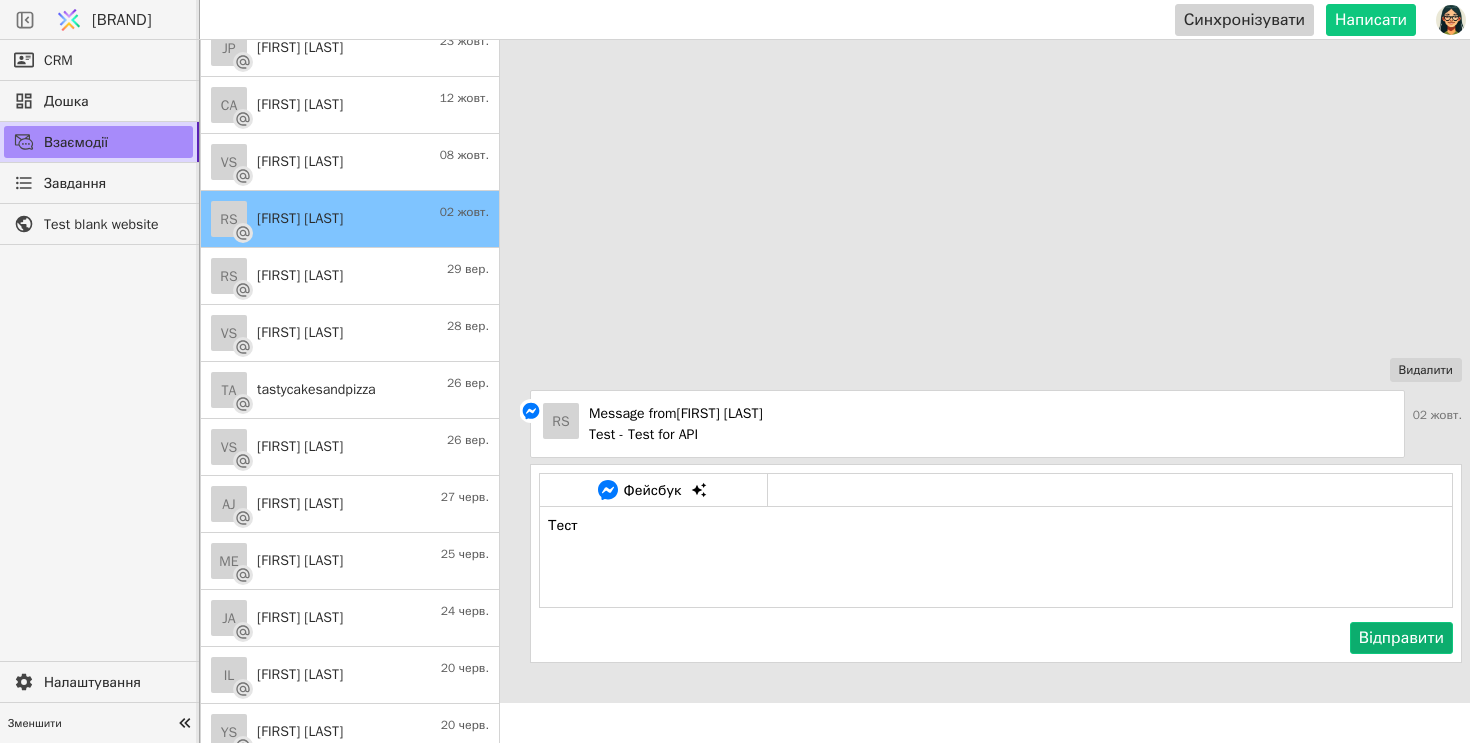type on "Тест" 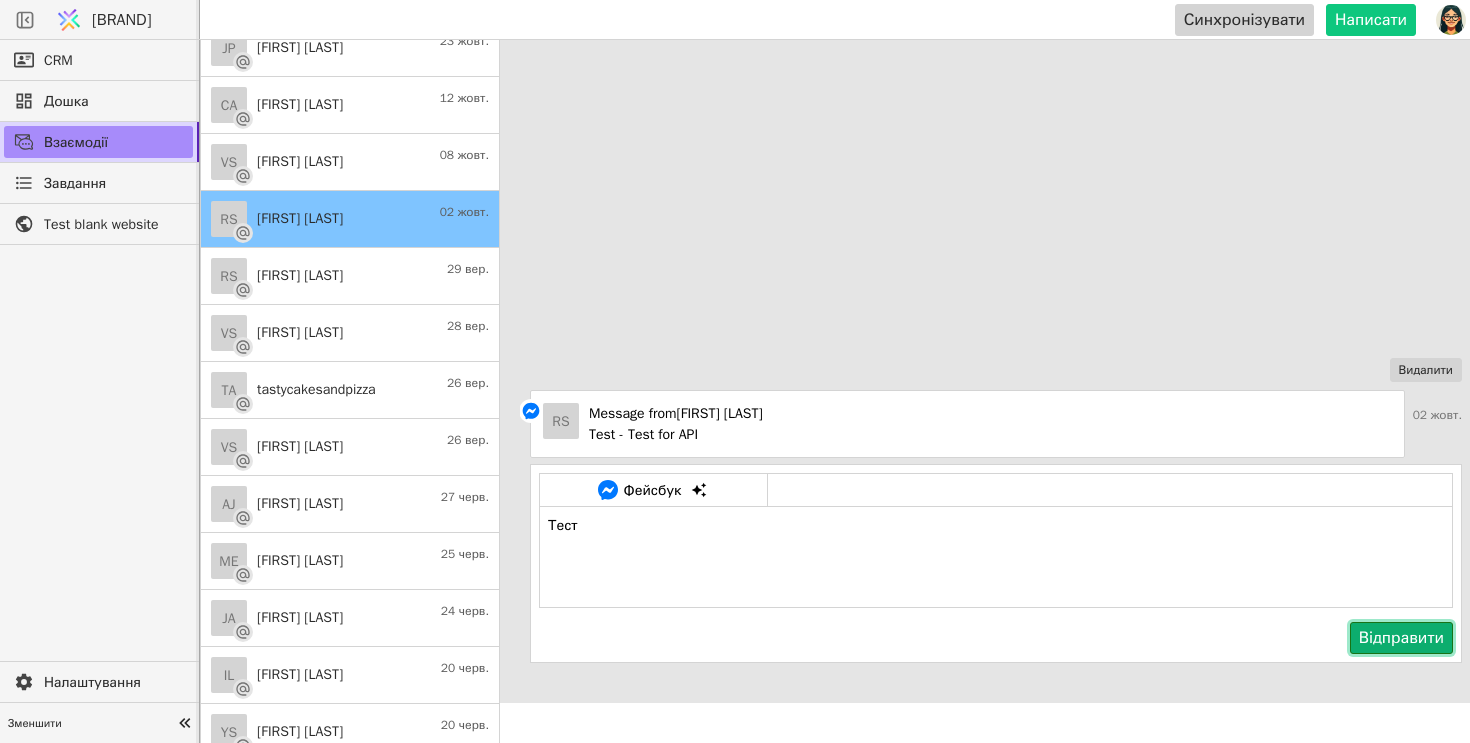 click on "Відправити" at bounding box center [1401, 638] 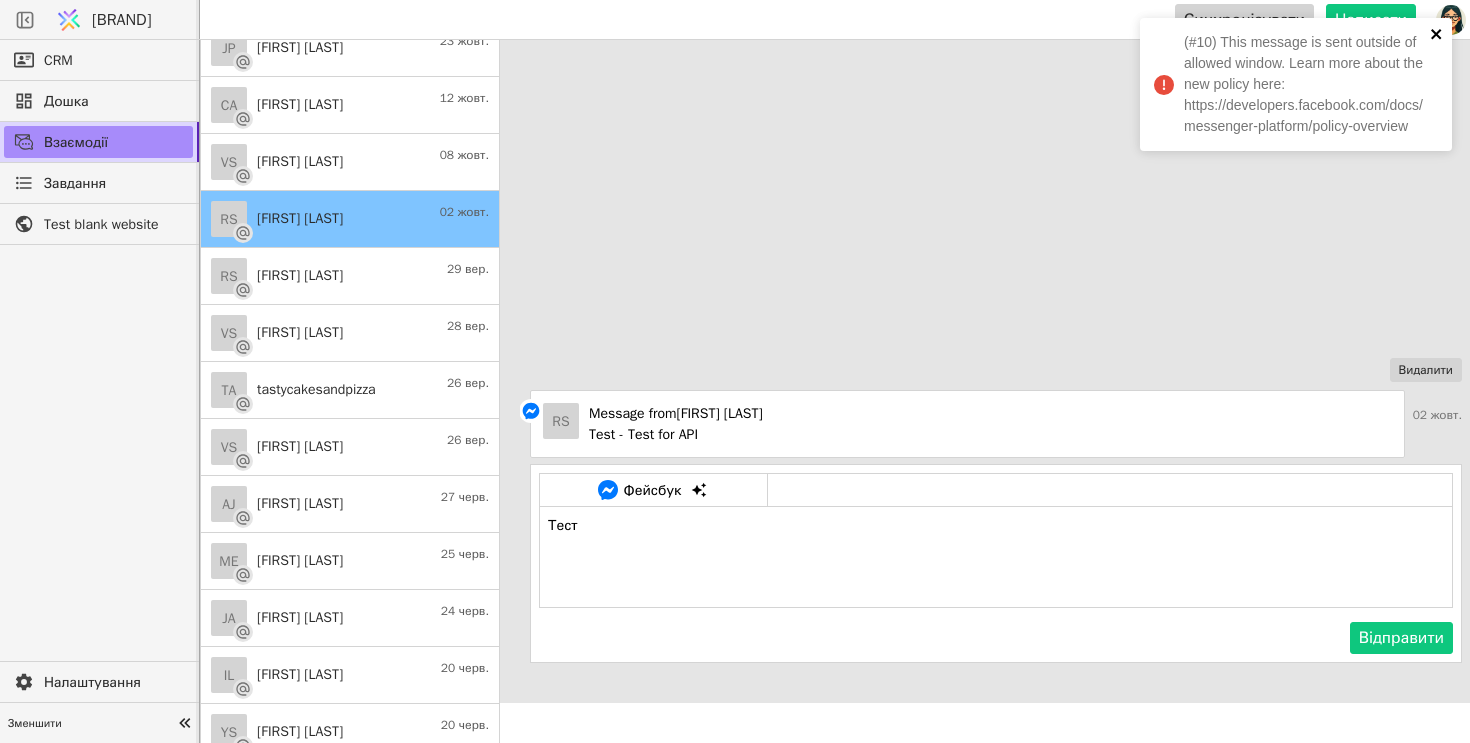 click 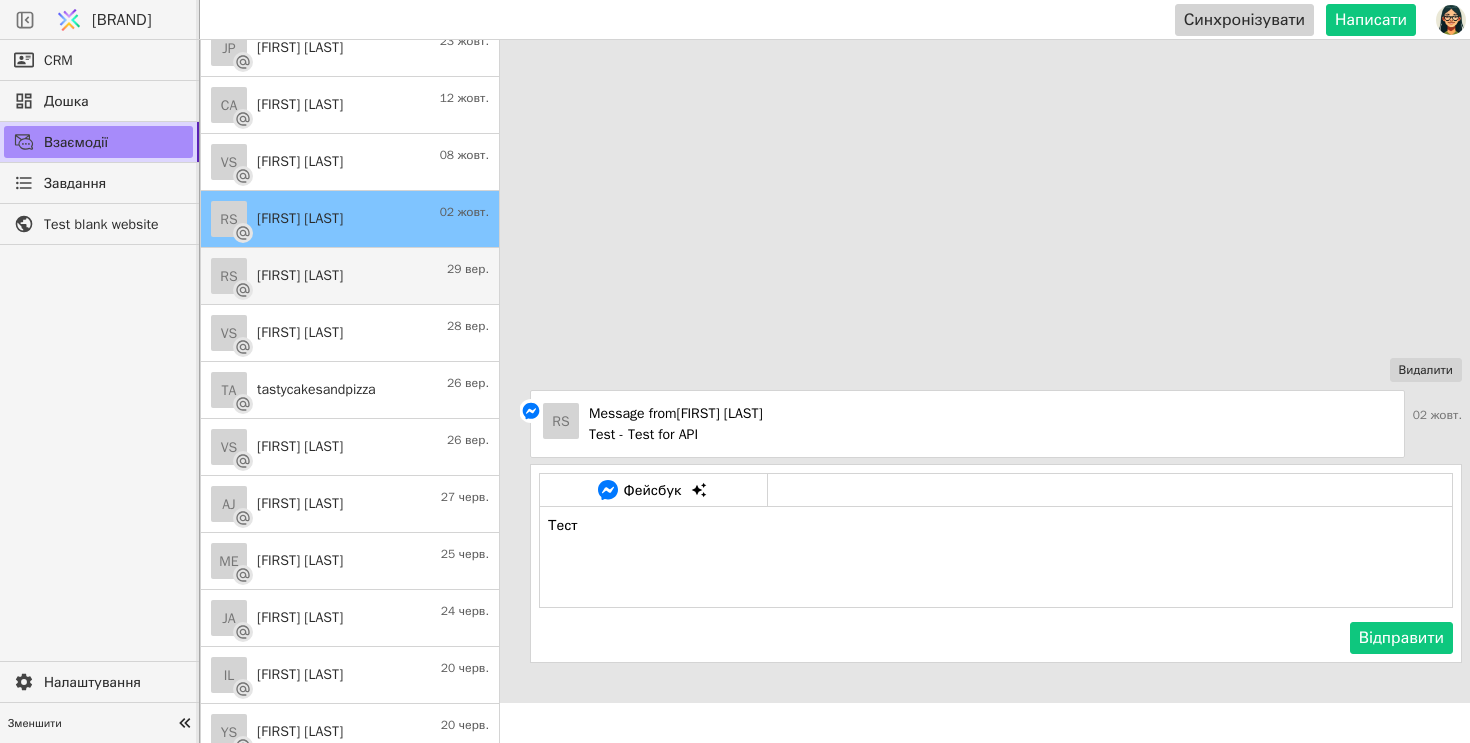 click on "Roman Svystun" at bounding box center [300, 275] 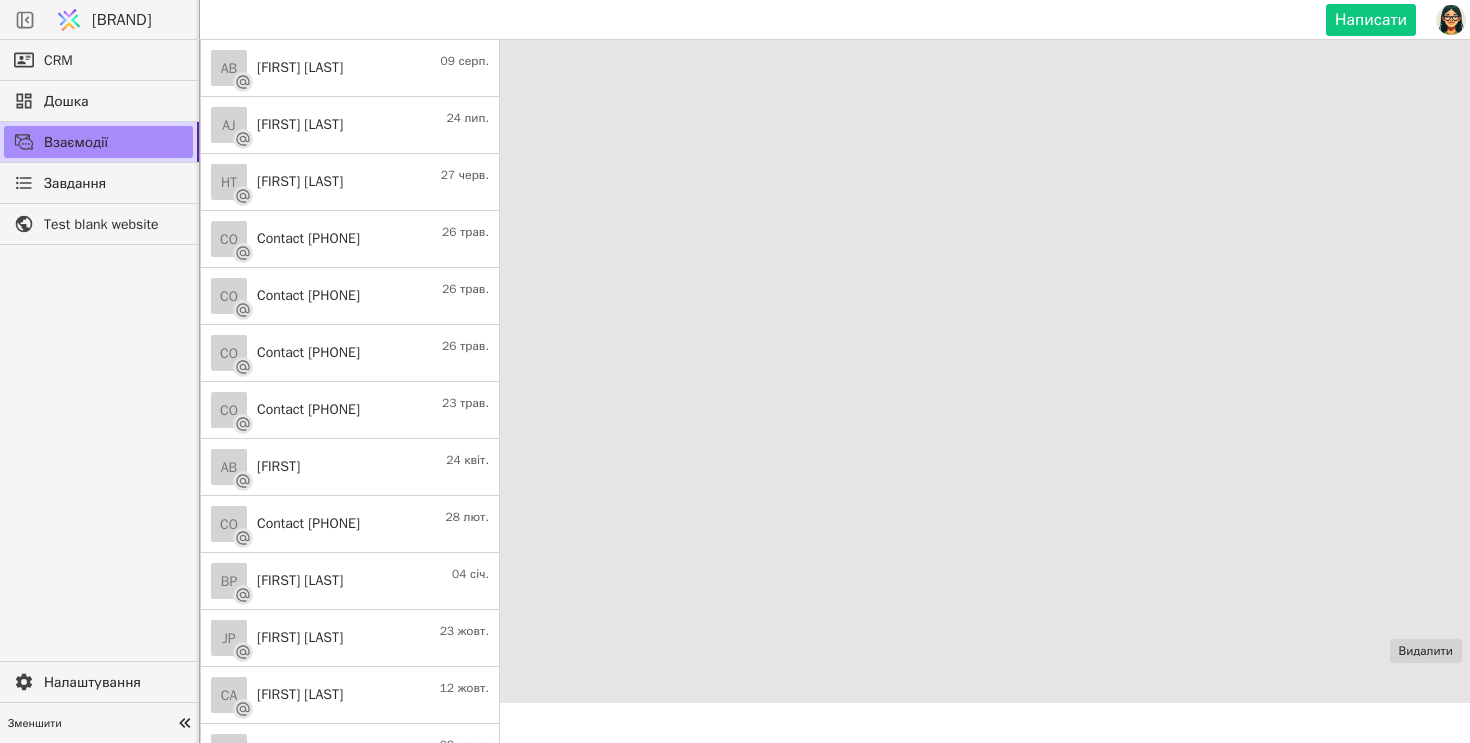 scroll, scrollTop: 630, scrollLeft: 0, axis: vertical 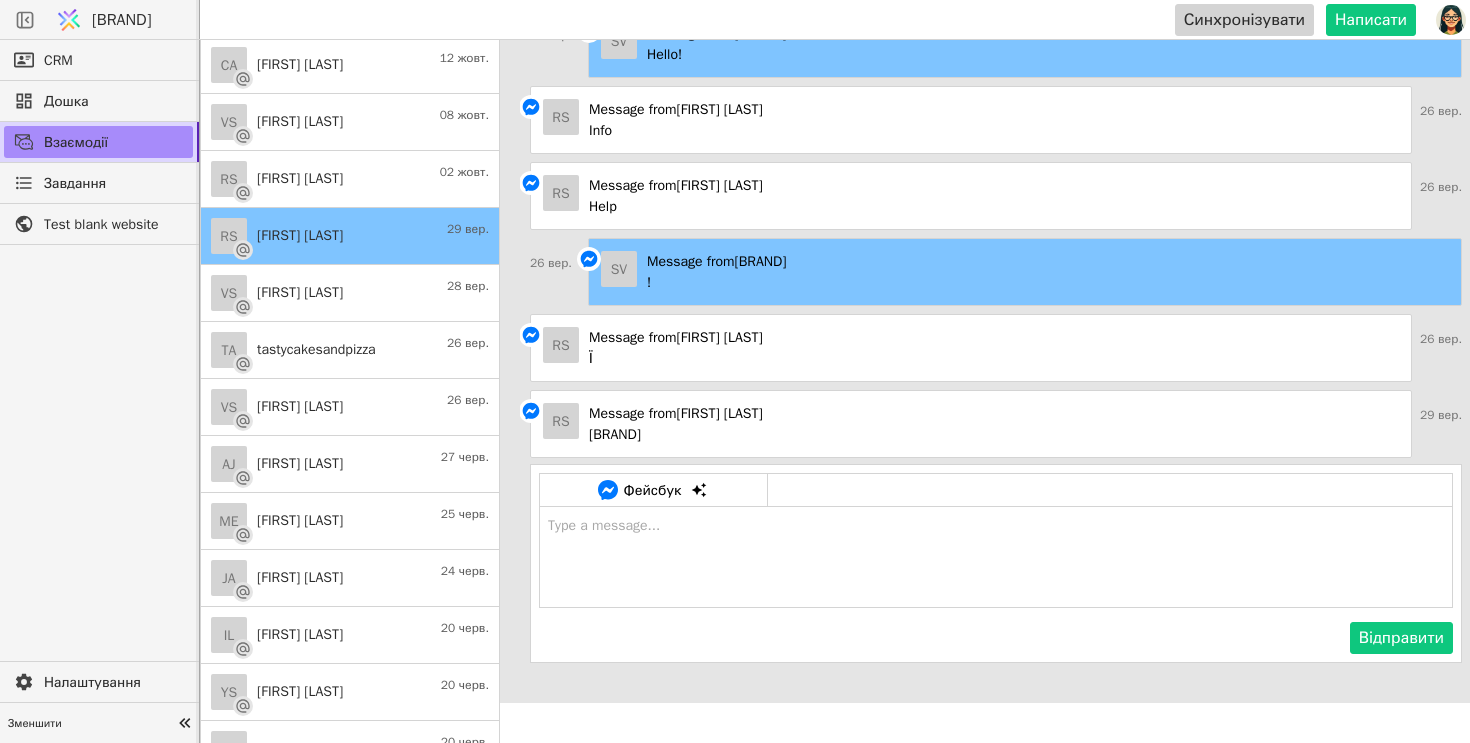 click at bounding box center (996, 557) 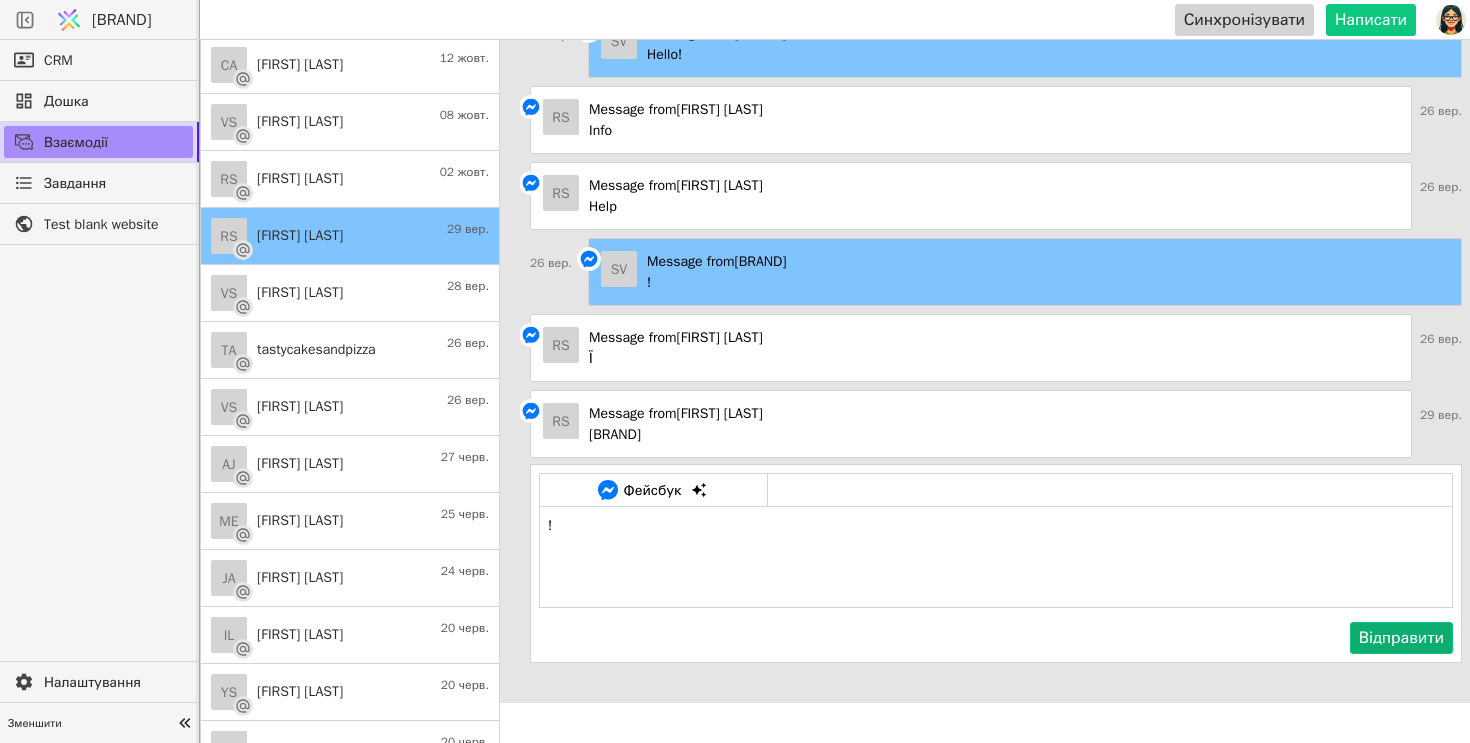 type on "!" 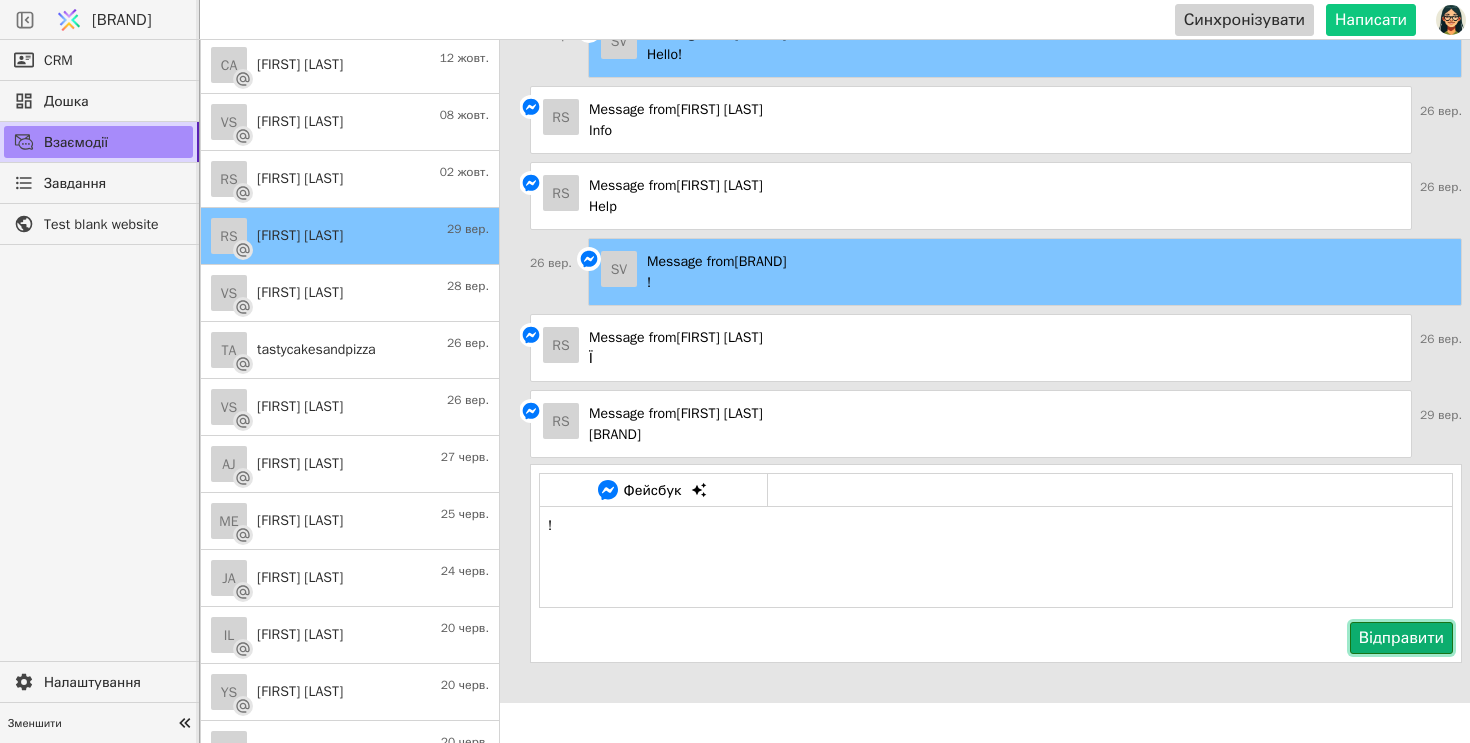 click on "Відправити" at bounding box center (1401, 638) 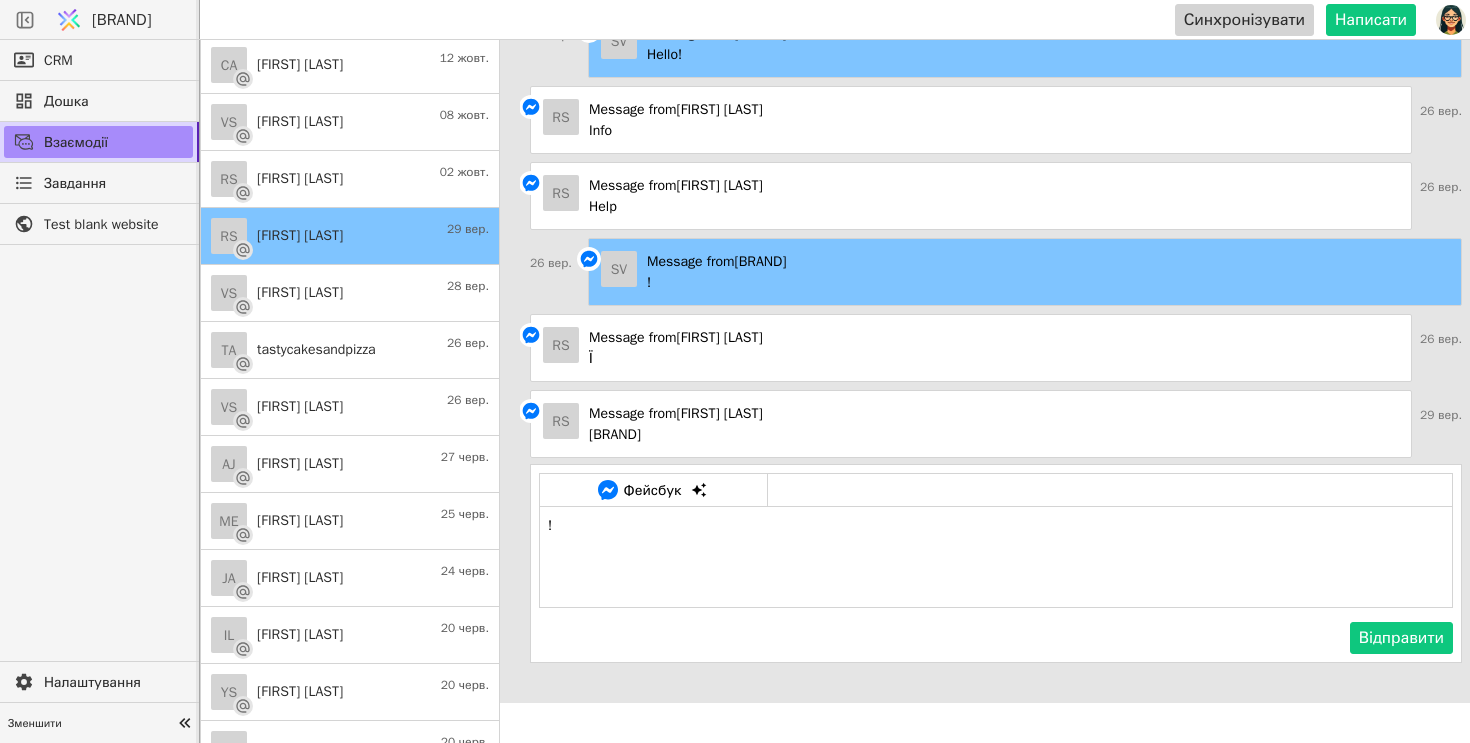 type 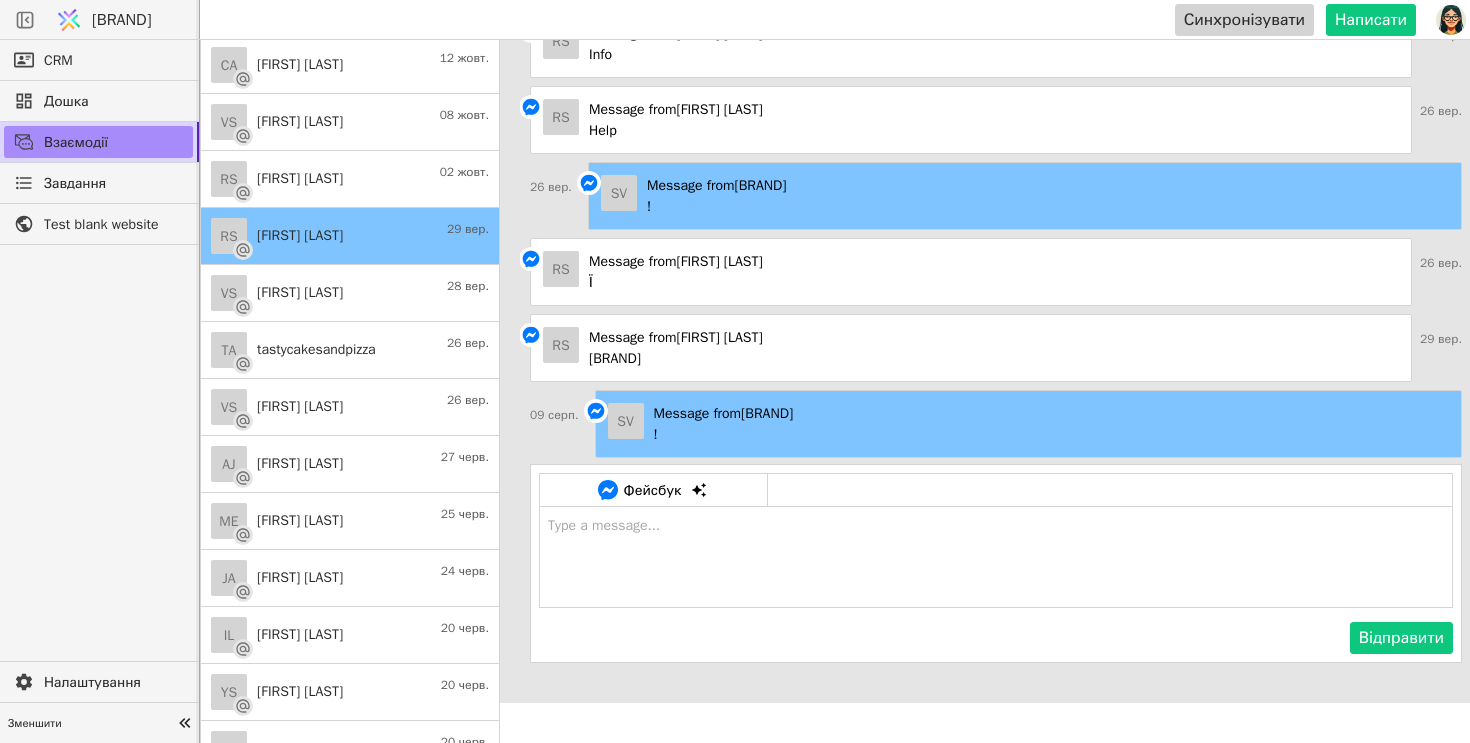 scroll, scrollTop: 0, scrollLeft: 0, axis: both 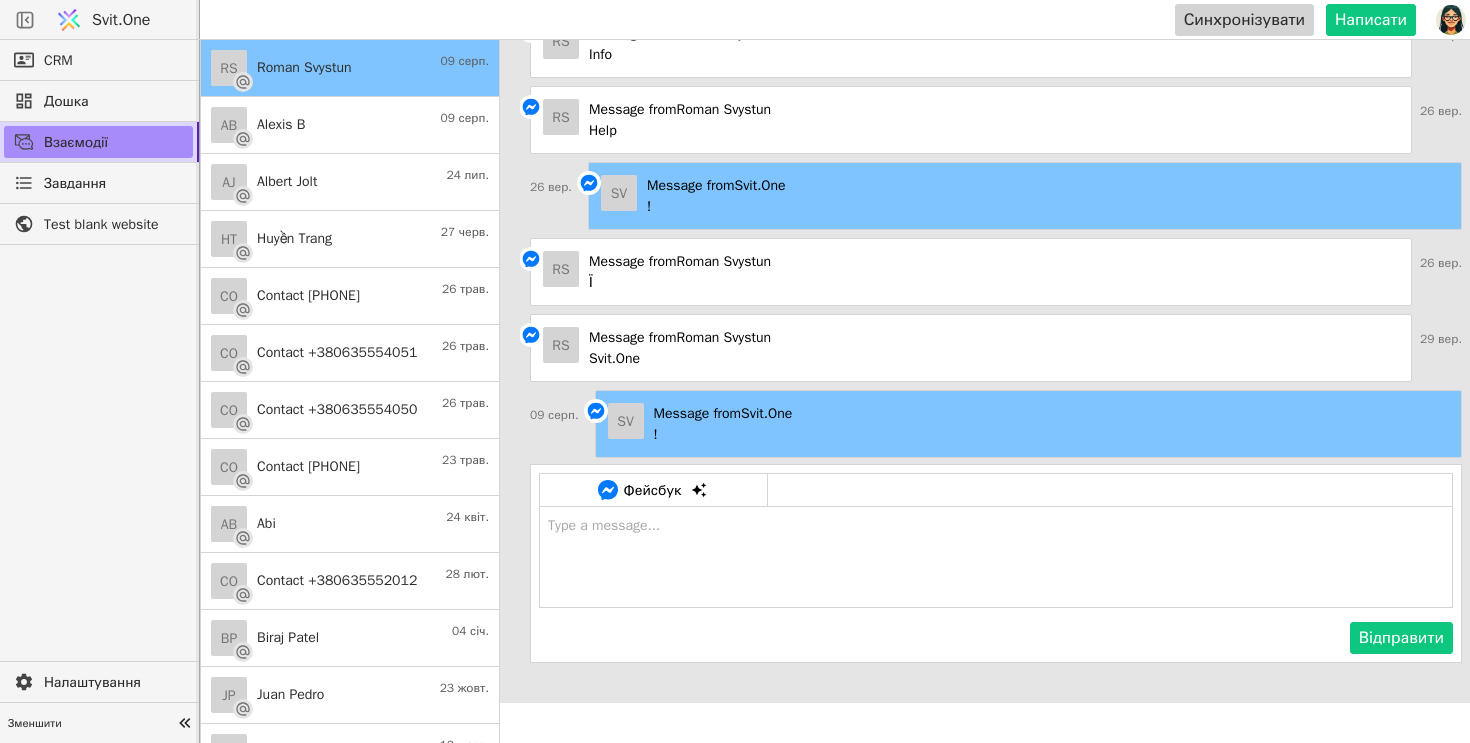 click at bounding box center [996, 557] 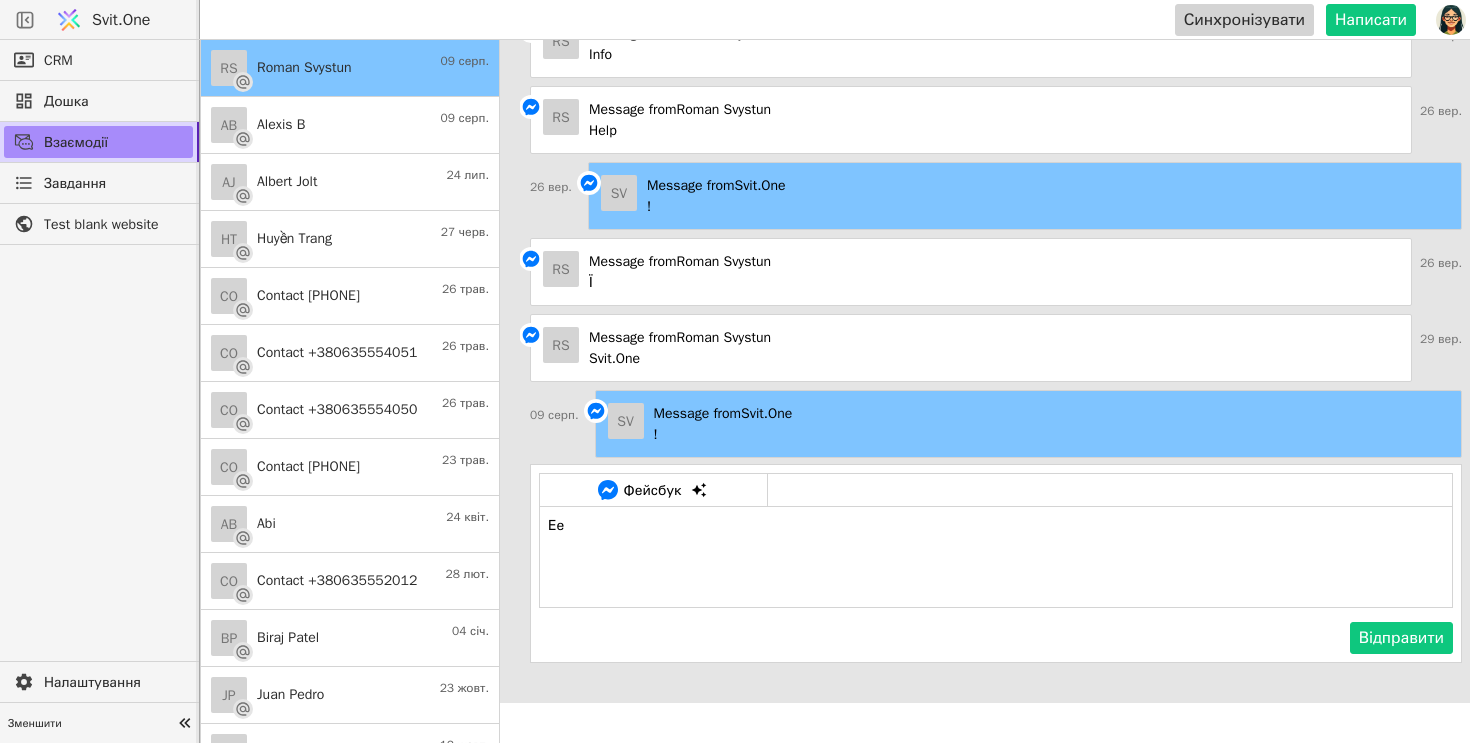 type on "Е" 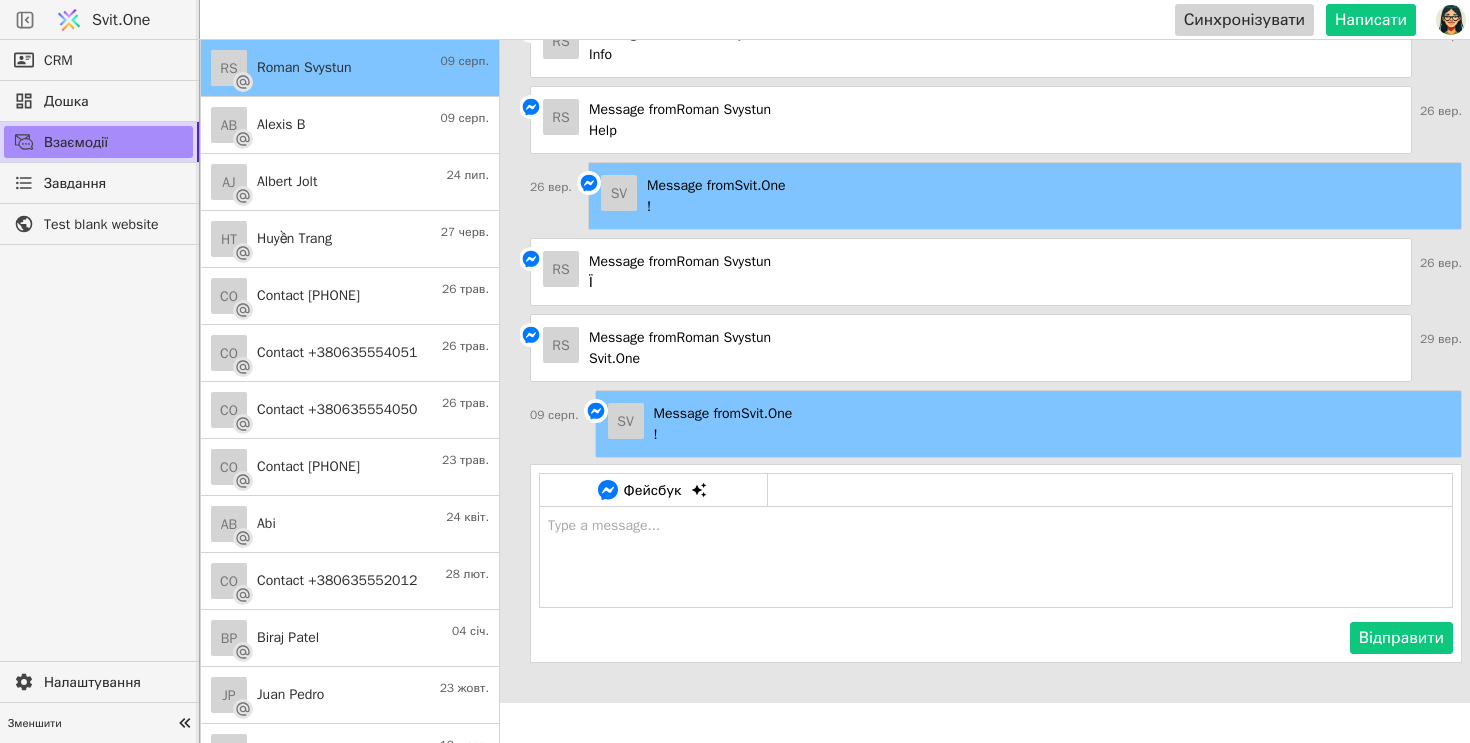 type on "Y" 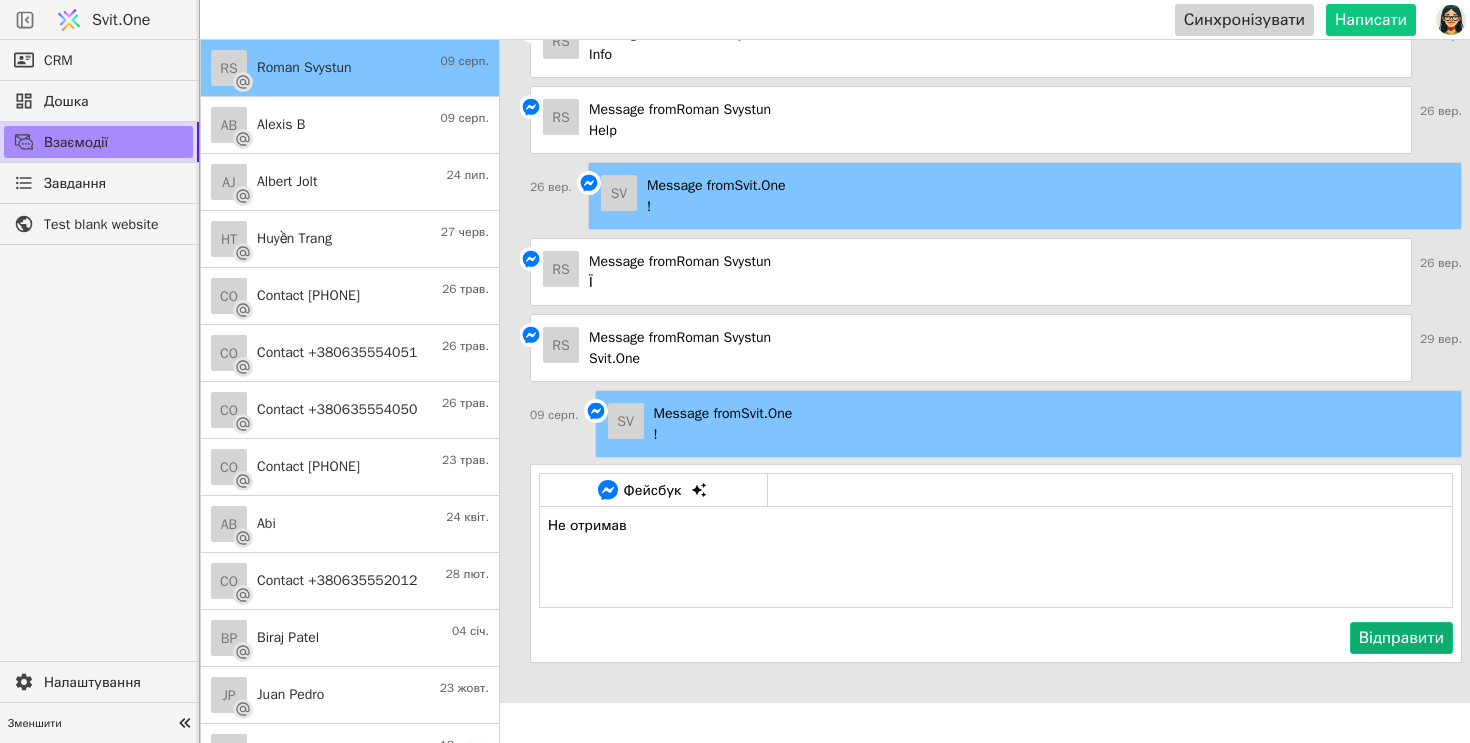 type on "Не отримав" 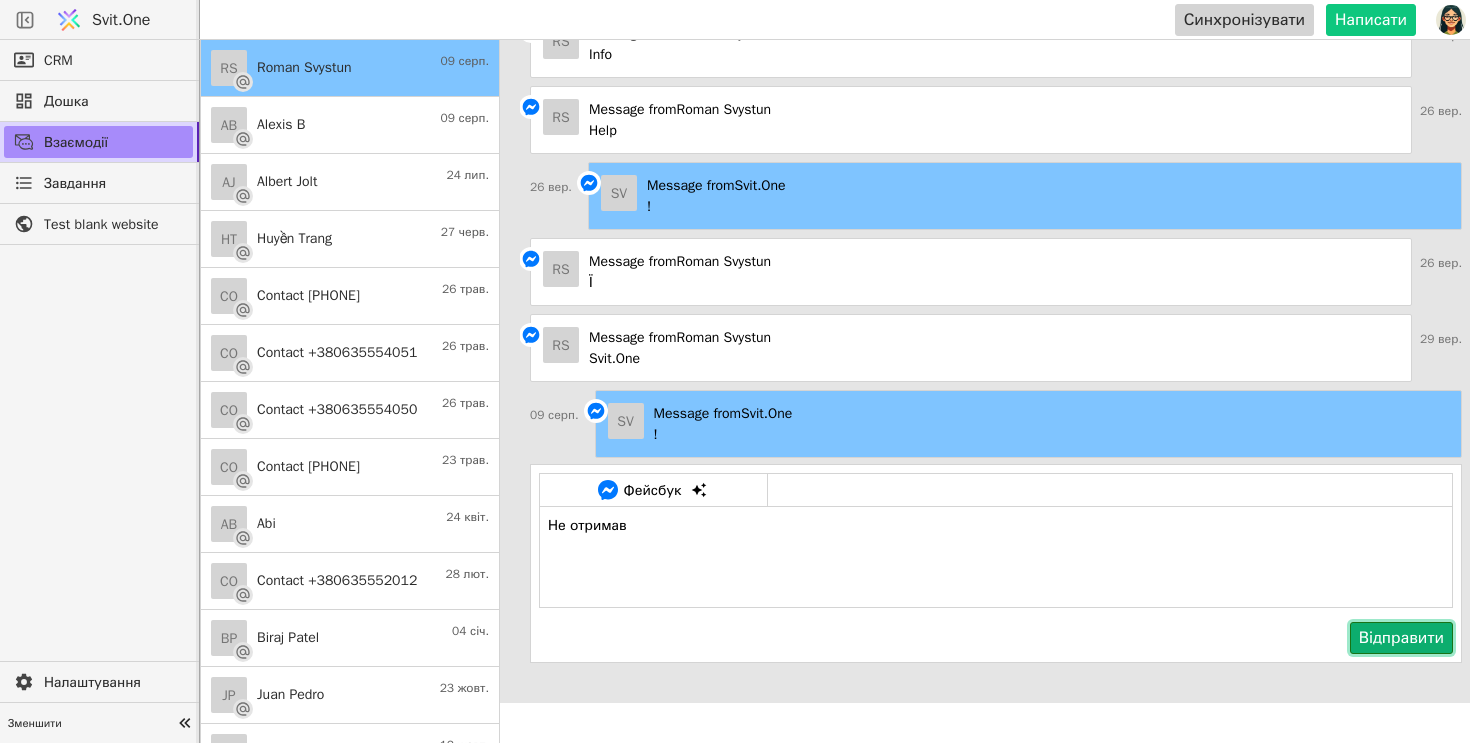 click on "Відправити" at bounding box center [1401, 638] 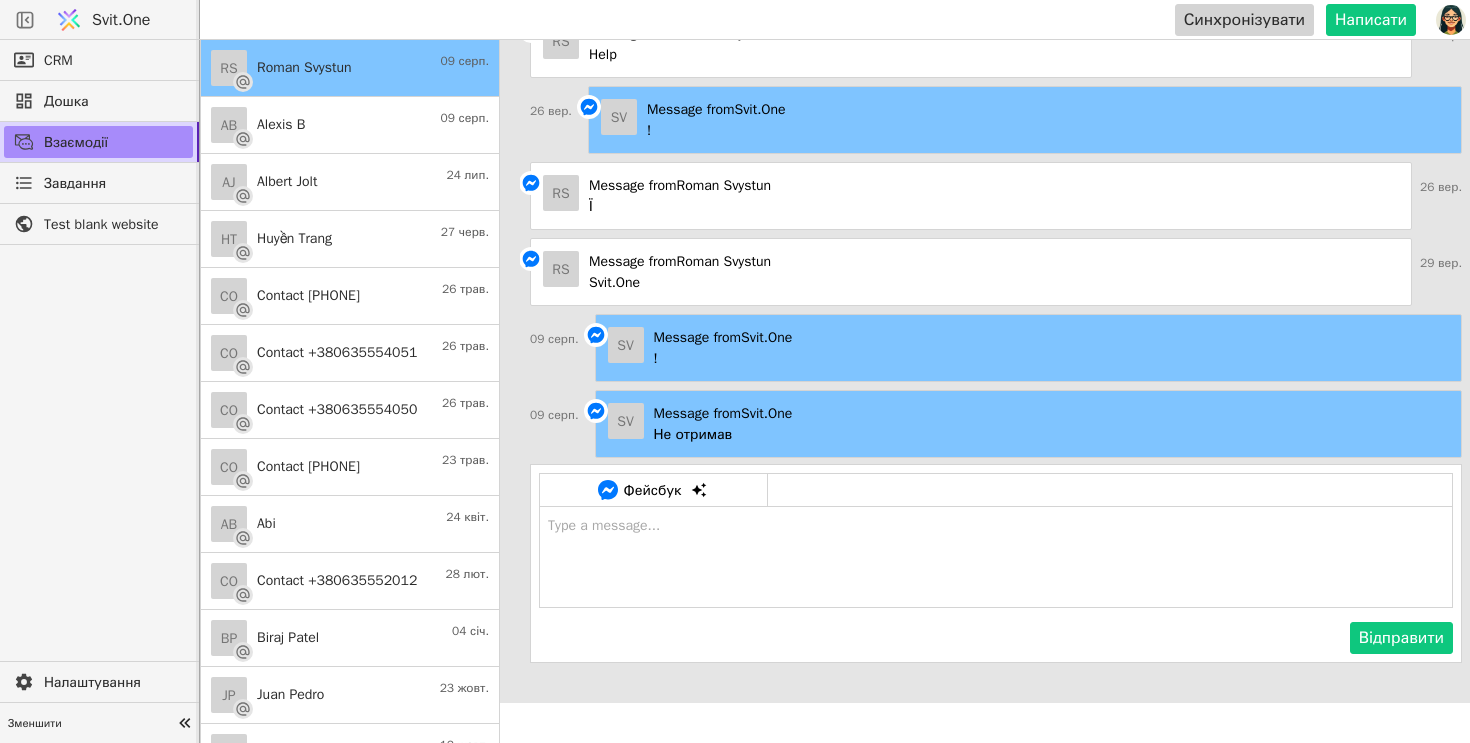 click at bounding box center (996, 557) 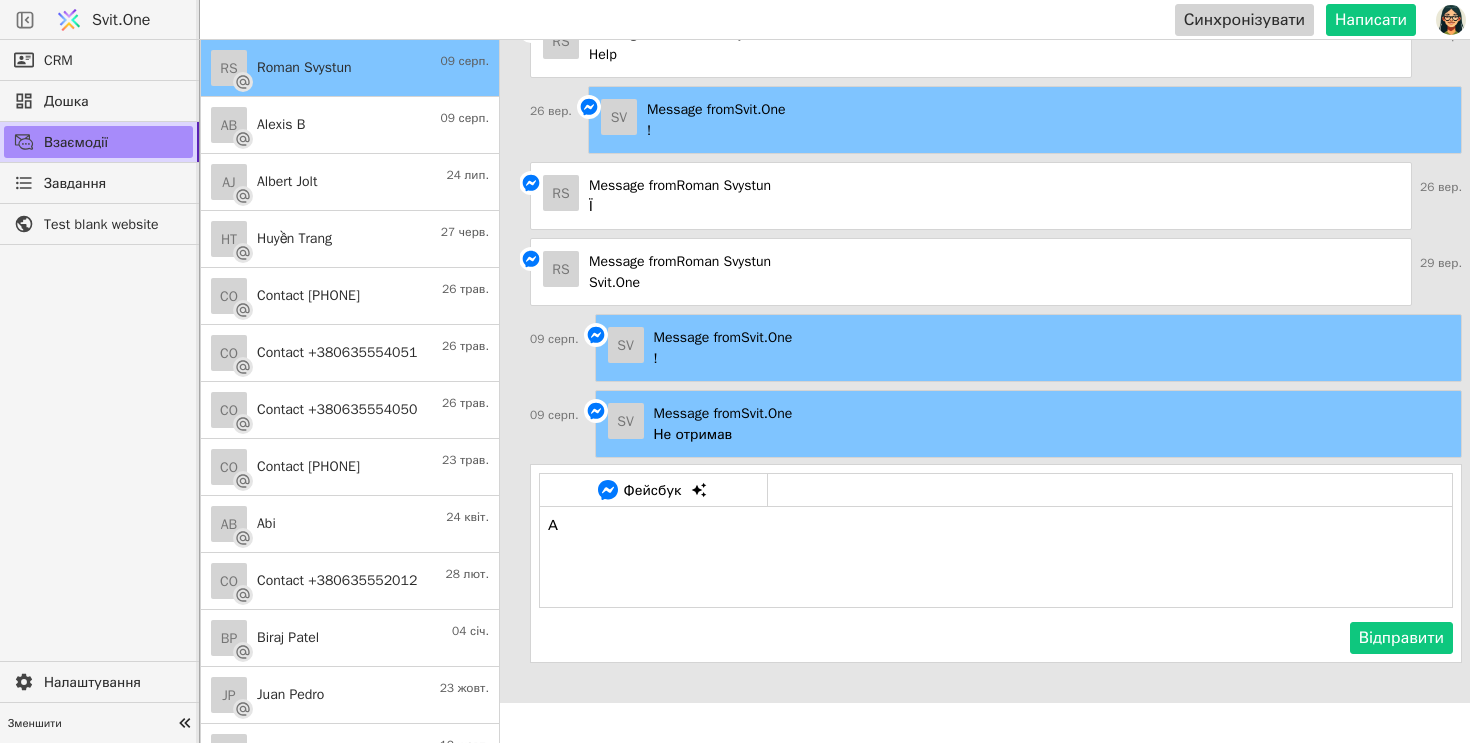 type on "А" 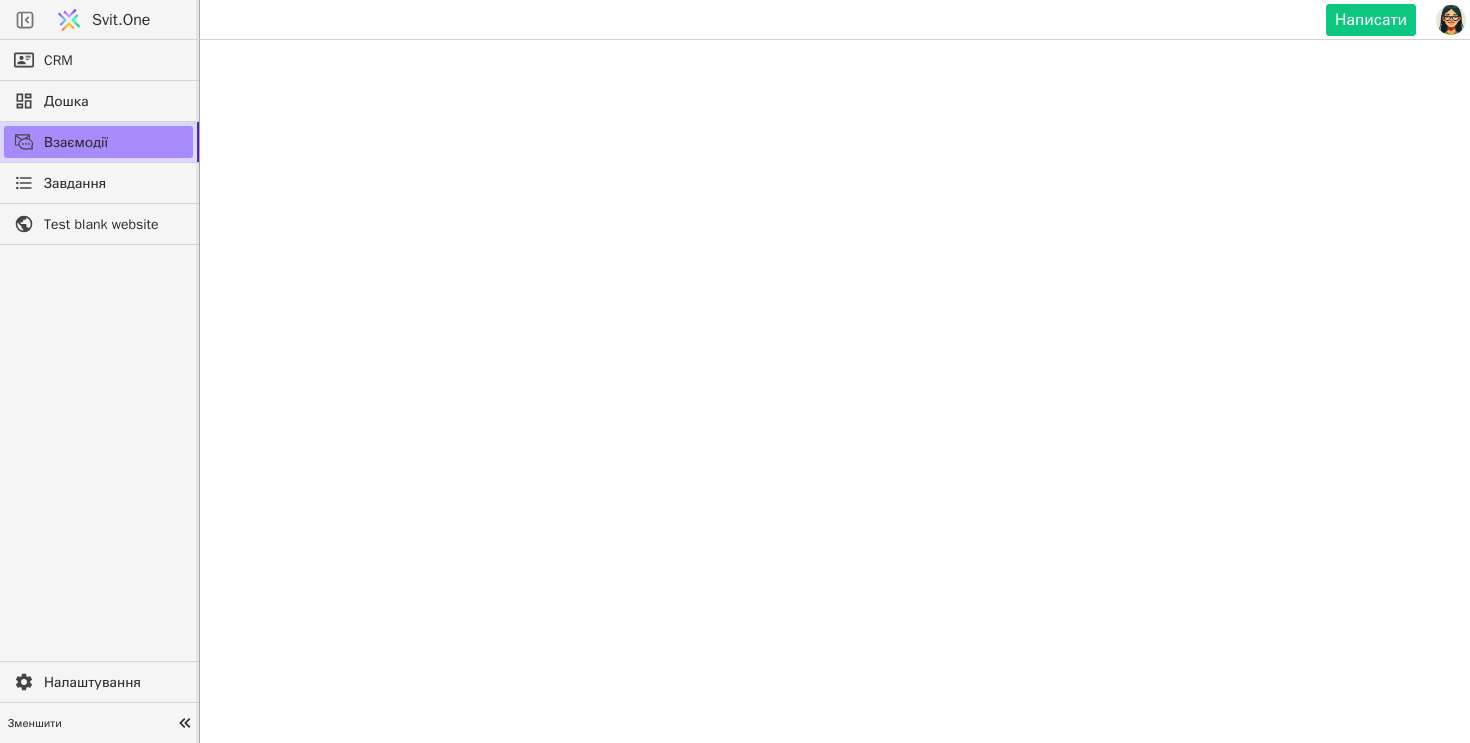 scroll, scrollTop: 0, scrollLeft: 0, axis: both 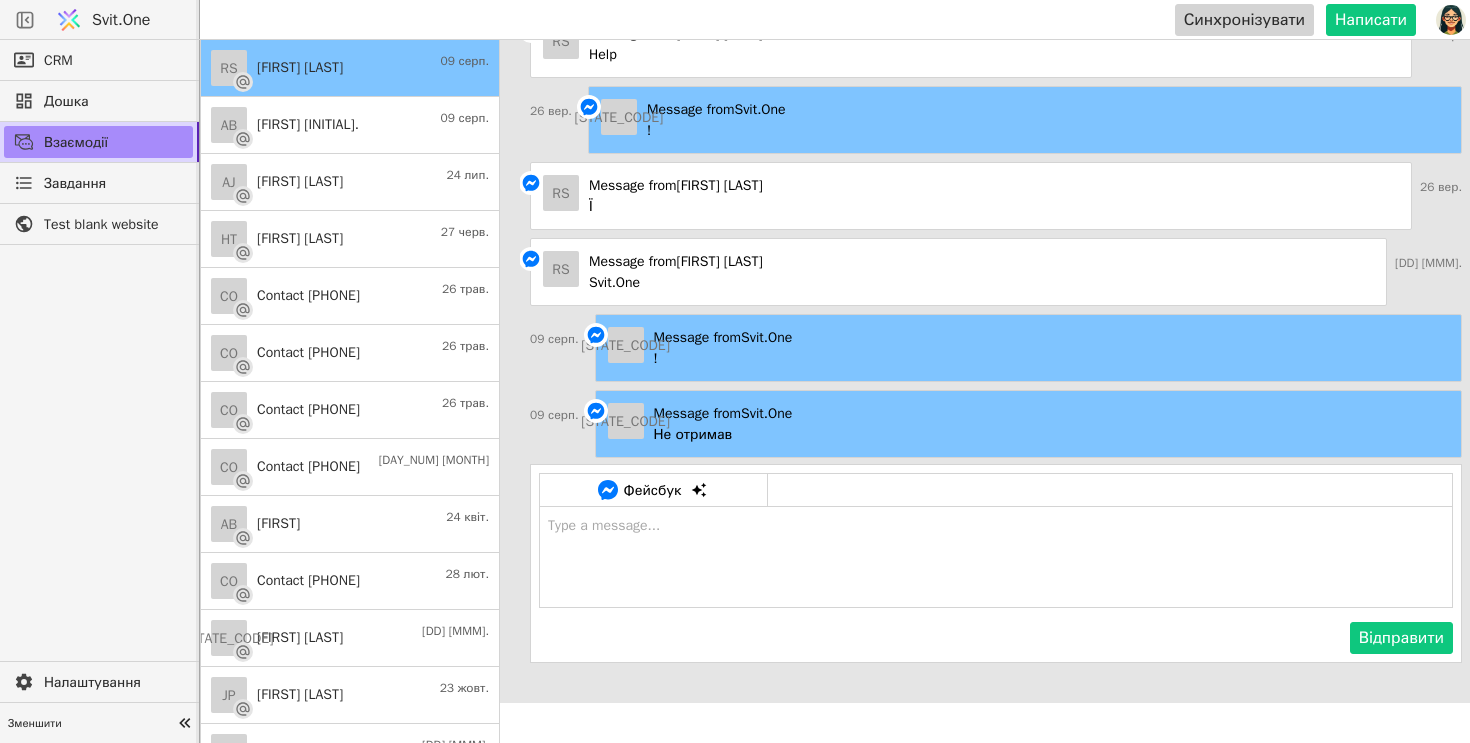 click at bounding box center [1451, 19] 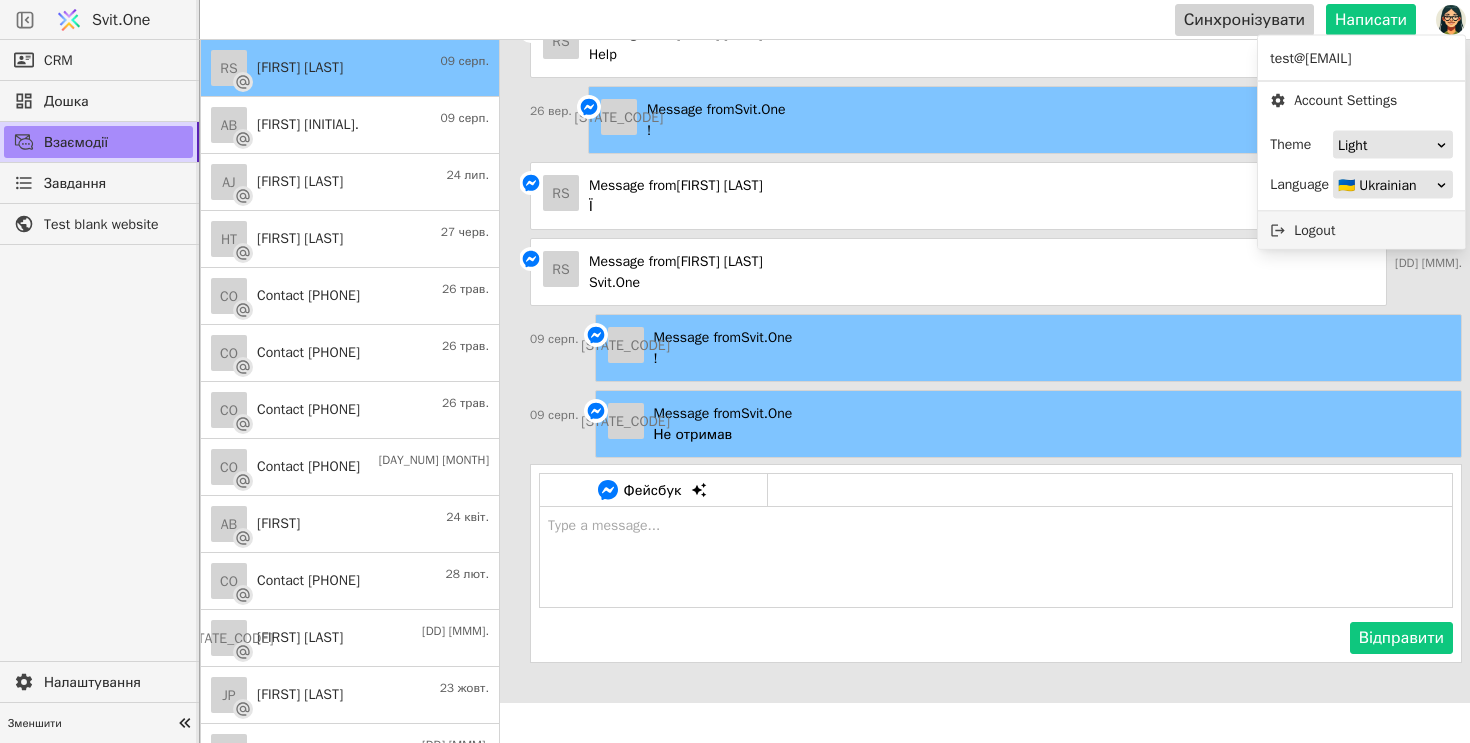 click on "Logout" at bounding box center (1361, 230) 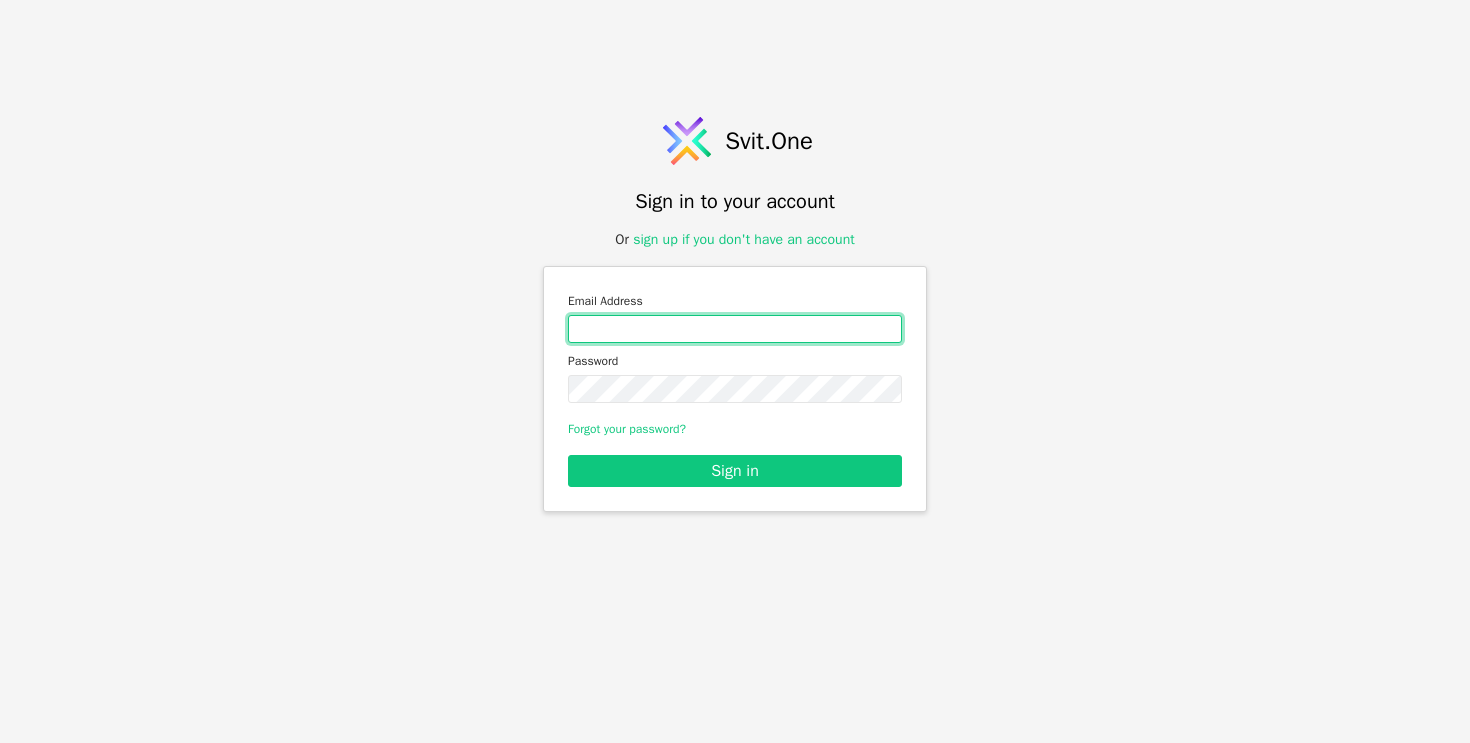 click at bounding box center (735, 329) 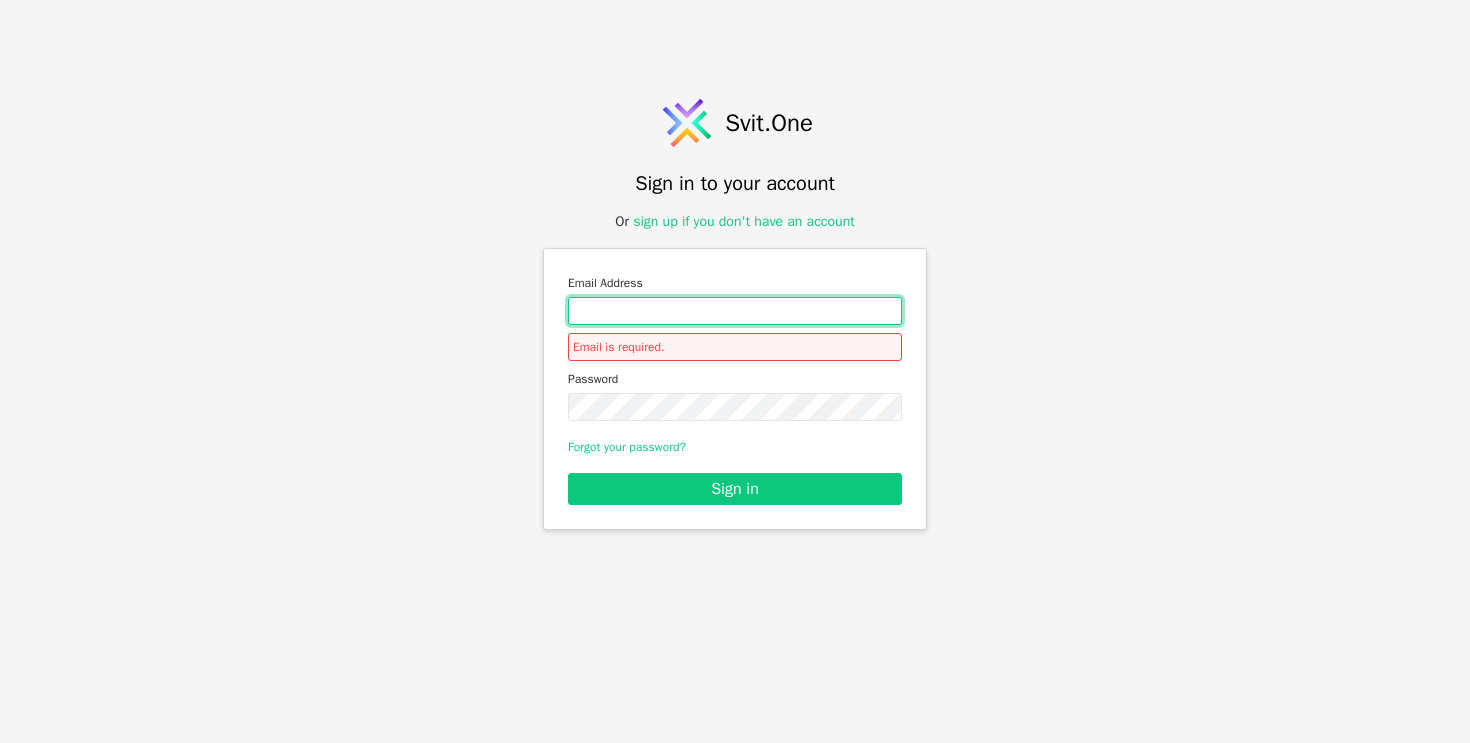 type on "[EMAIL]" 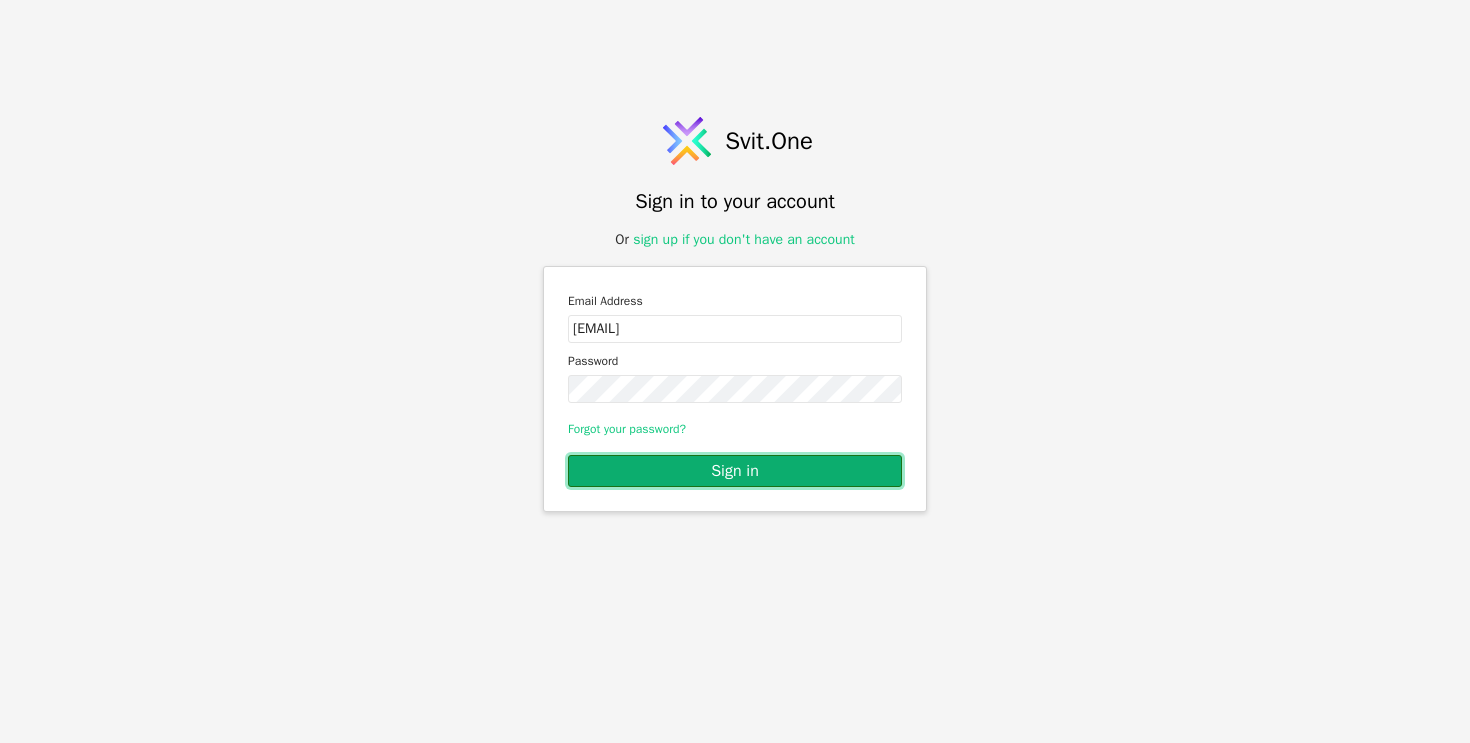 click on "Sign in" at bounding box center [735, 471] 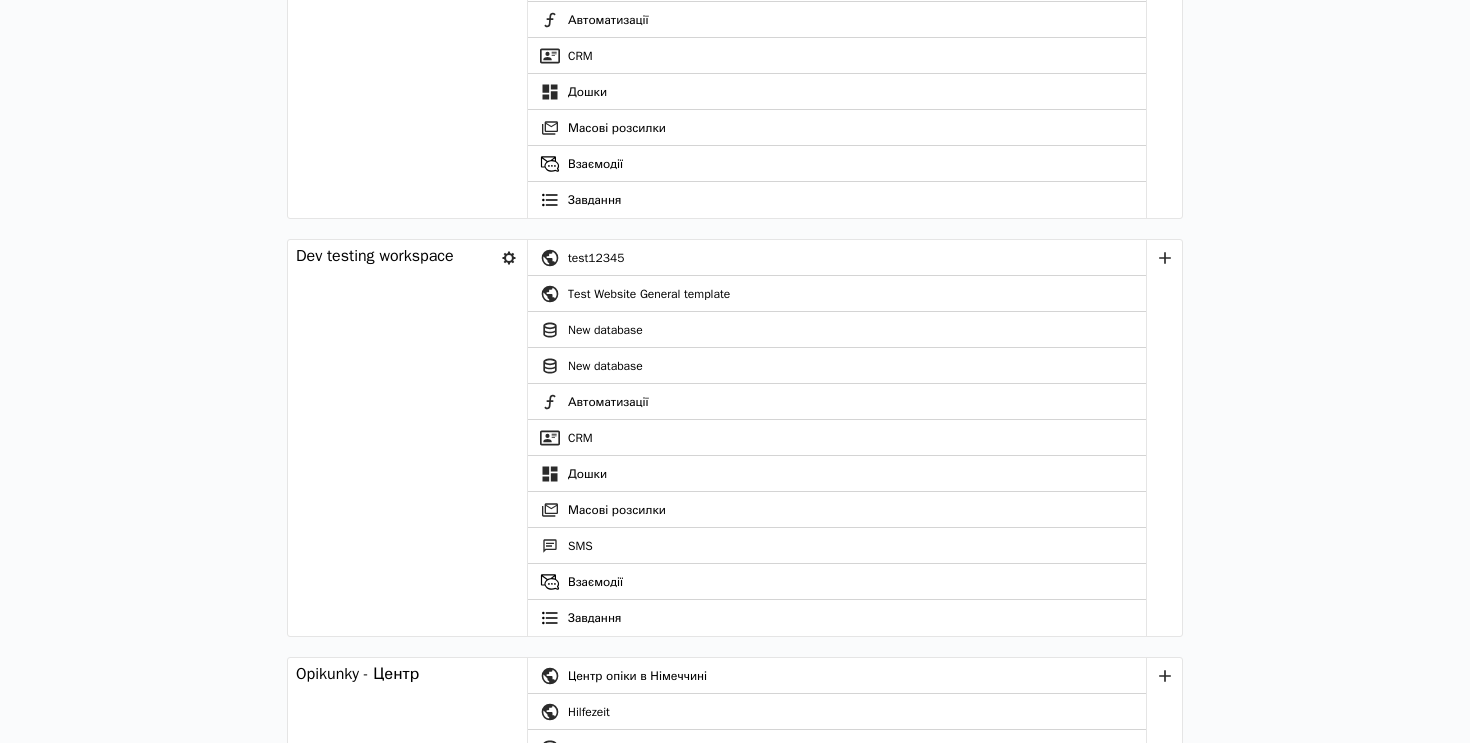 scroll, scrollTop: 186, scrollLeft: 0, axis: vertical 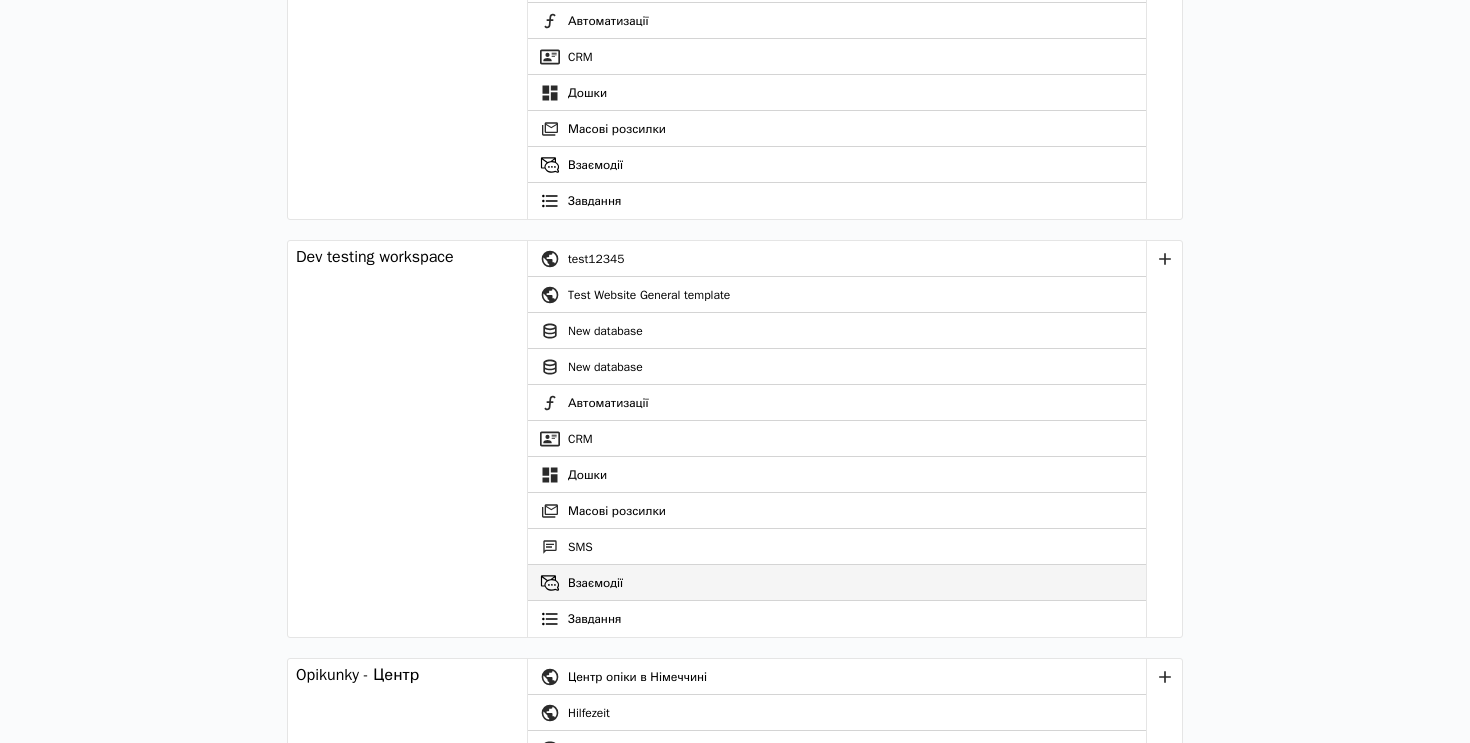 click on "Взаємодії" at bounding box center (837, 583) 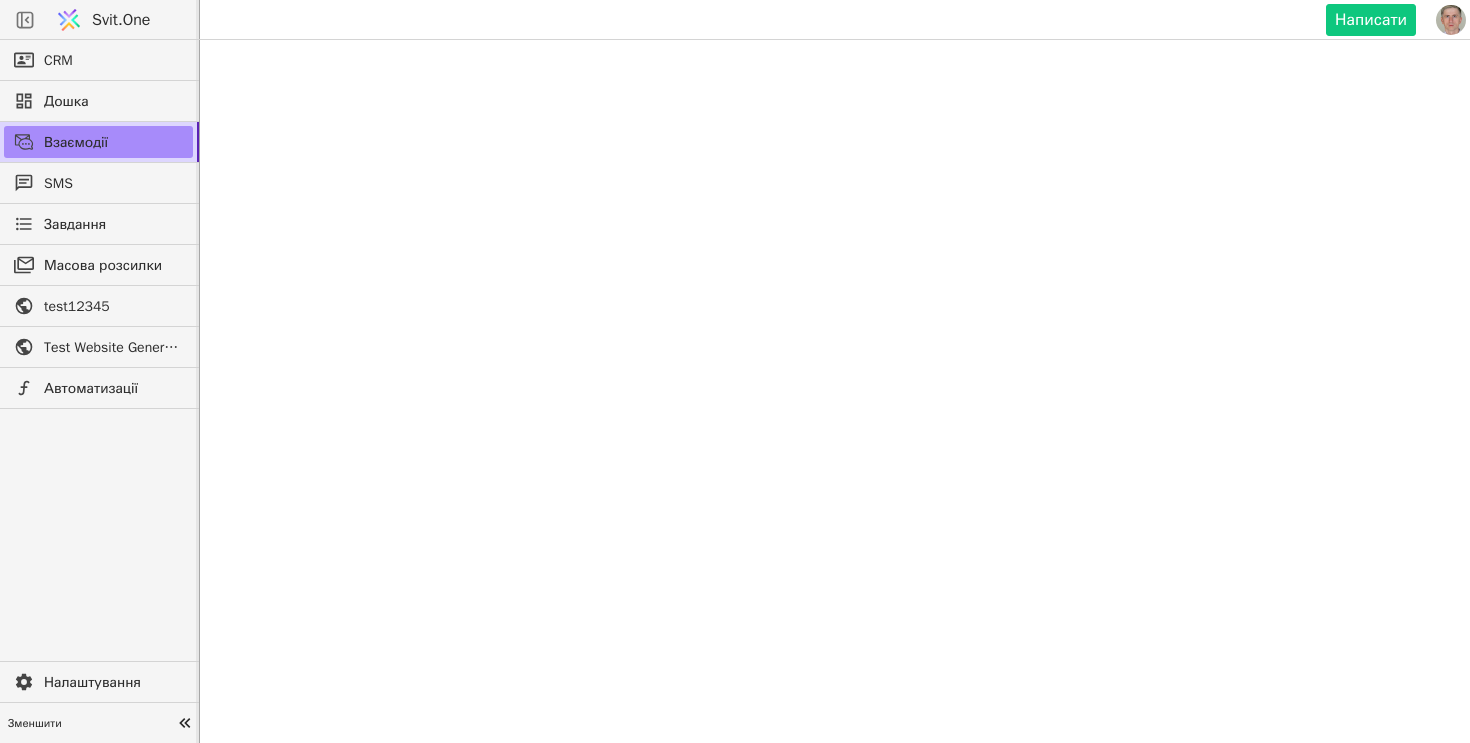 scroll, scrollTop: 0, scrollLeft: 0, axis: both 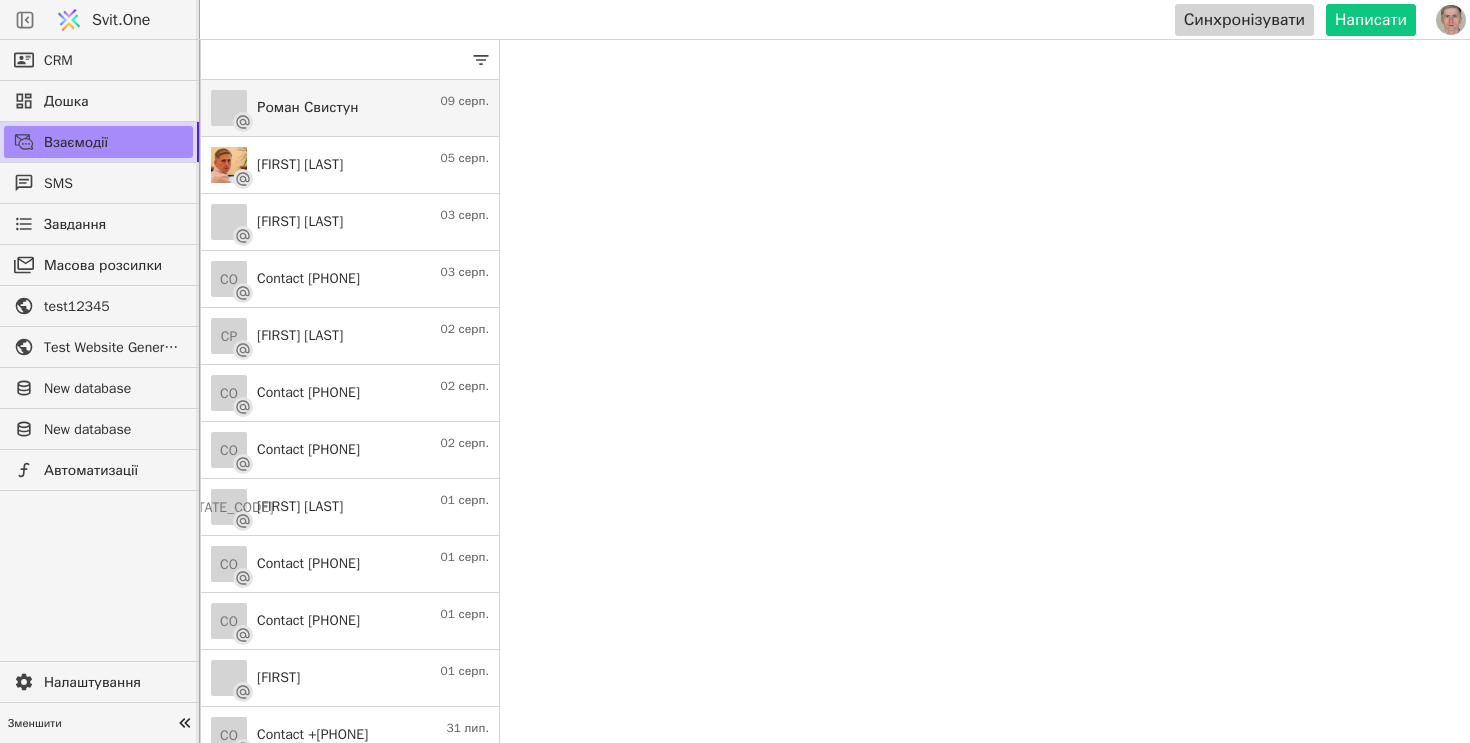 click on "Роман Свистун 09 серп." at bounding box center (350, 108) 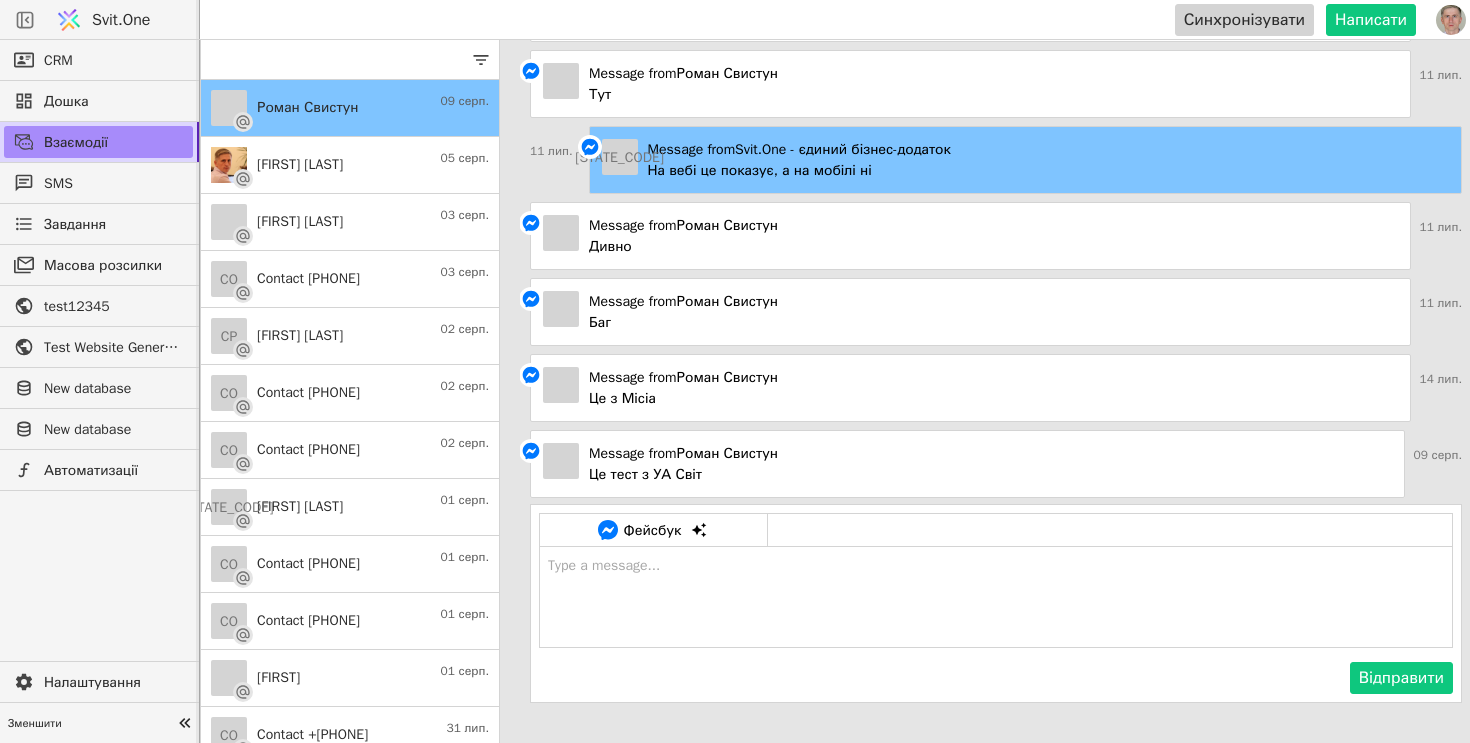 click at bounding box center (996, 597) 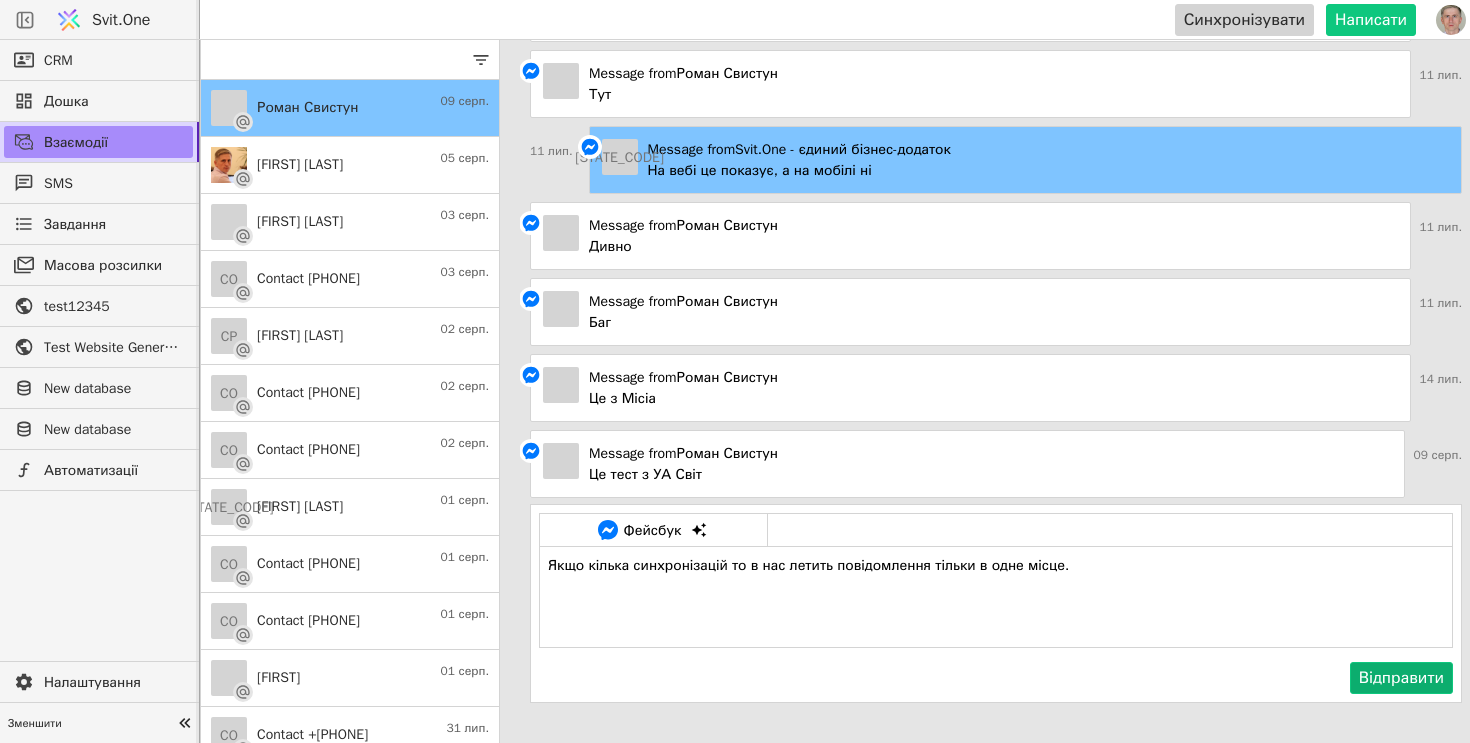 type on "Якщо кілька синхронізацій то в нас летить повідомлення тільки в одне місце." 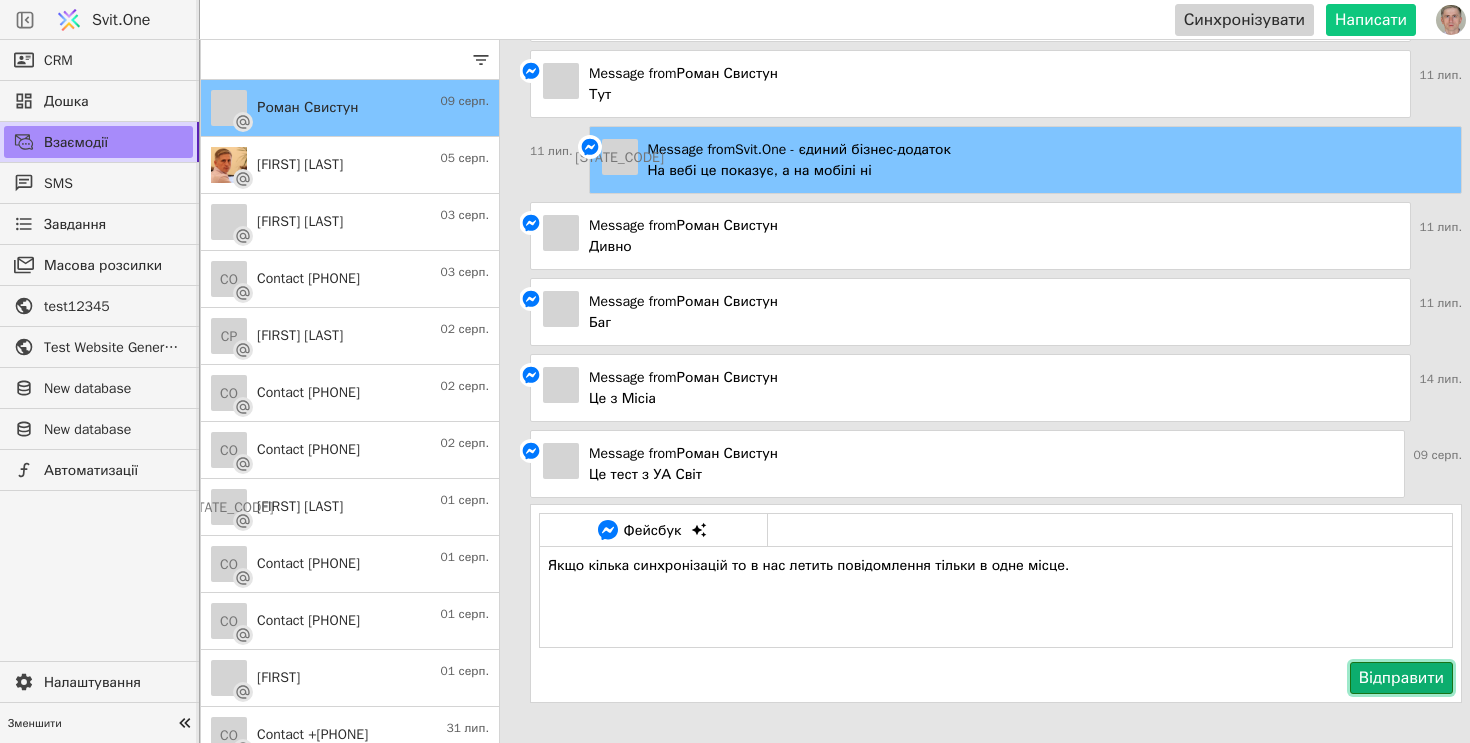 click on "Відправити" at bounding box center [1401, 678] 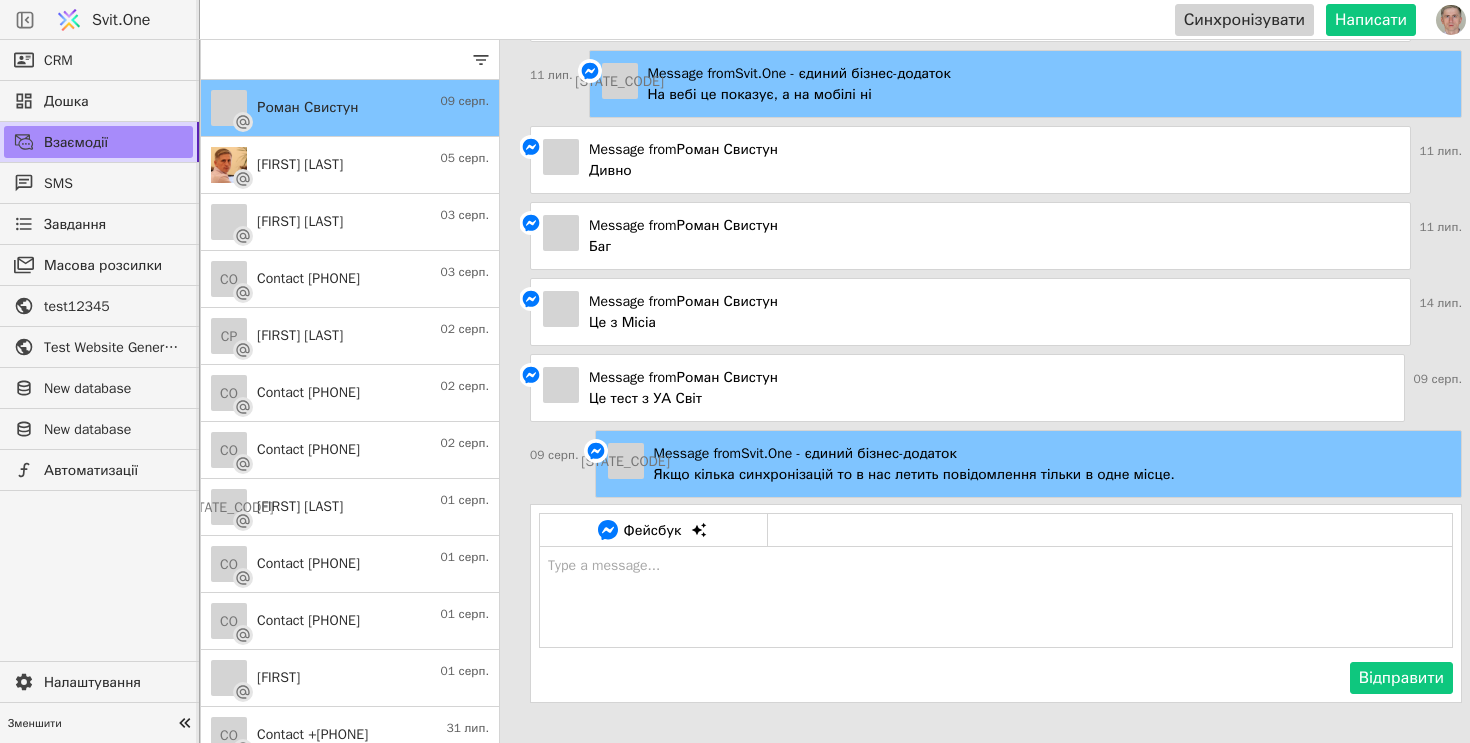 click at bounding box center [996, 597] 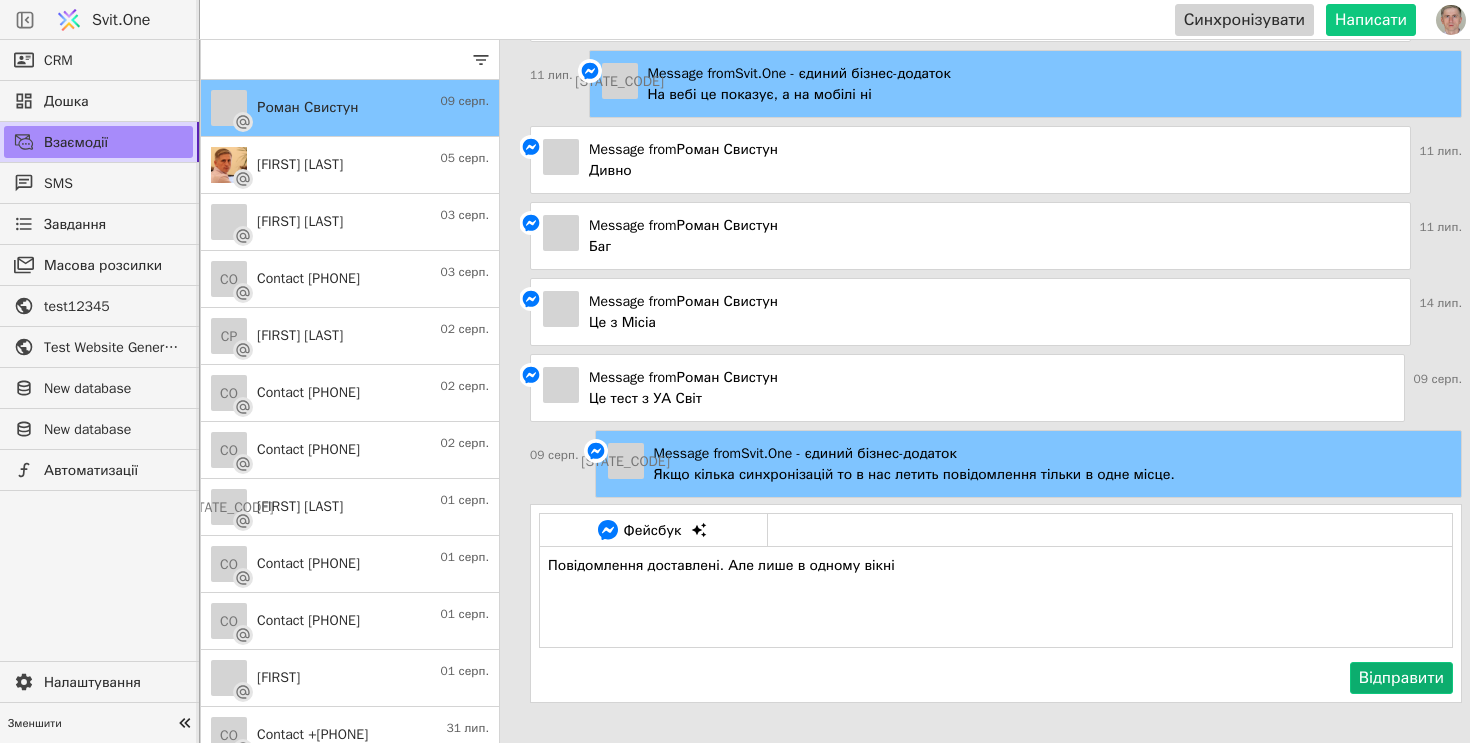 type on "Повідомлення доставлені. Але лише в одному вікні" 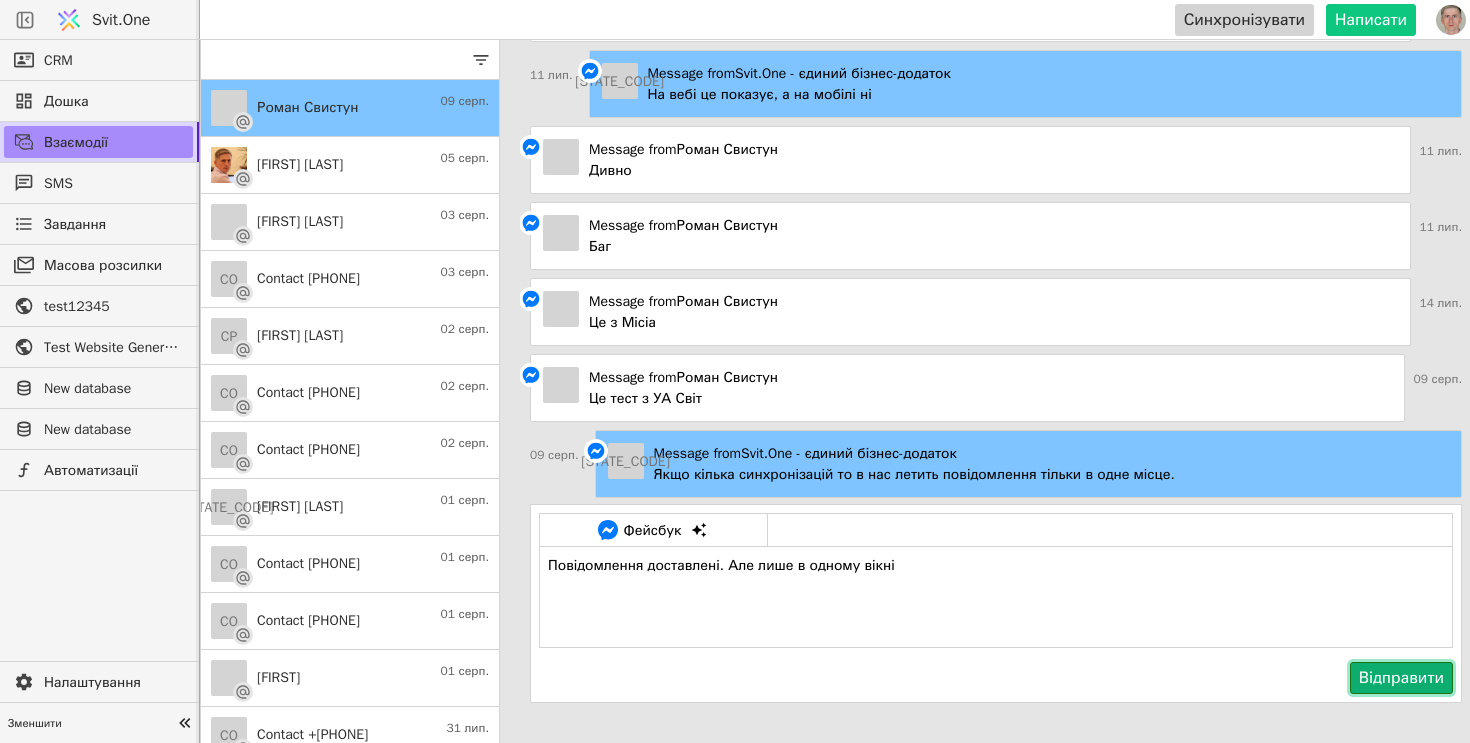 click on "Відправити" at bounding box center (1401, 678) 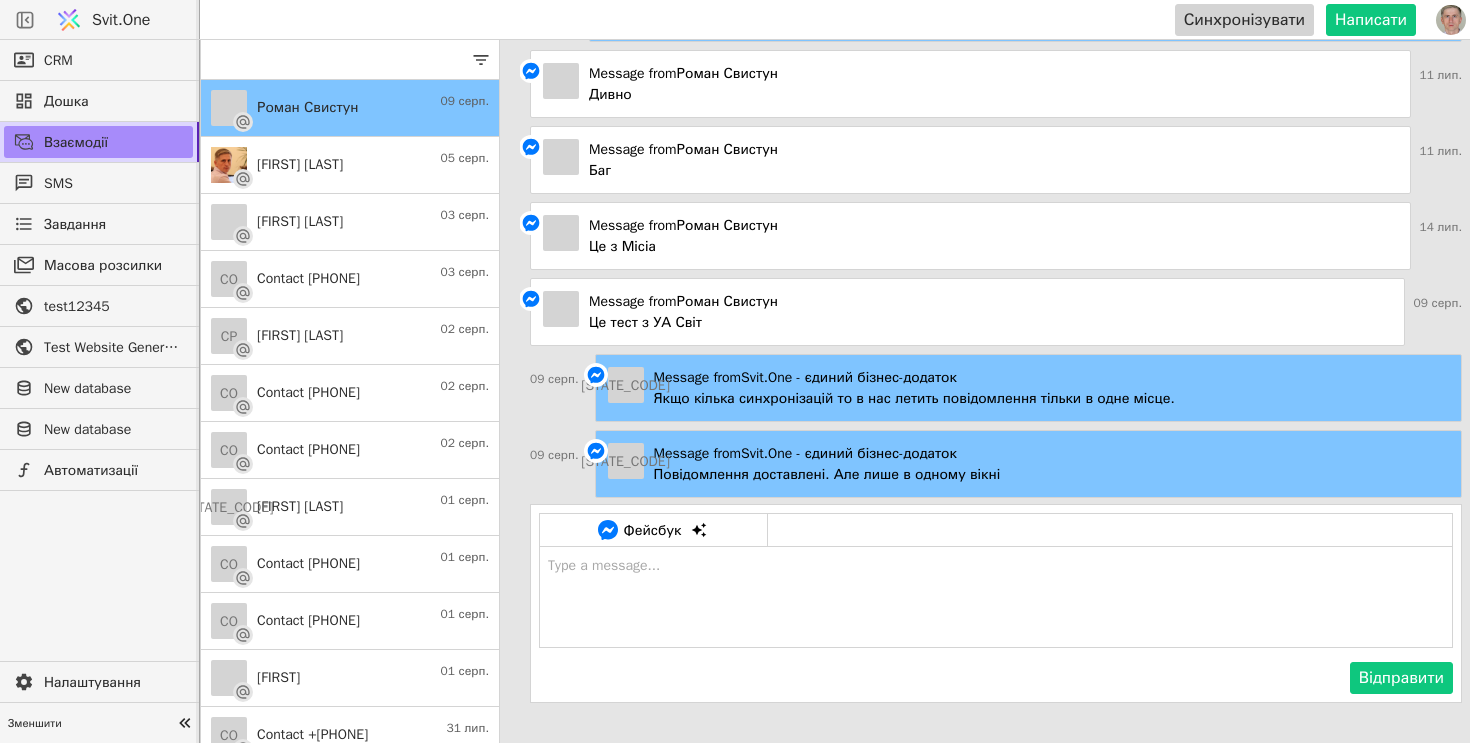 click at bounding box center (996, 597) 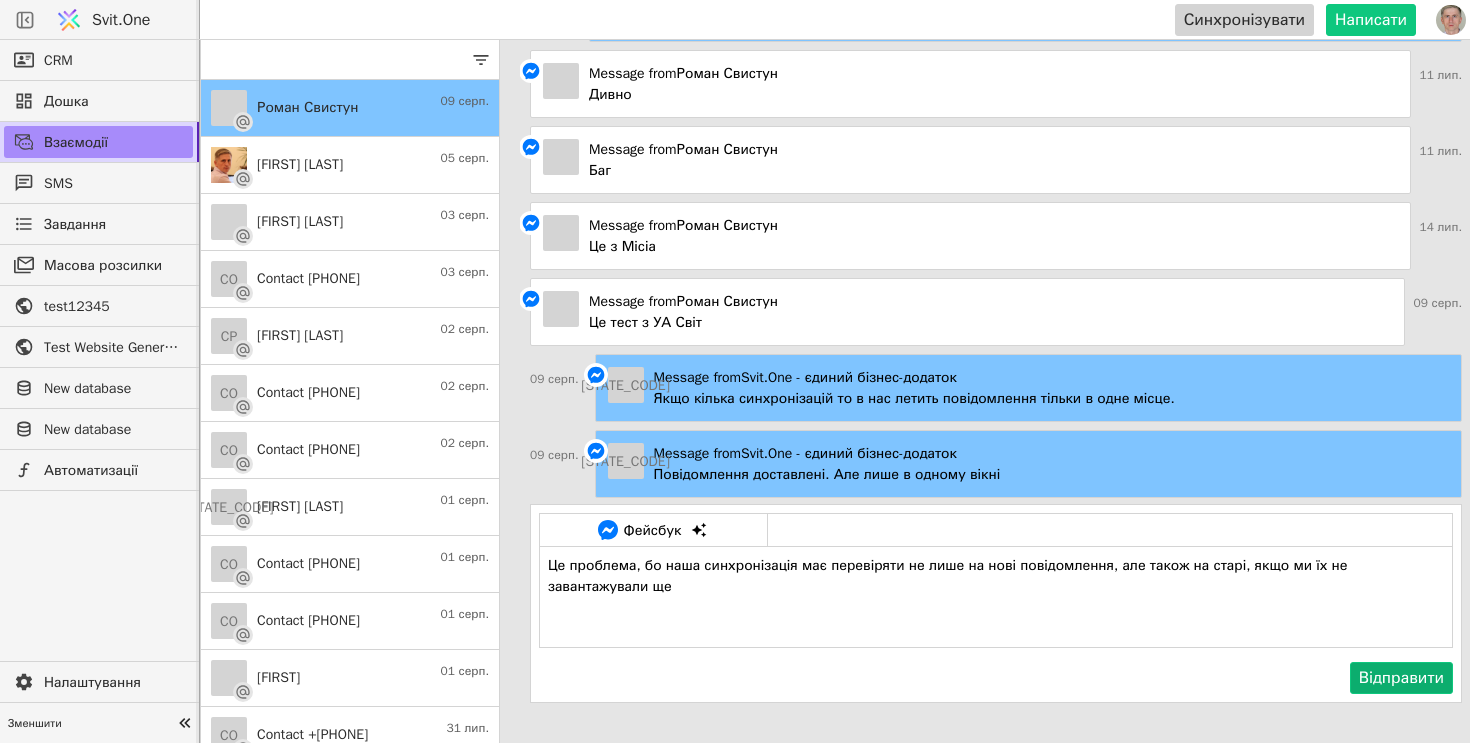 type on "Це проблема, бо наша синхронізація має перевіряти не лише на нові повідомлення, але також на старі, якщо ми їх не завантажували ще" 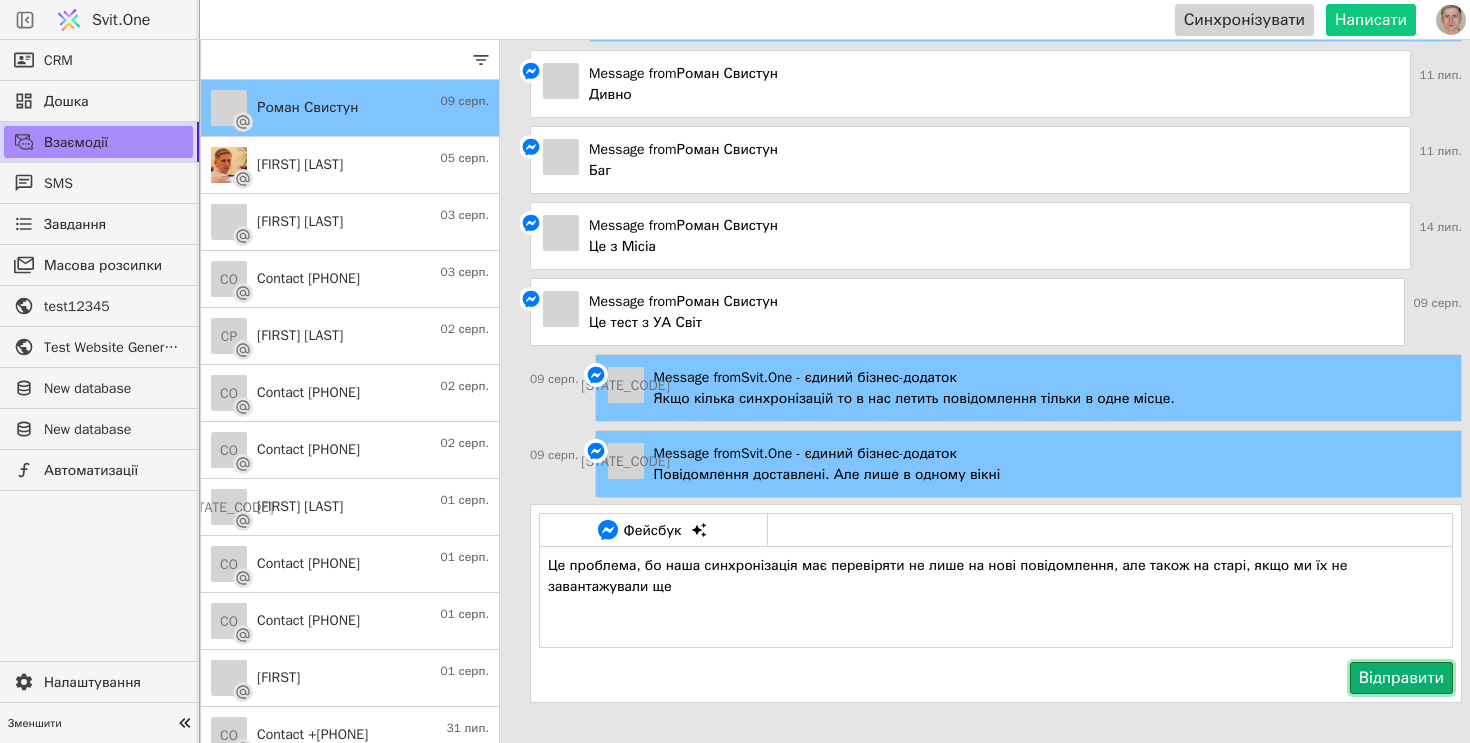 click on "Відправити" at bounding box center [1401, 678] 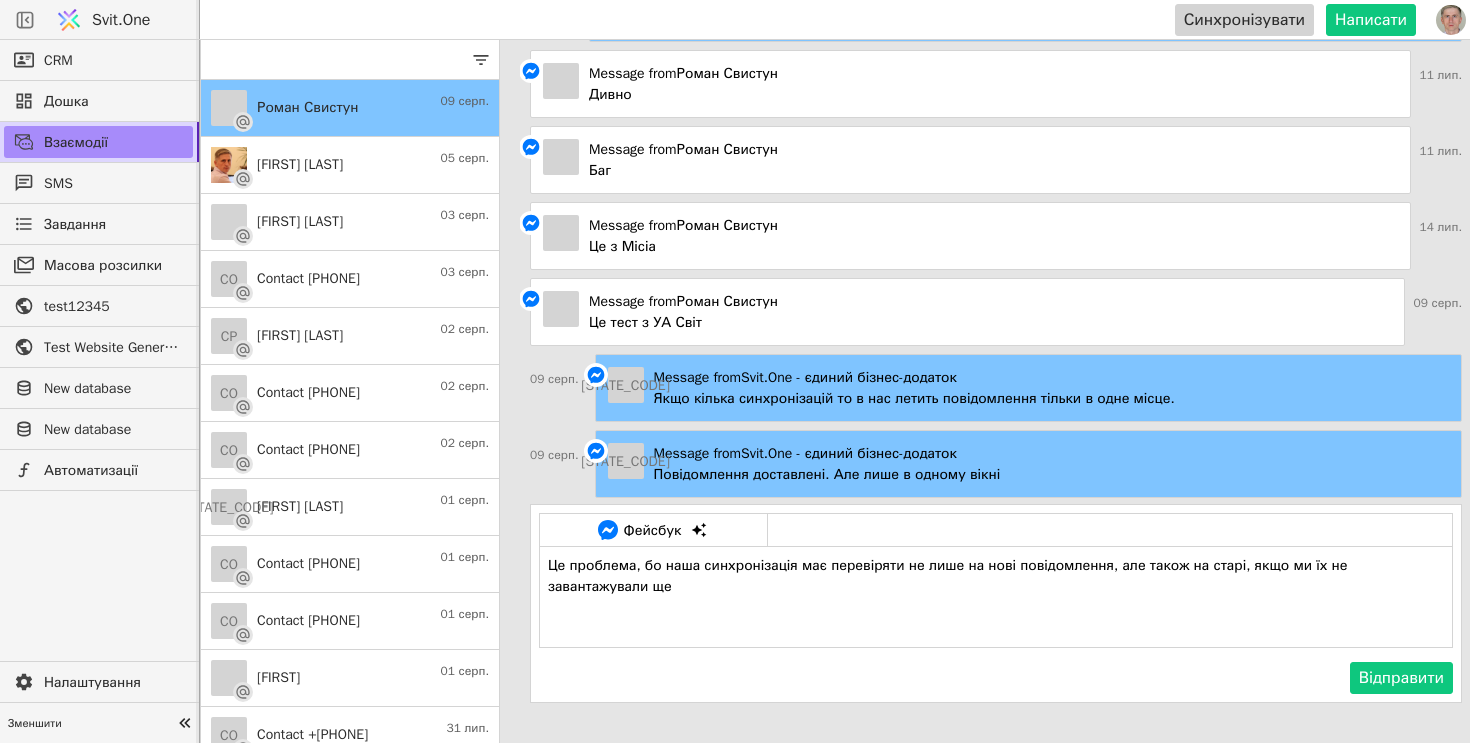 type 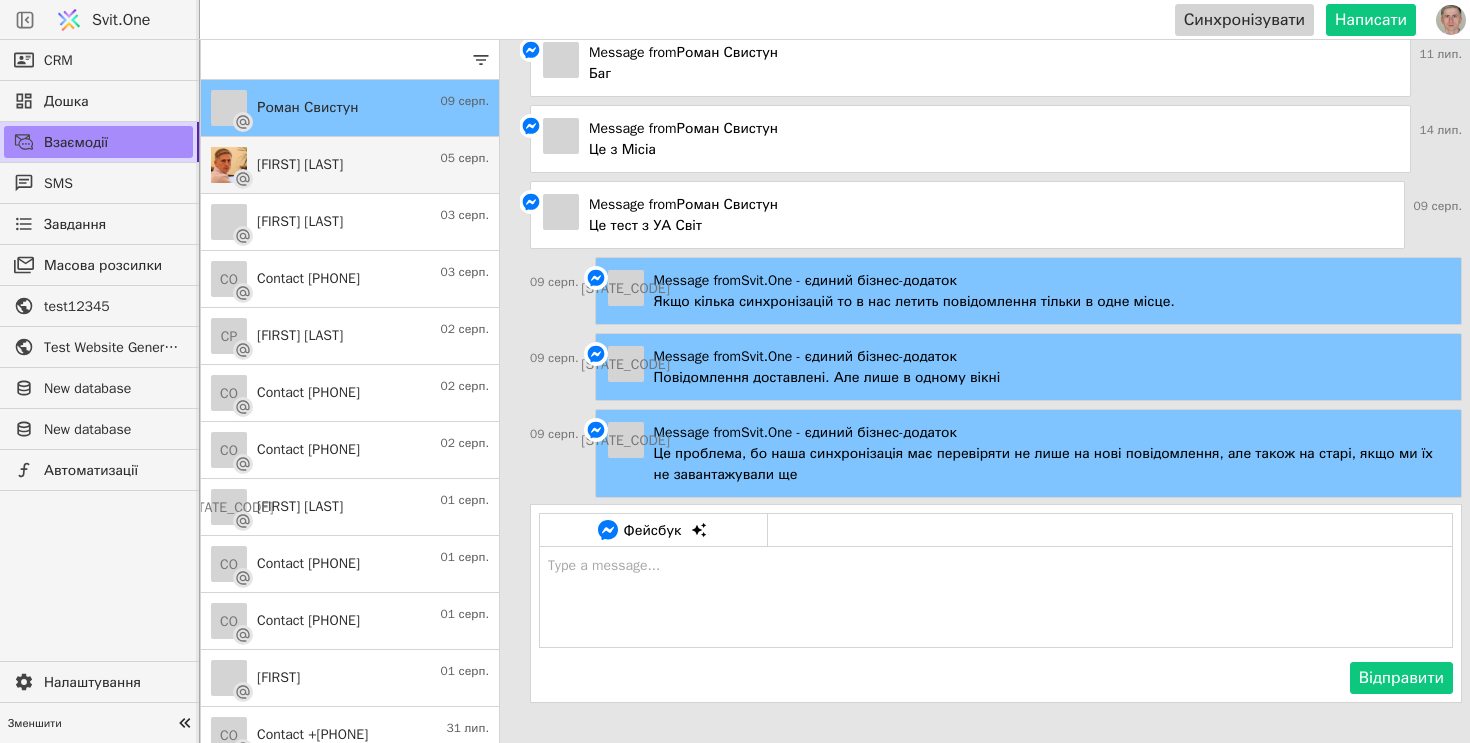 click on "Roman S 05 серп." at bounding box center [350, 165] 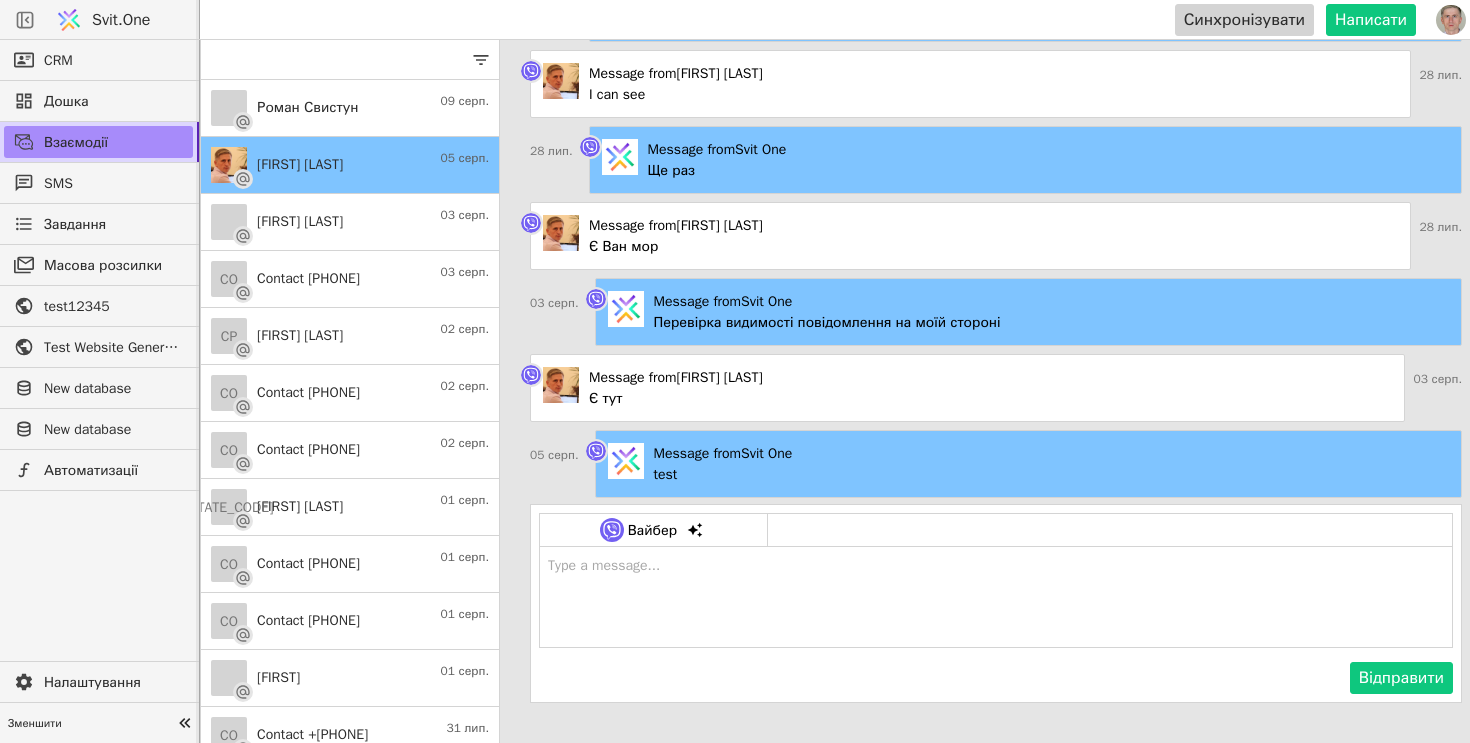 click at bounding box center [996, 597] 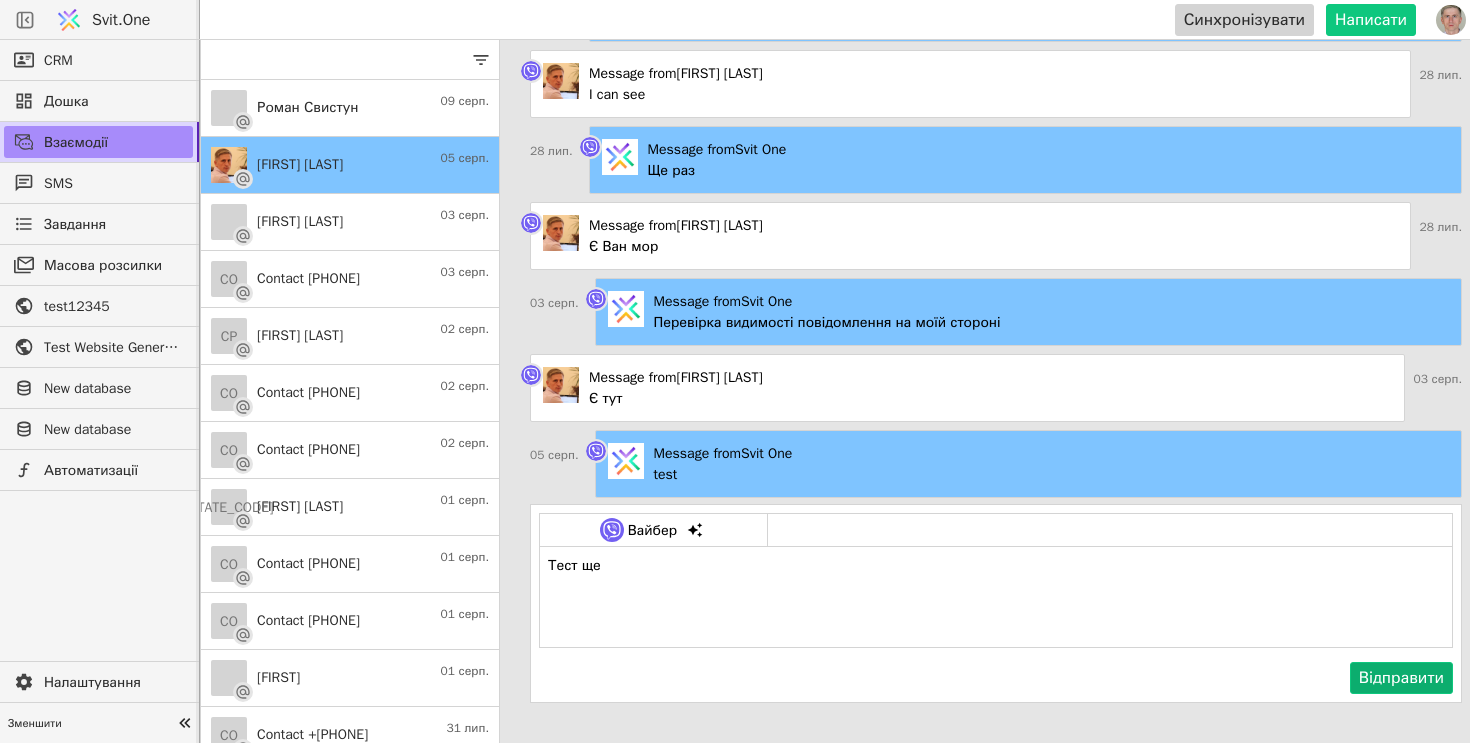 type on "Тест ще" 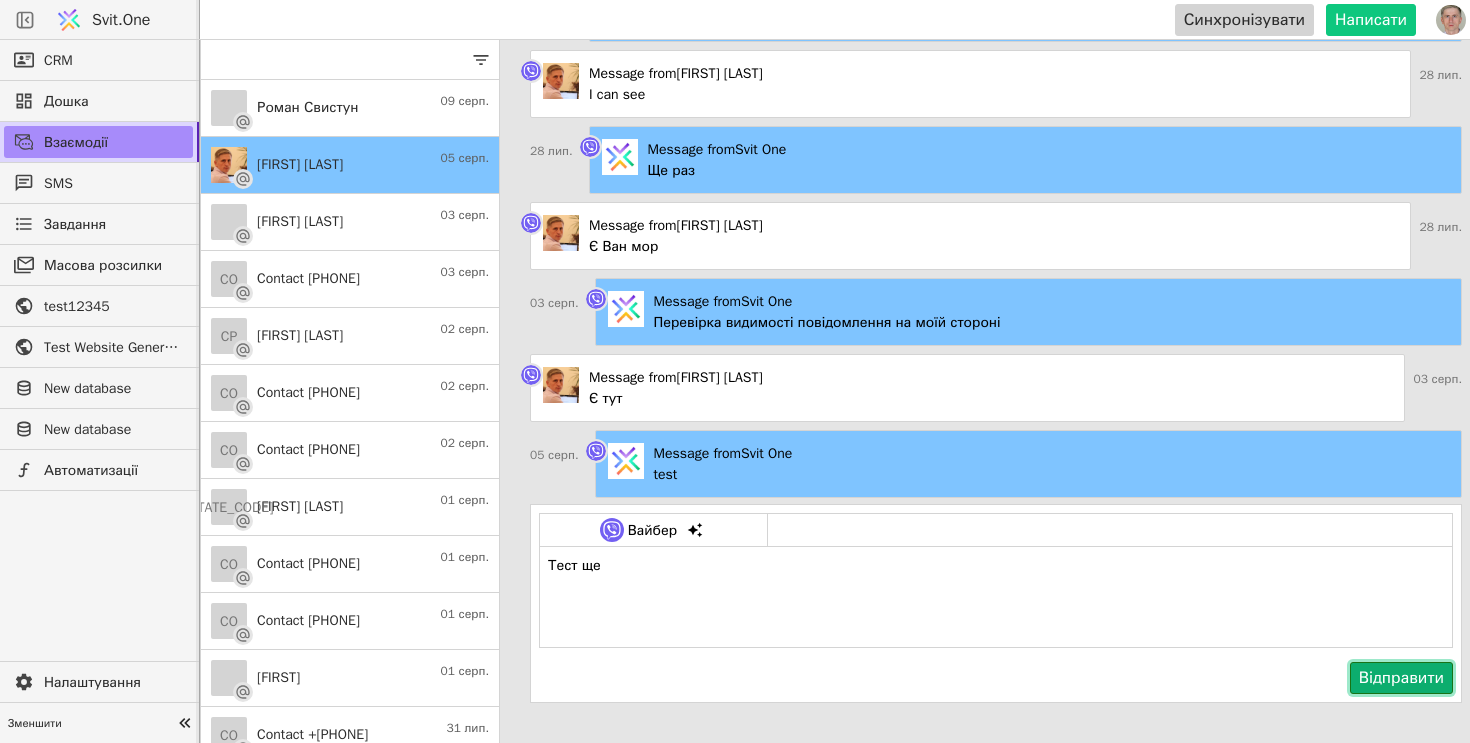 click on "Відправити" at bounding box center [1401, 678] 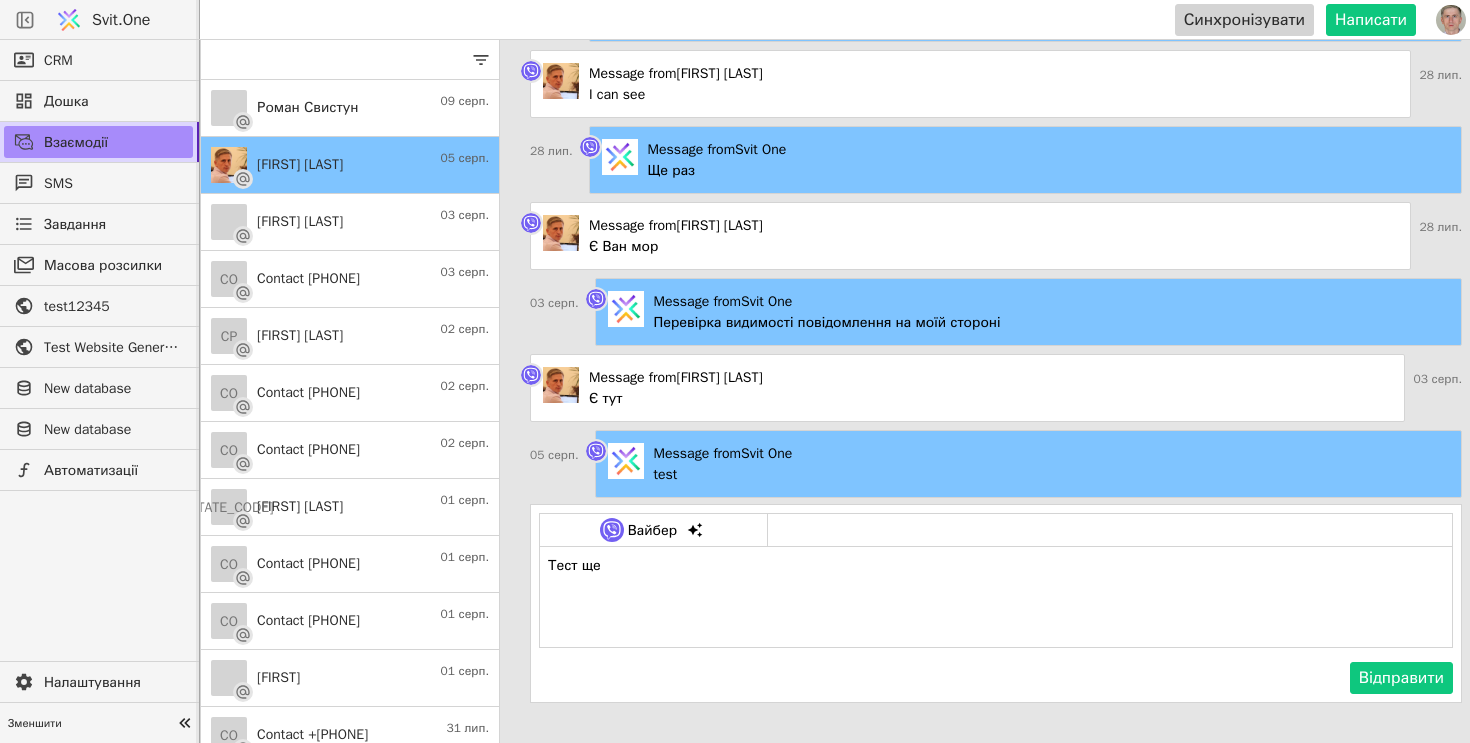 type 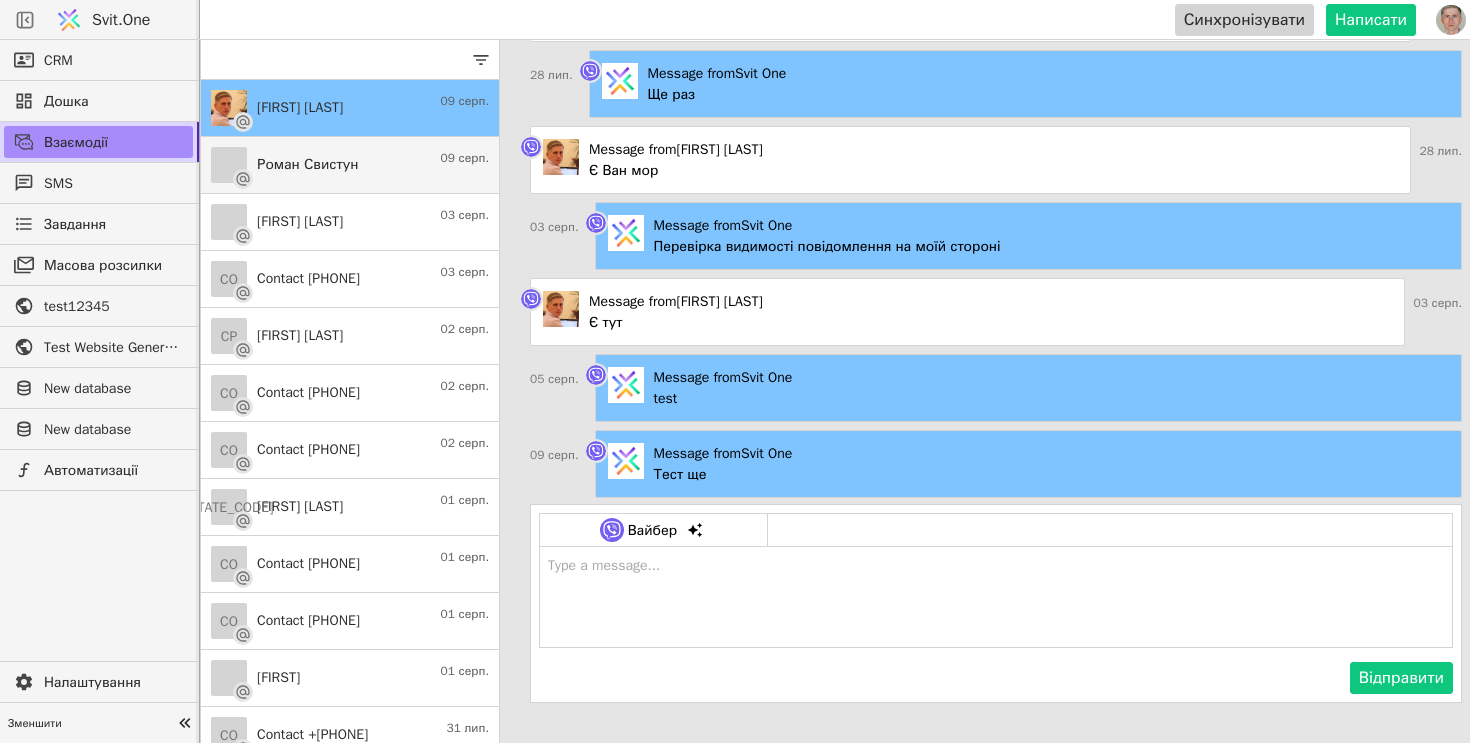 click on "Роман Свистун" at bounding box center [307, 164] 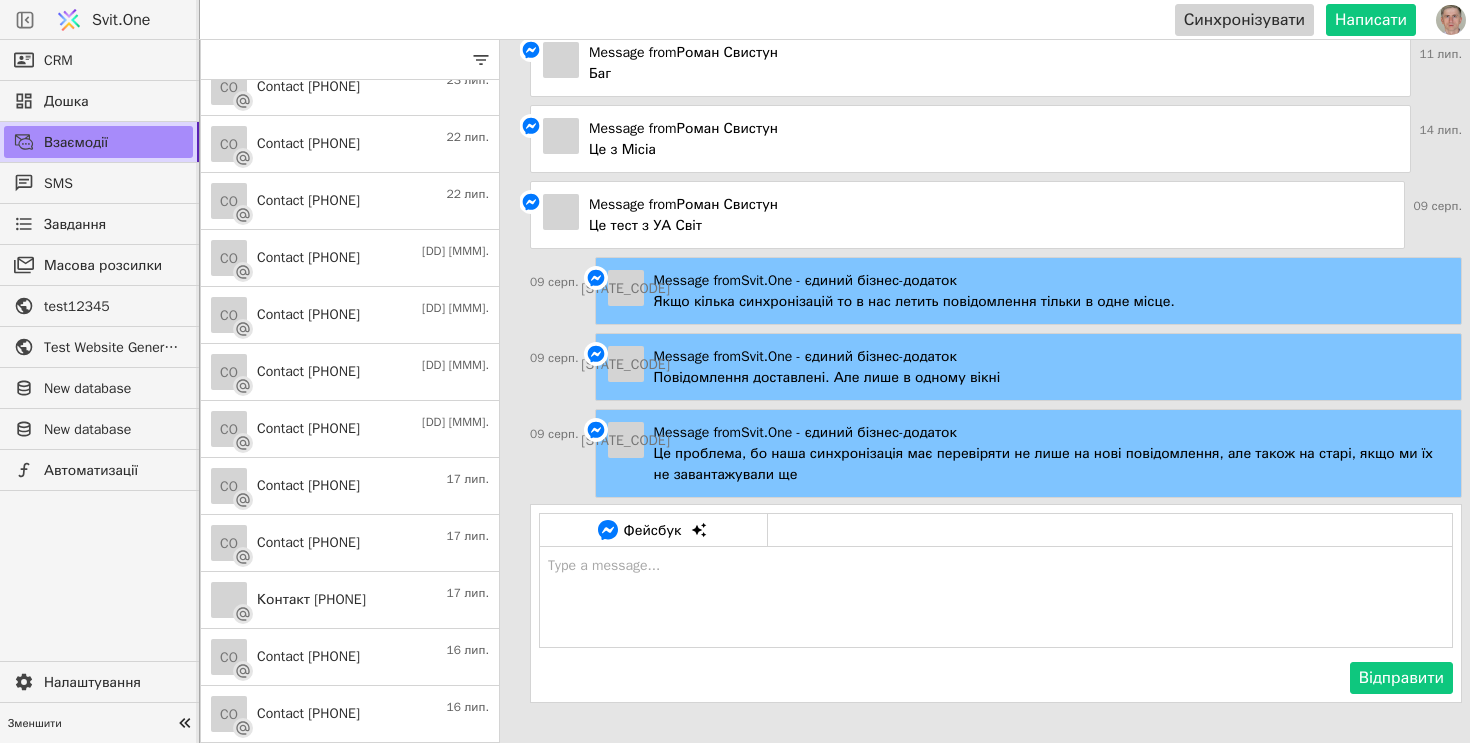 scroll, scrollTop: 2443, scrollLeft: 0, axis: vertical 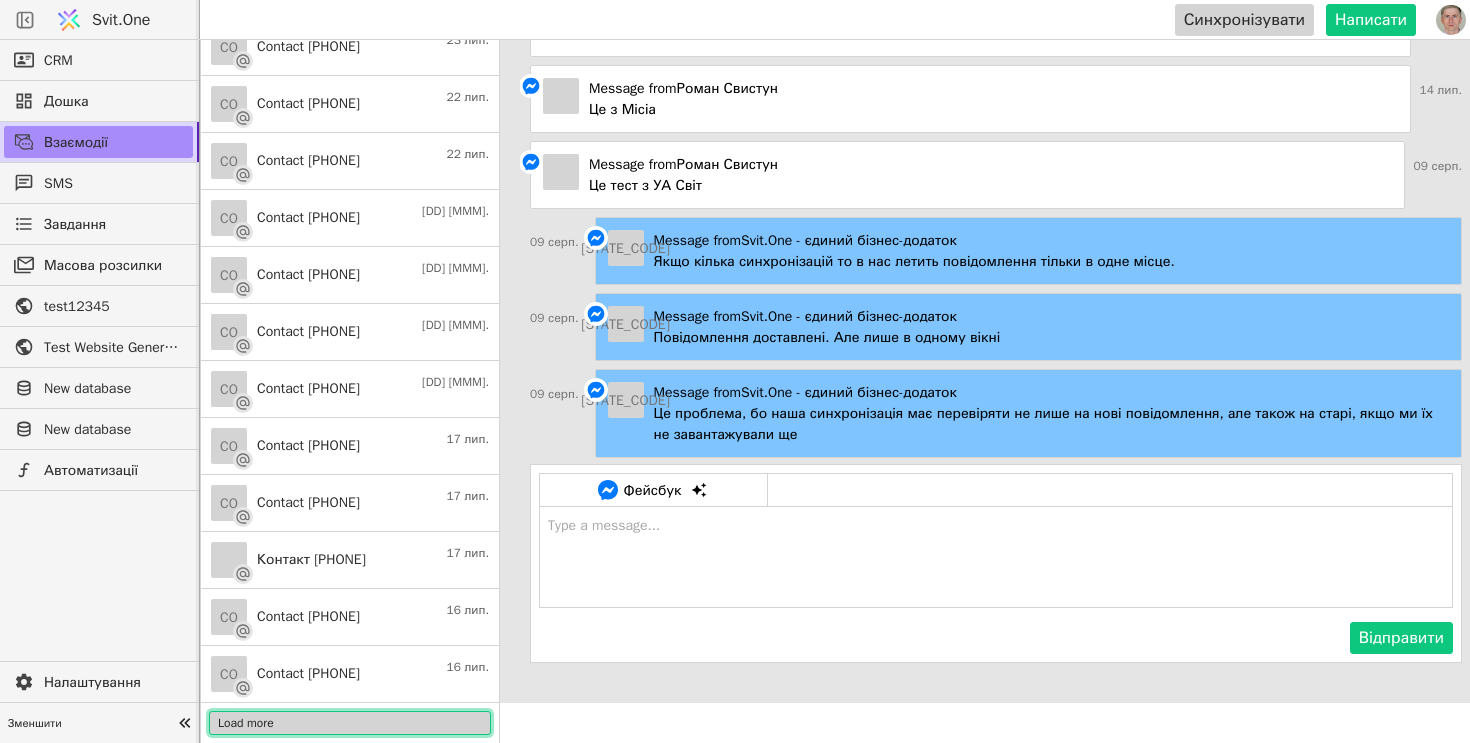 click on "Load more" at bounding box center [350, 723] 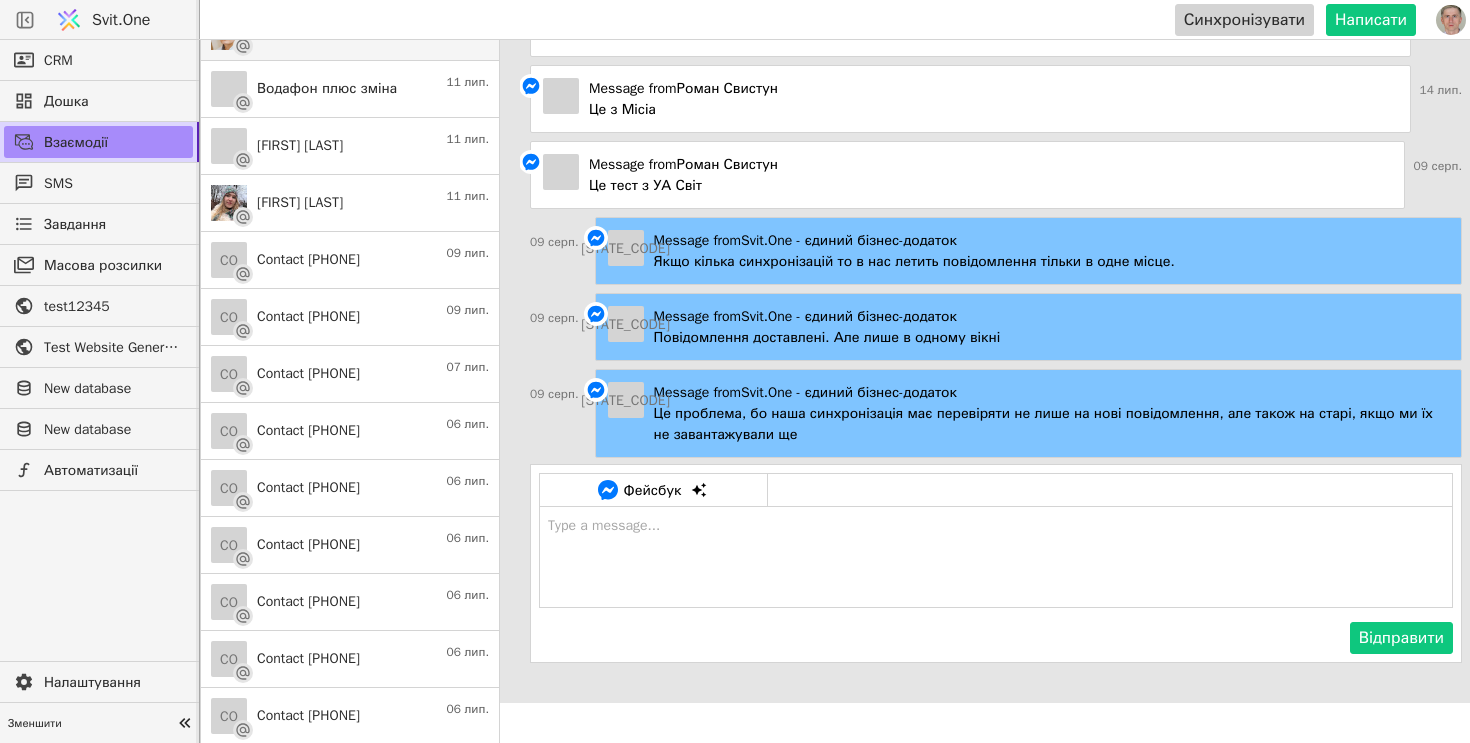 scroll, scrollTop: 3458, scrollLeft: 0, axis: vertical 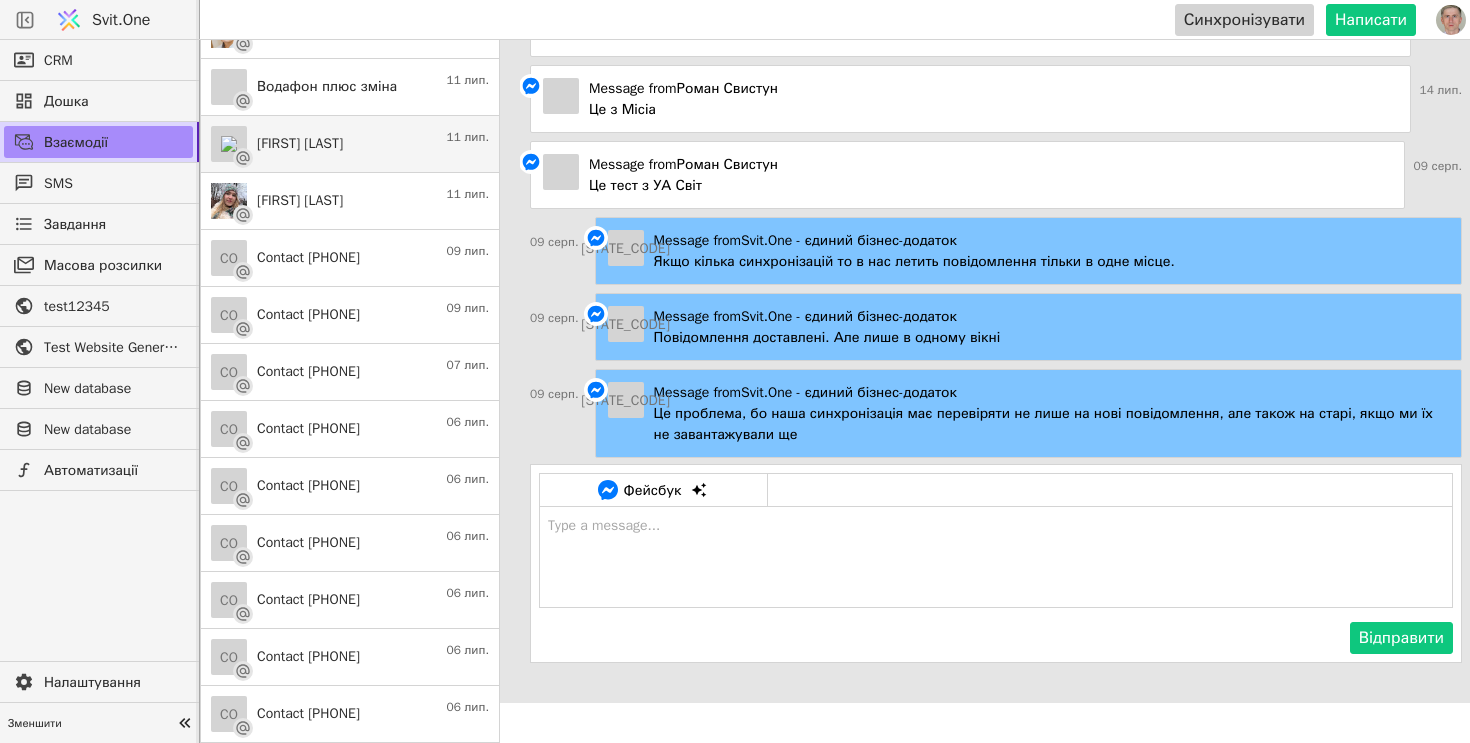 click on "Roman Sv 11 лип." at bounding box center (350, 144) 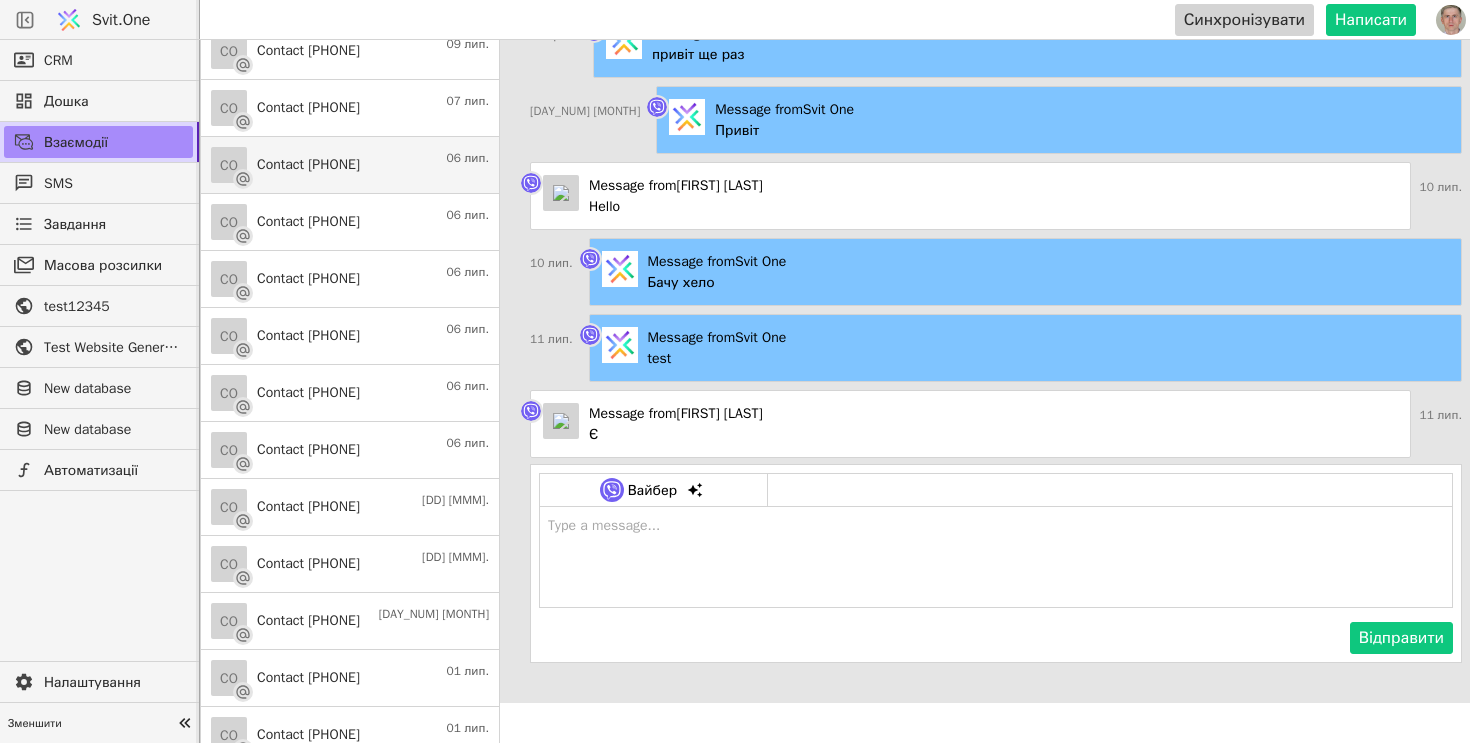 scroll, scrollTop: 3762, scrollLeft: 0, axis: vertical 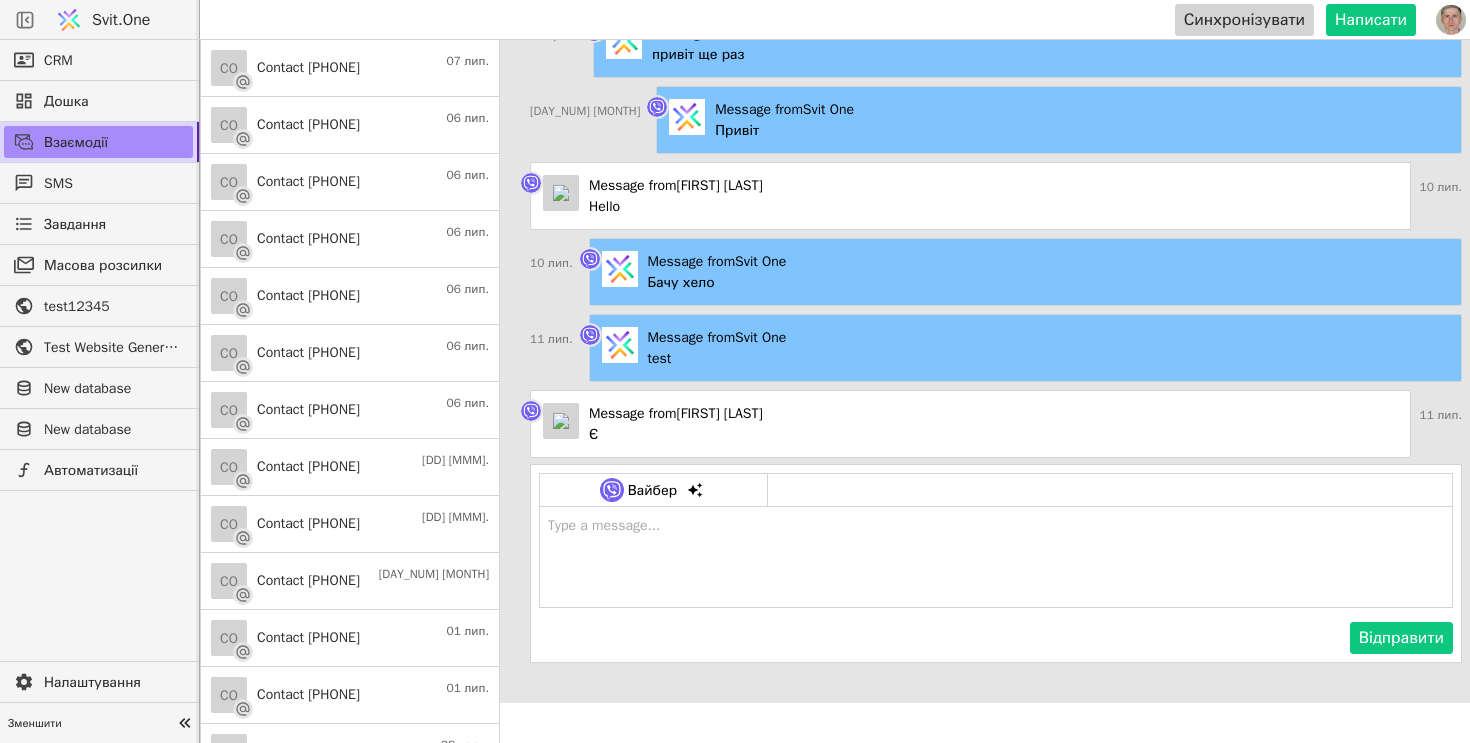 click at bounding box center (996, 557) 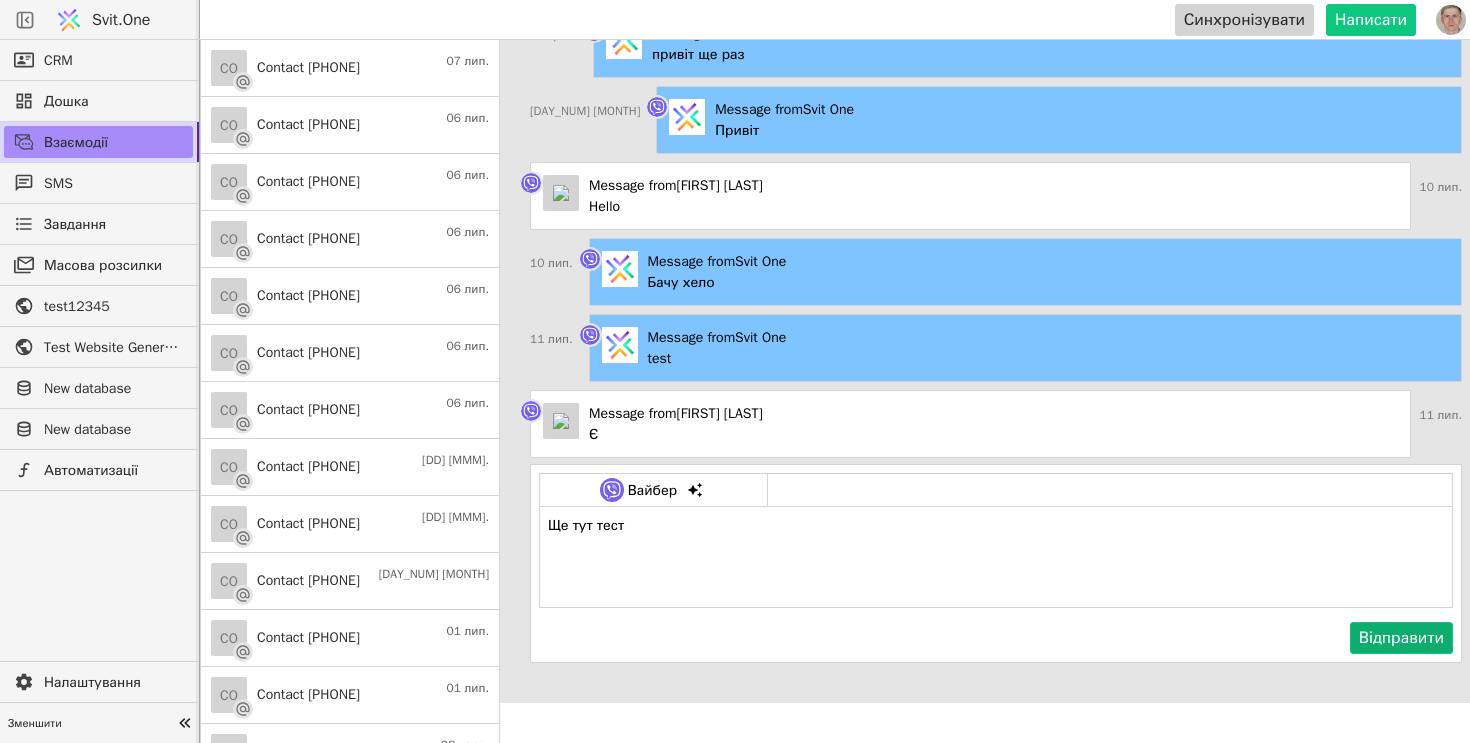 type on "Ще тут тест" 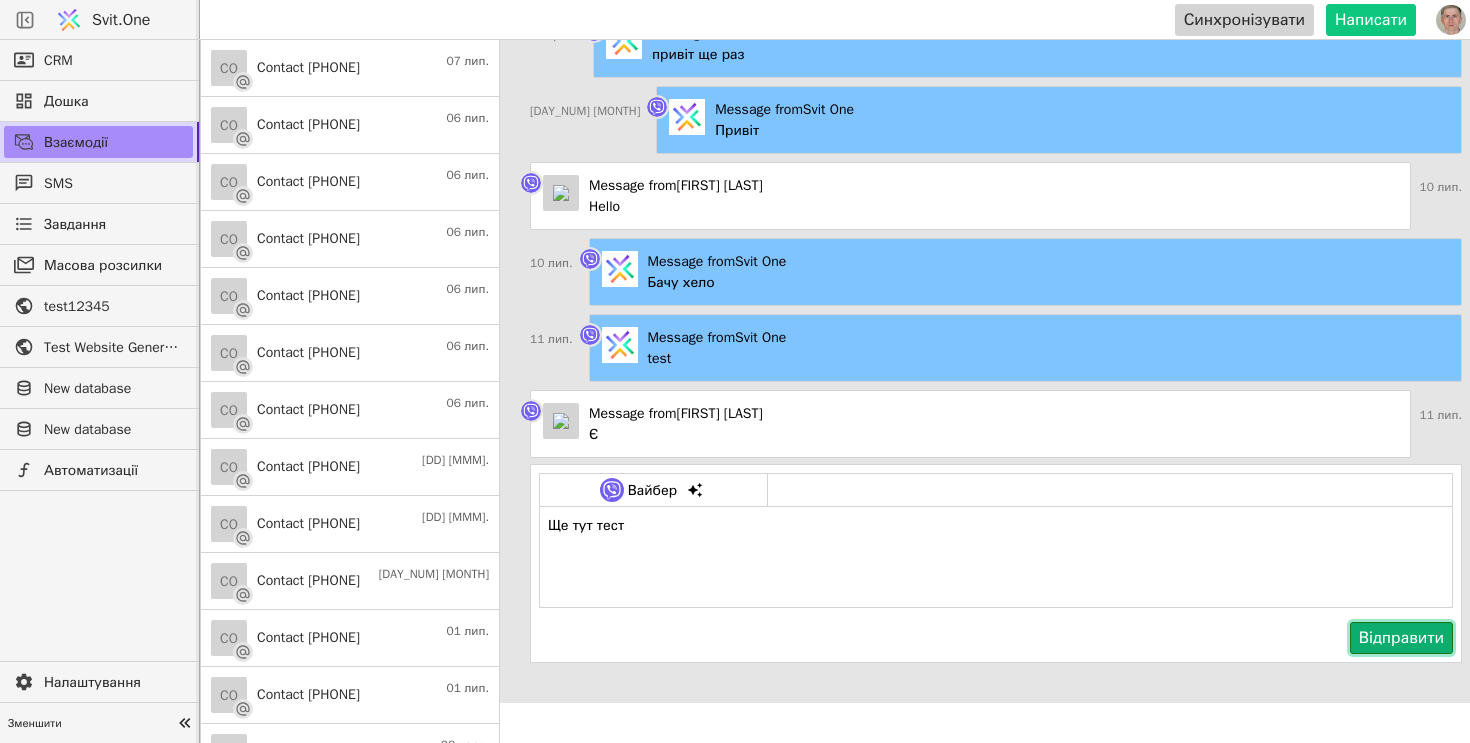 click on "Відправити" at bounding box center (1401, 638) 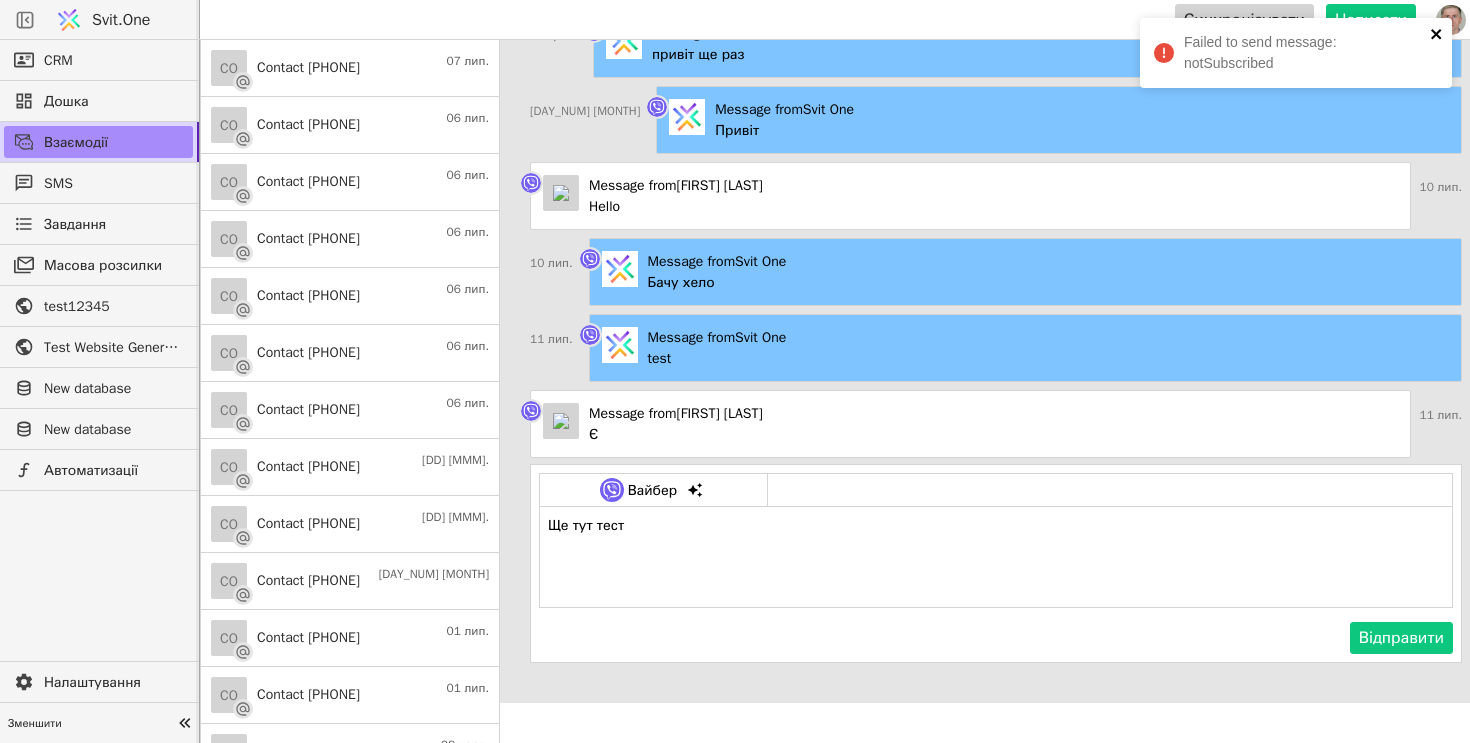 click 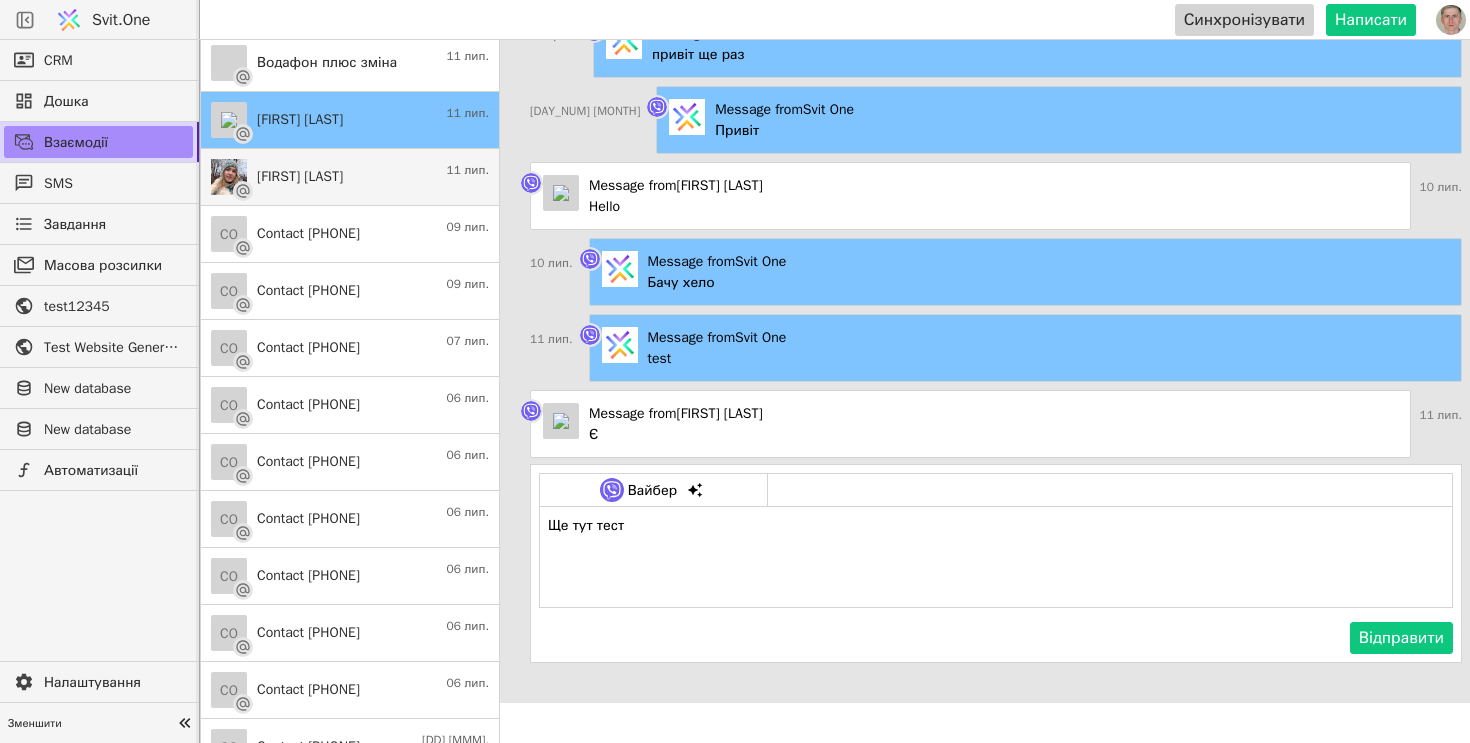 scroll, scrollTop: 3428, scrollLeft: 0, axis: vertical 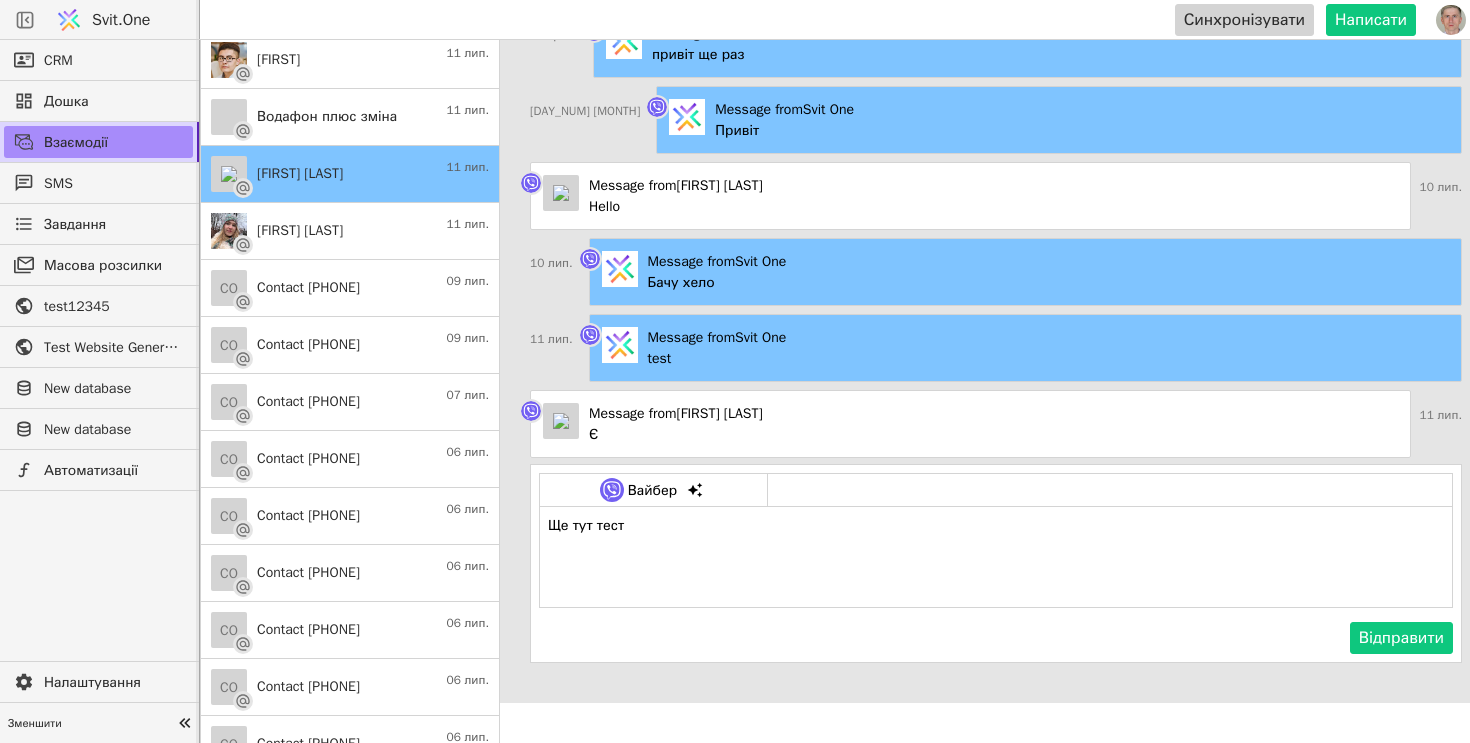 click on "ZD Zona Digital 11 лип." at bounding box center (350, 3) 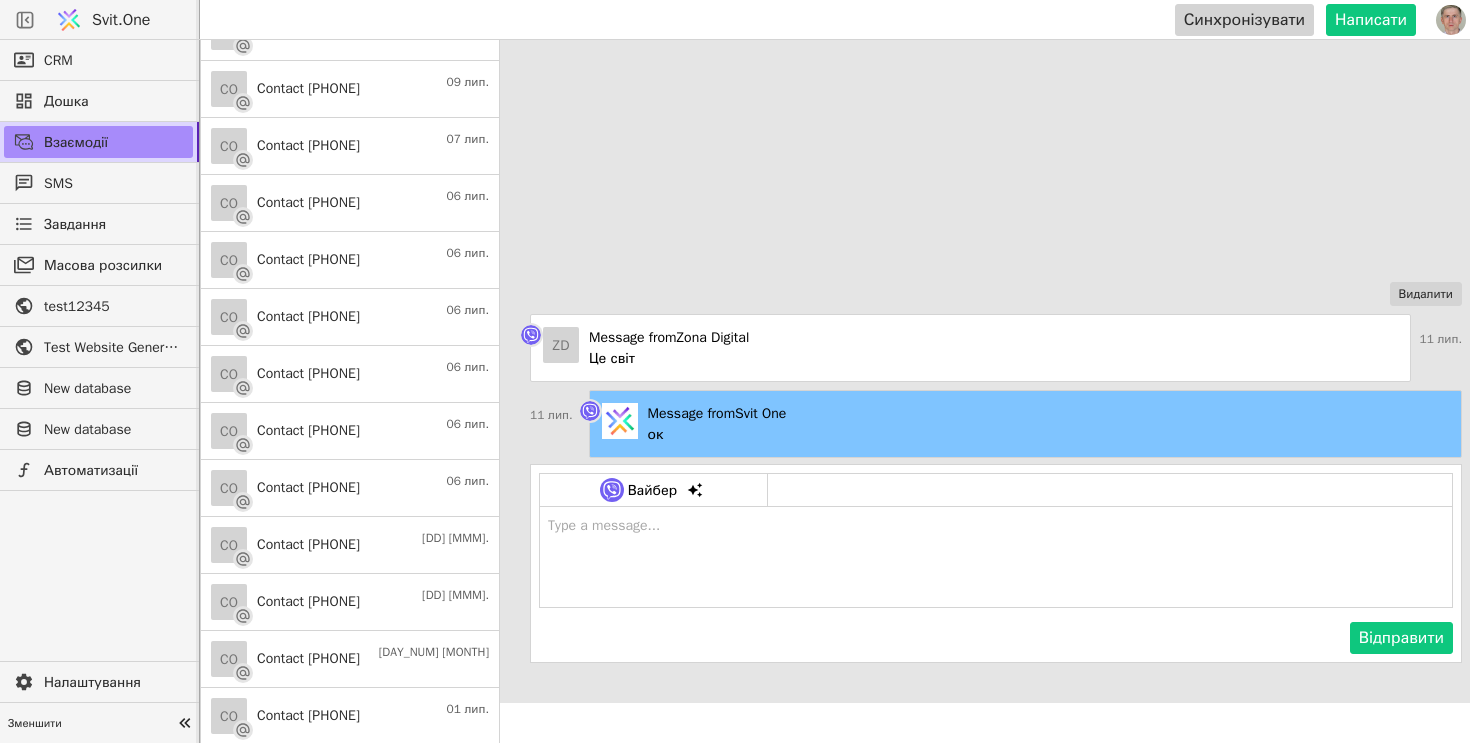 scroll, scrollTop: 3732, scrollLeft: 0, axis: vertical 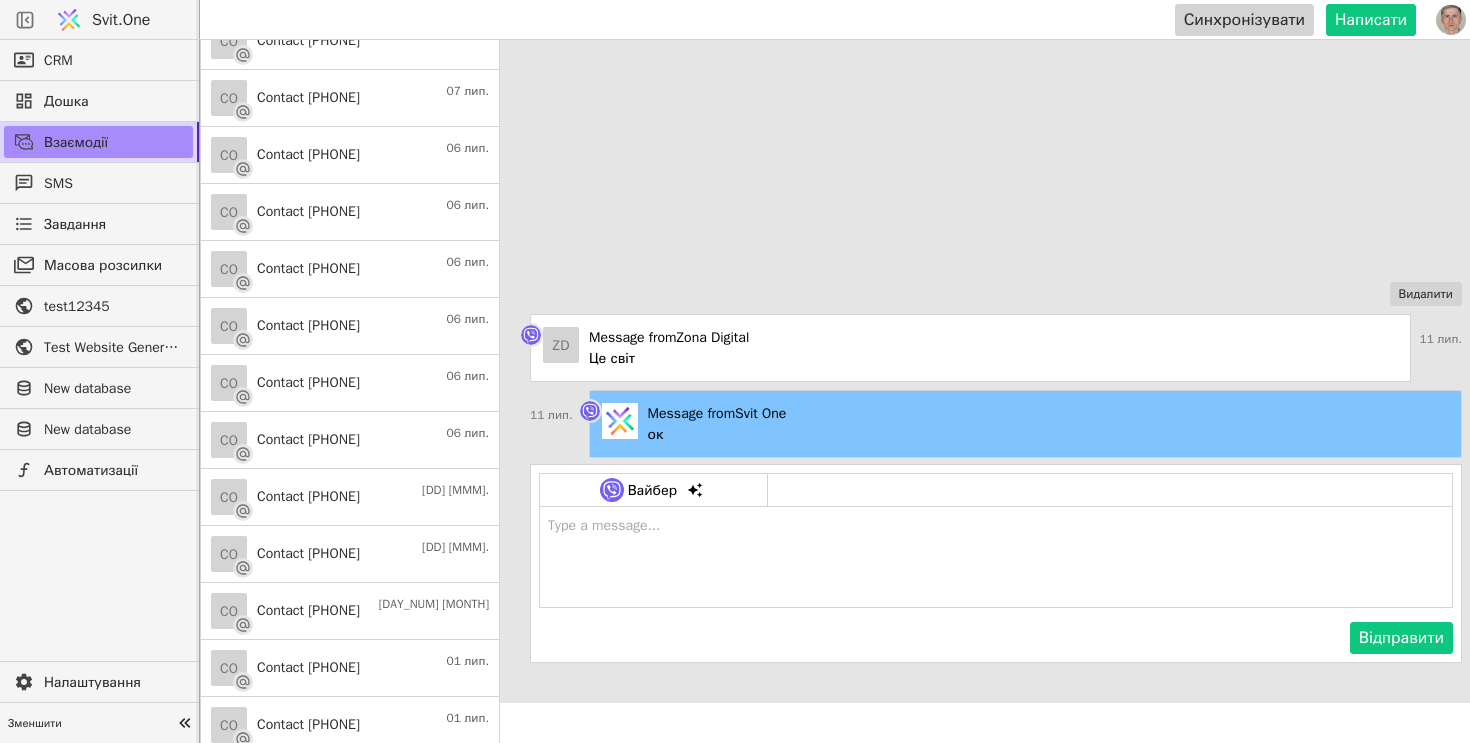click at bounding box center (996, 557) 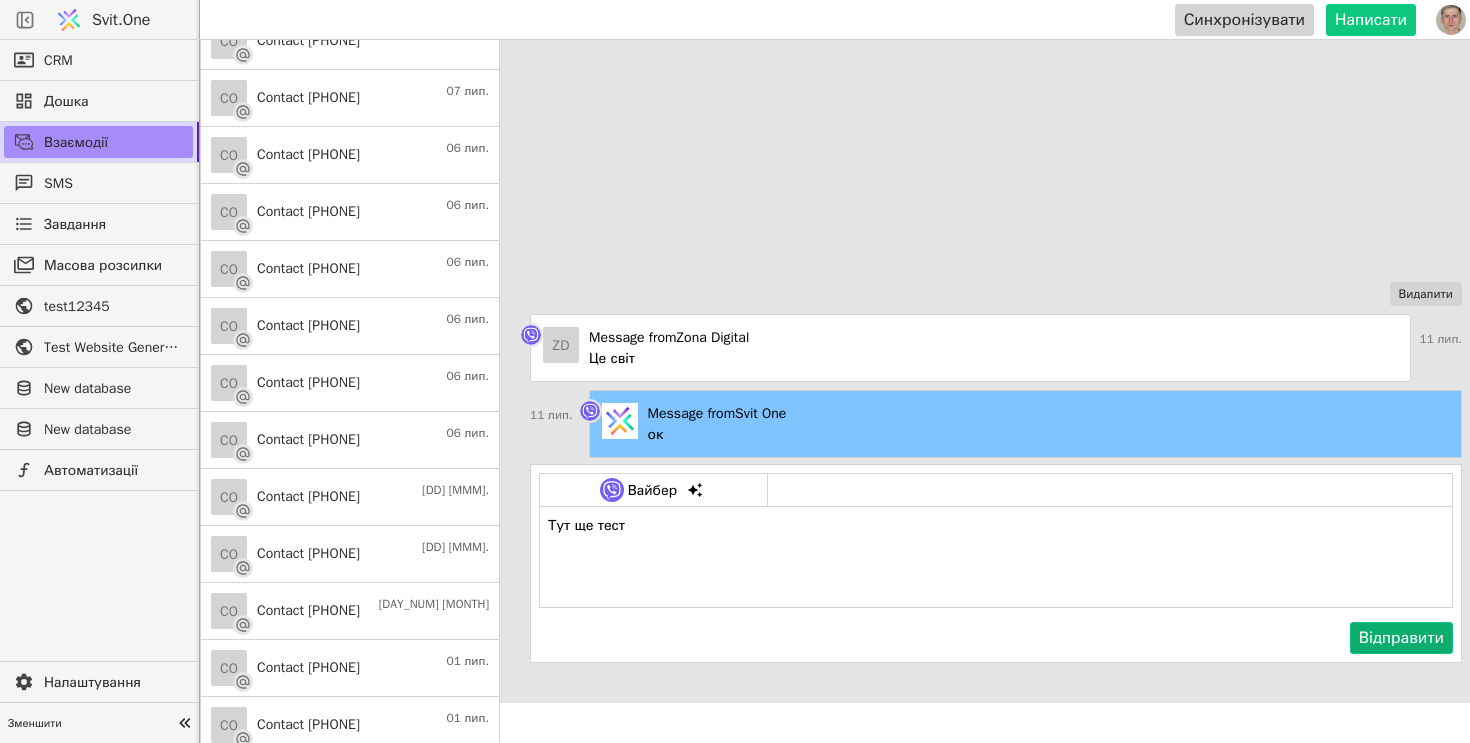 type on "Тут ще тест" 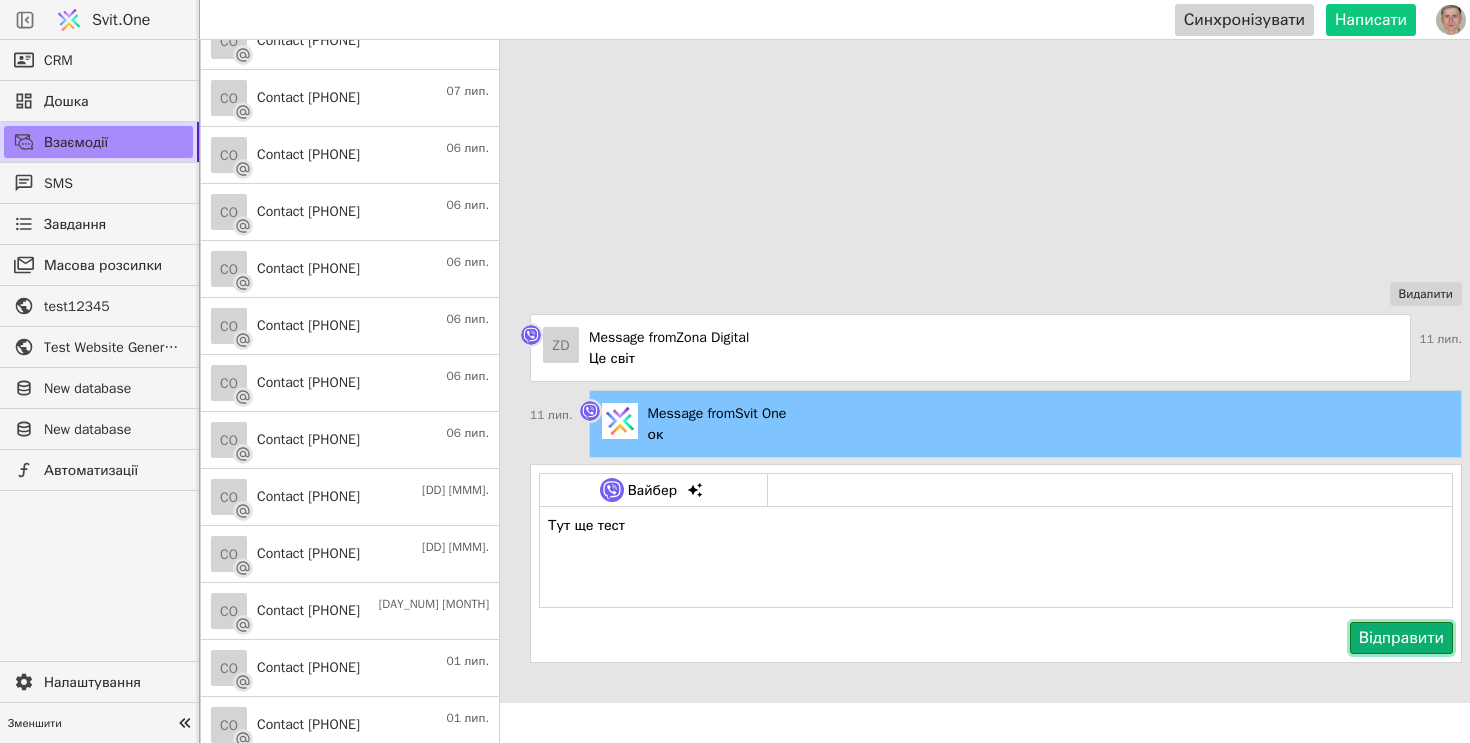 click on "Відправити" at bounding box center (1401, 638) 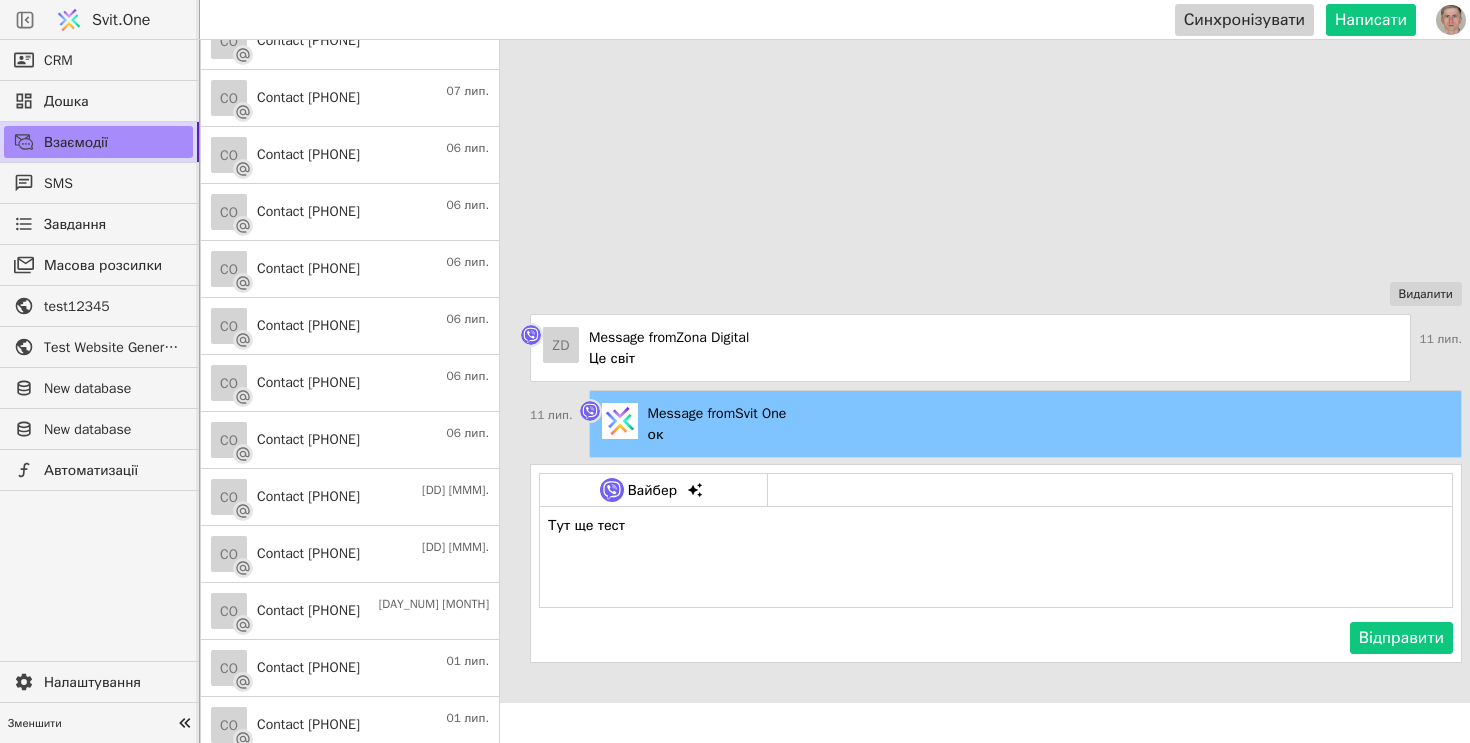 type 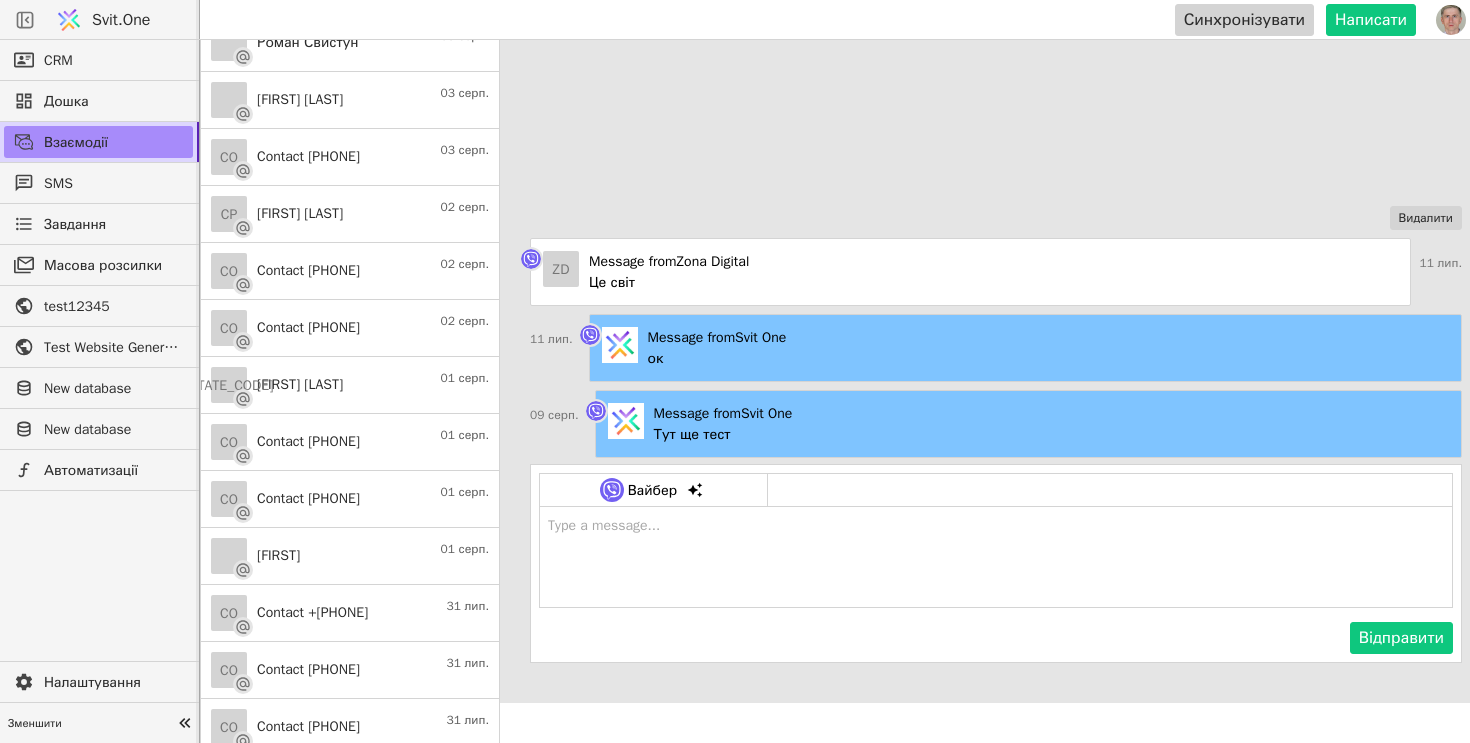 scroll, scrollTop: 0, scrollLeft: 0, axis: both 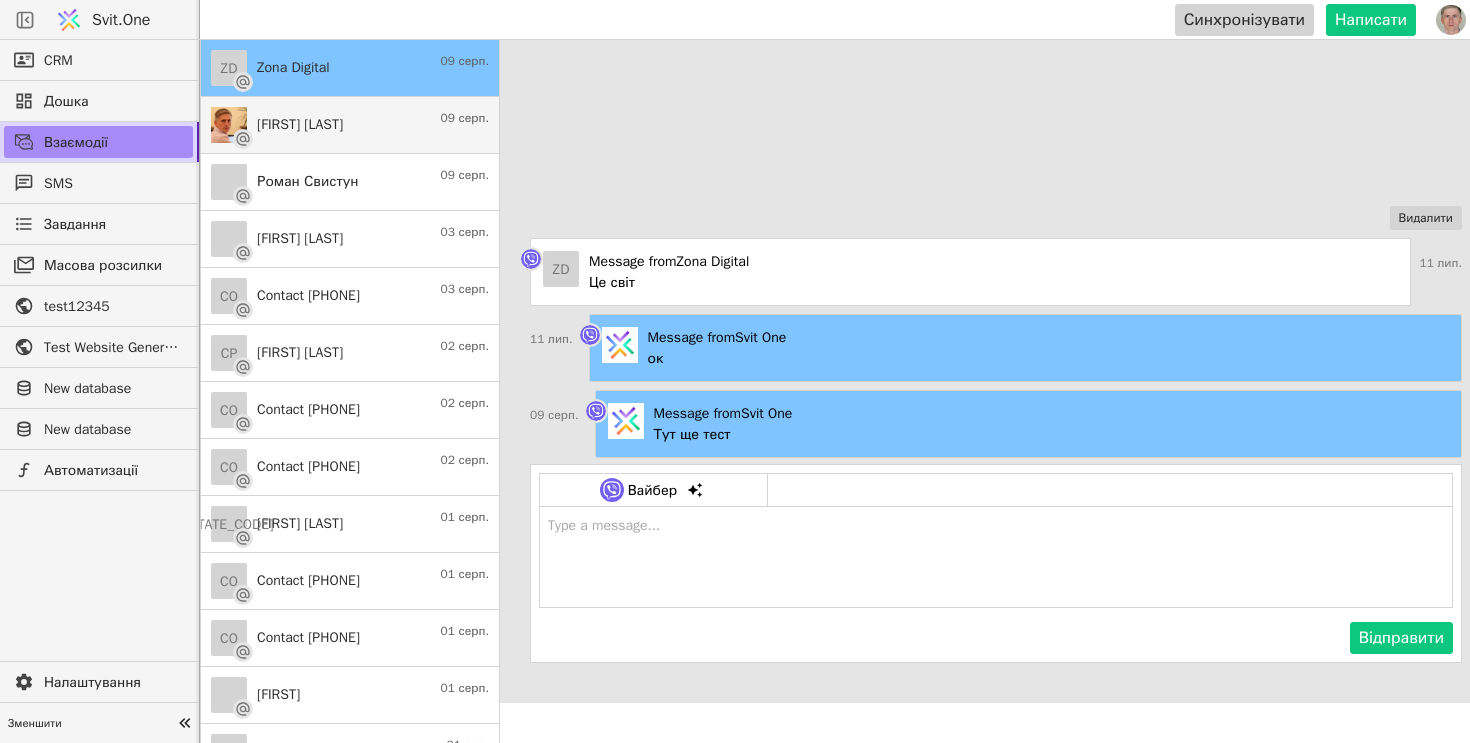 click on "Roman S 09 серп." at bounding box center [350, 125] 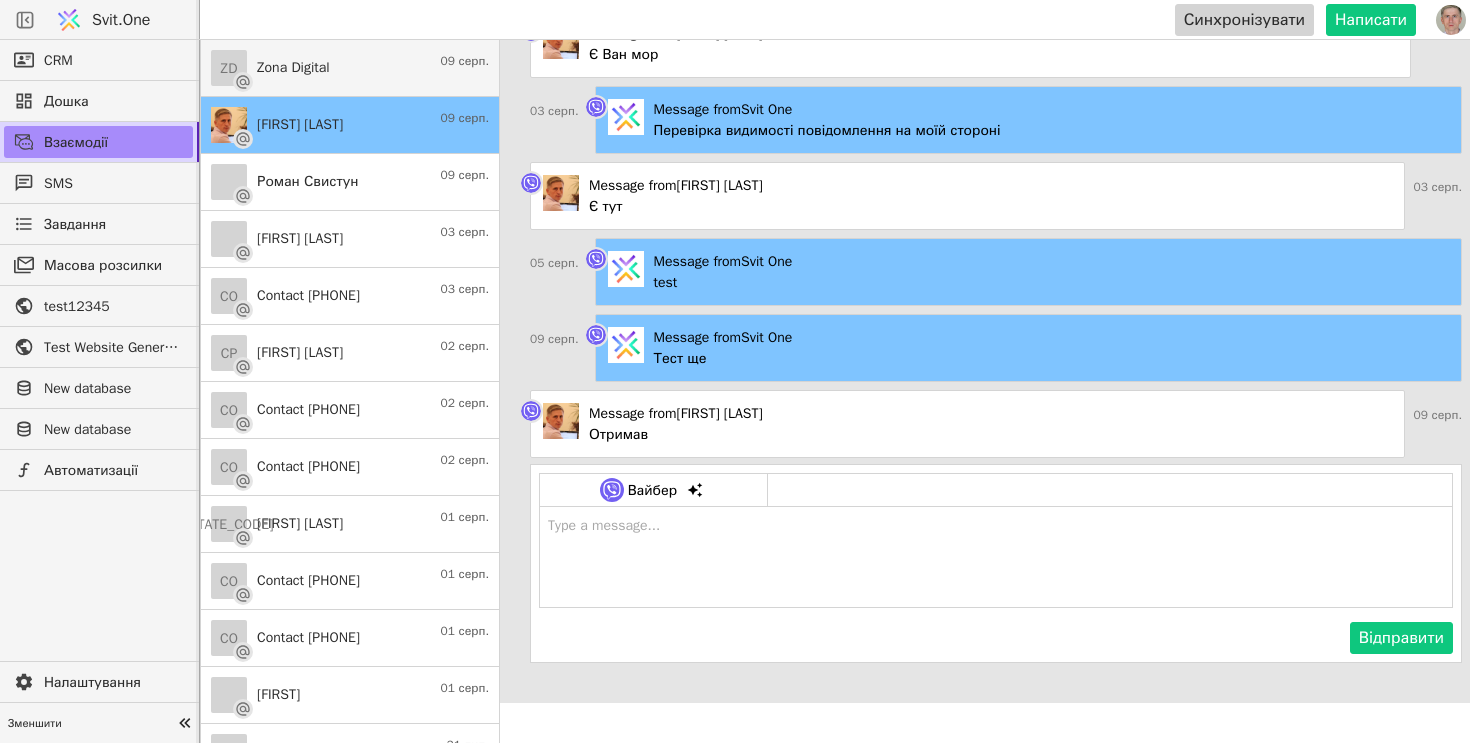 click on "ZD Zona Digital 09 серп." at bounding box center (350, 68) 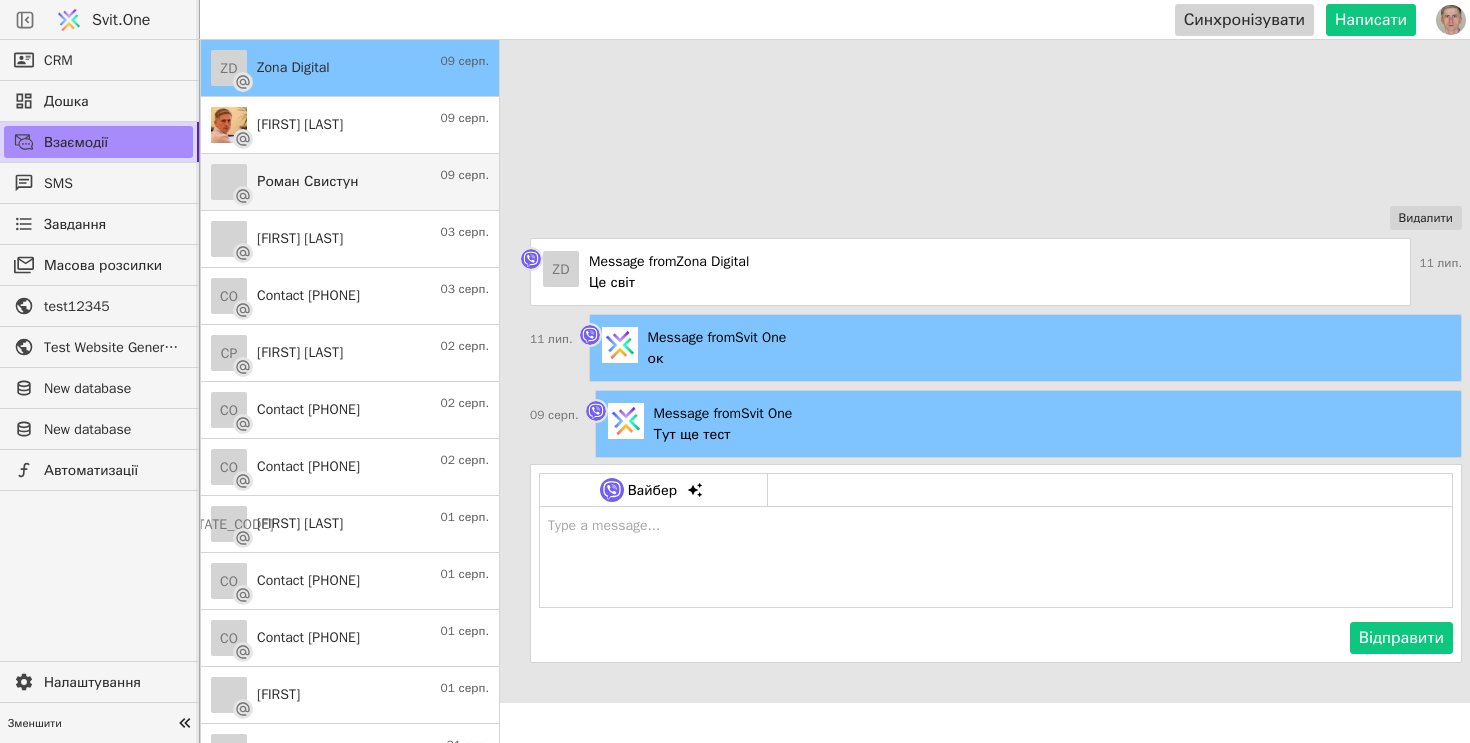 click on "Роман Свистун" at bounding box center (307, 181) 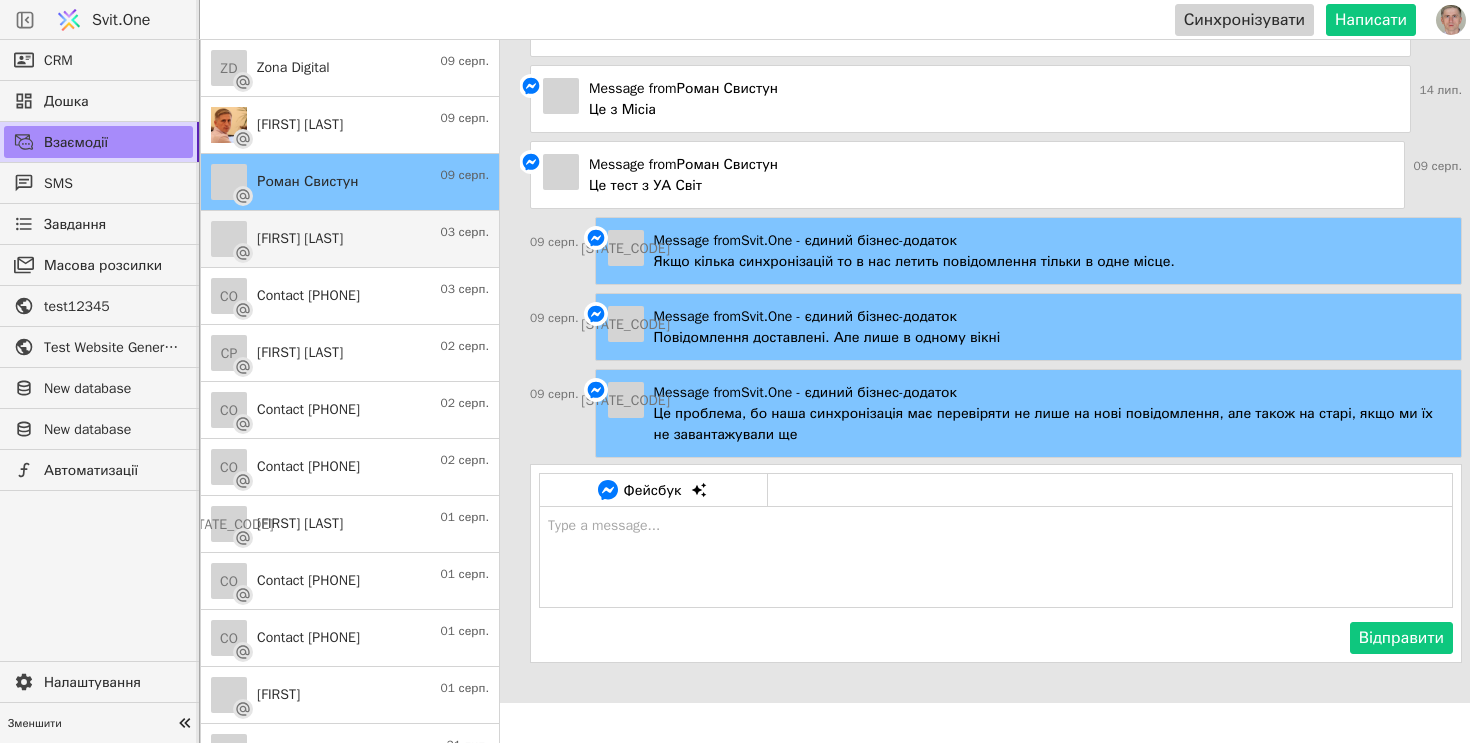 click on "Ігор Ячменов 03 серп." at bounding box center (350, 239) 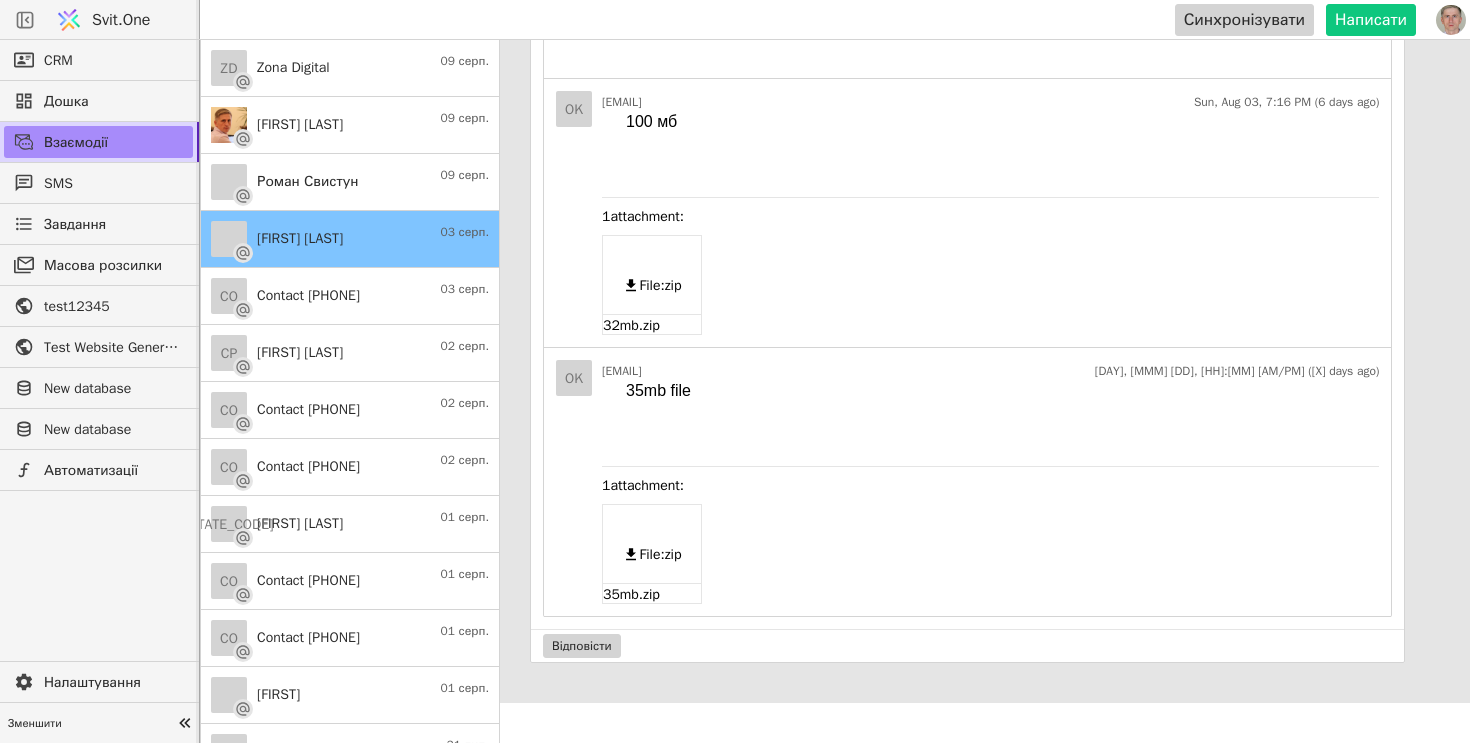 scroll, scrollTop: 0, scrollLeft: 0, axis: both 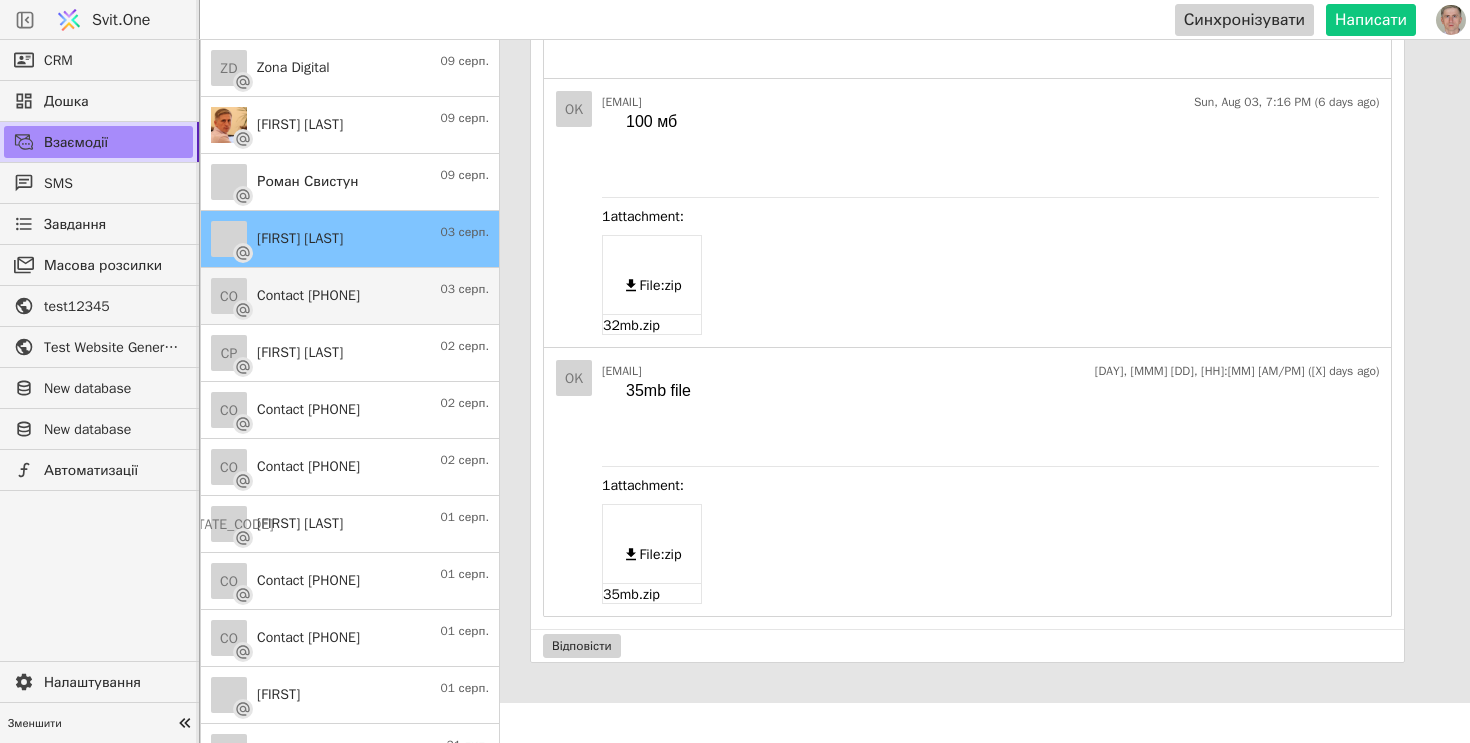 click on "Contact +380[PHONE]" at bounding box center (308, 295) 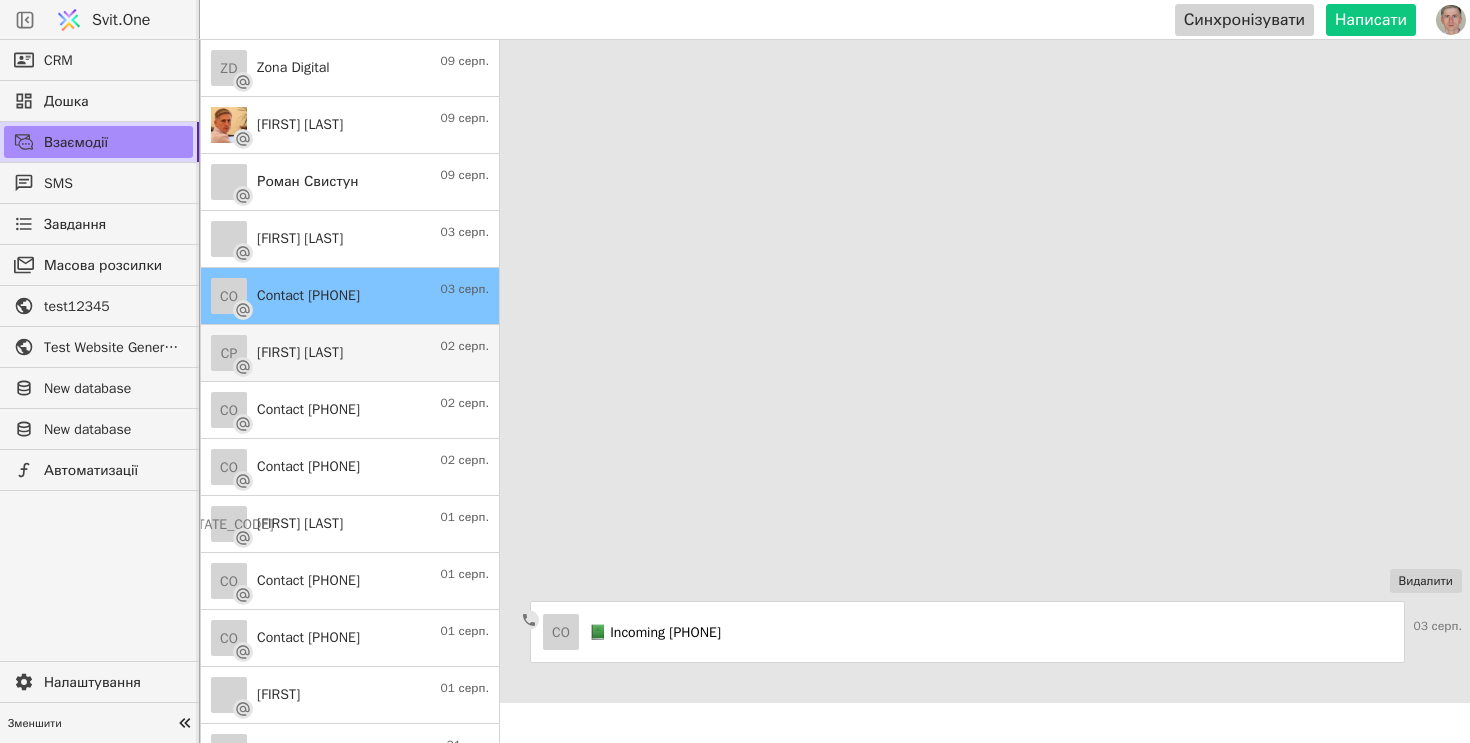 click on "CP Cristina Perez 02 серп." at bounding box center [350, 353] 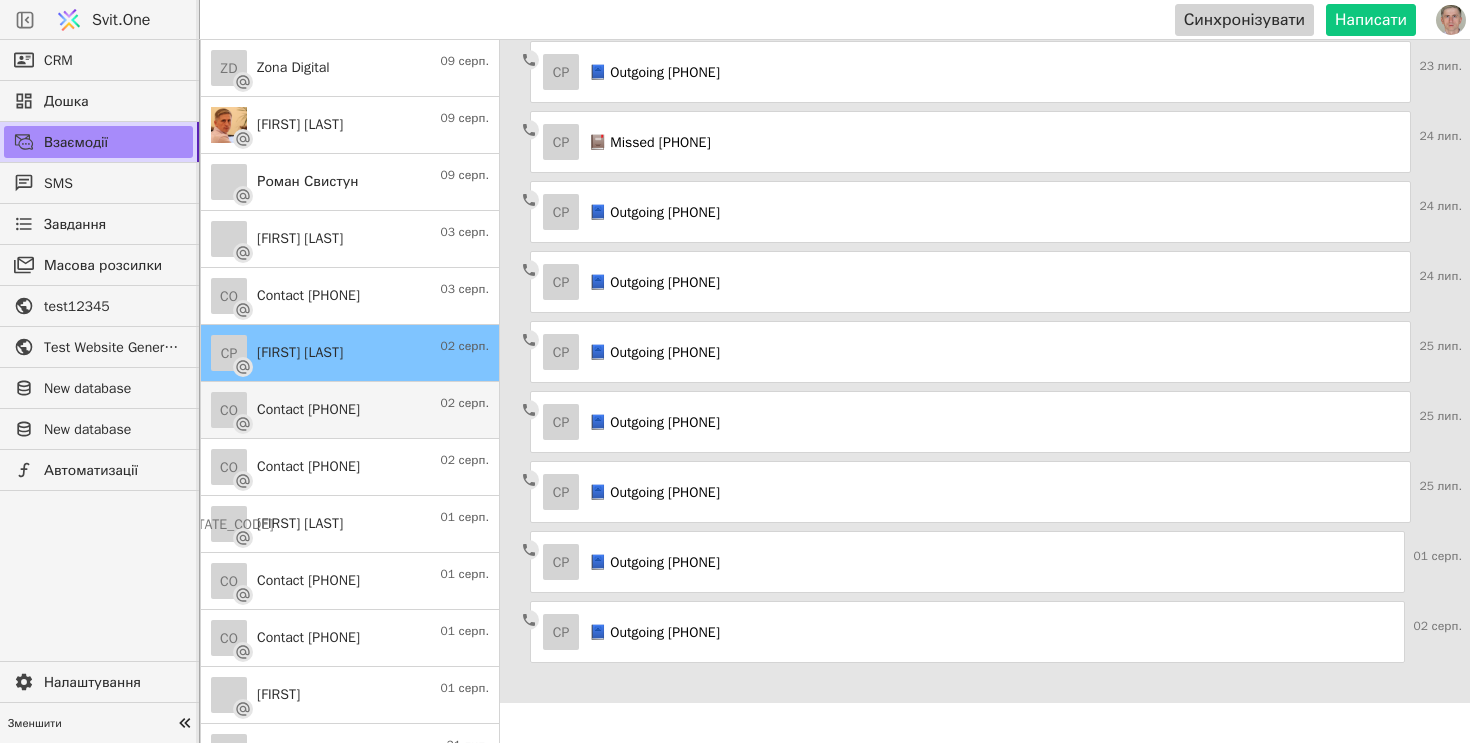scroll, scrollTop: 0, scrollLeft: 0, axis: both 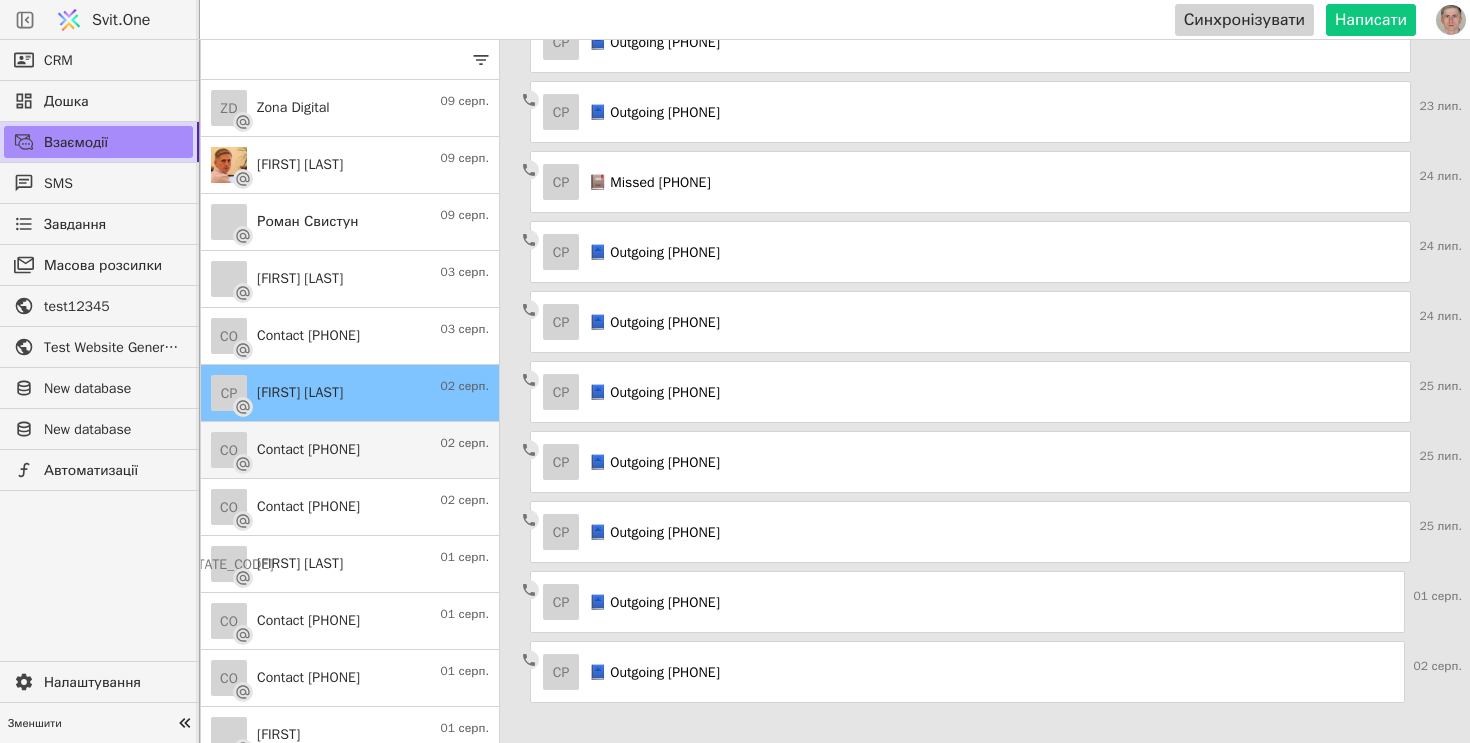 click on "Contact +380[PHONE]" at bounding box center (308, 449) 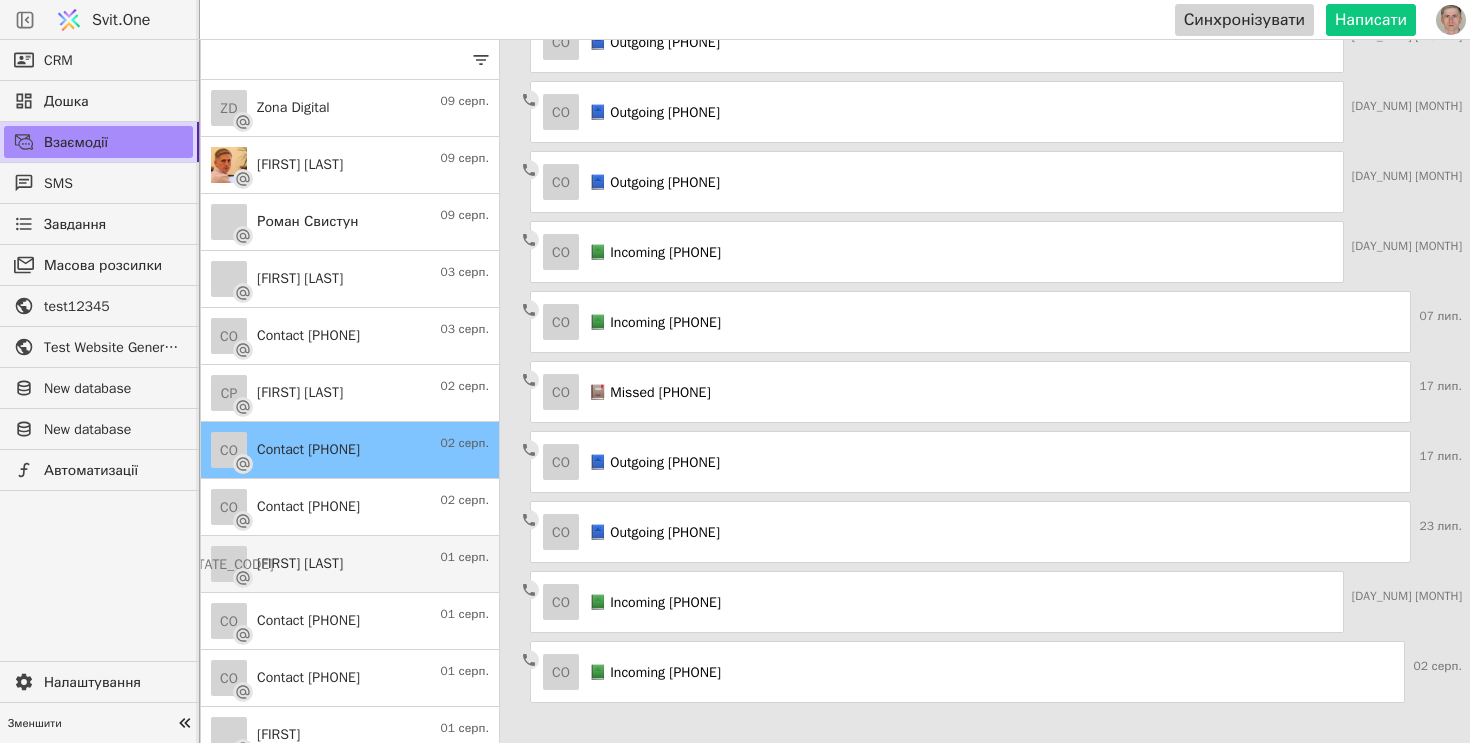 click on "YL Yurii Life 01 серп." at bounding box center [350, 564] 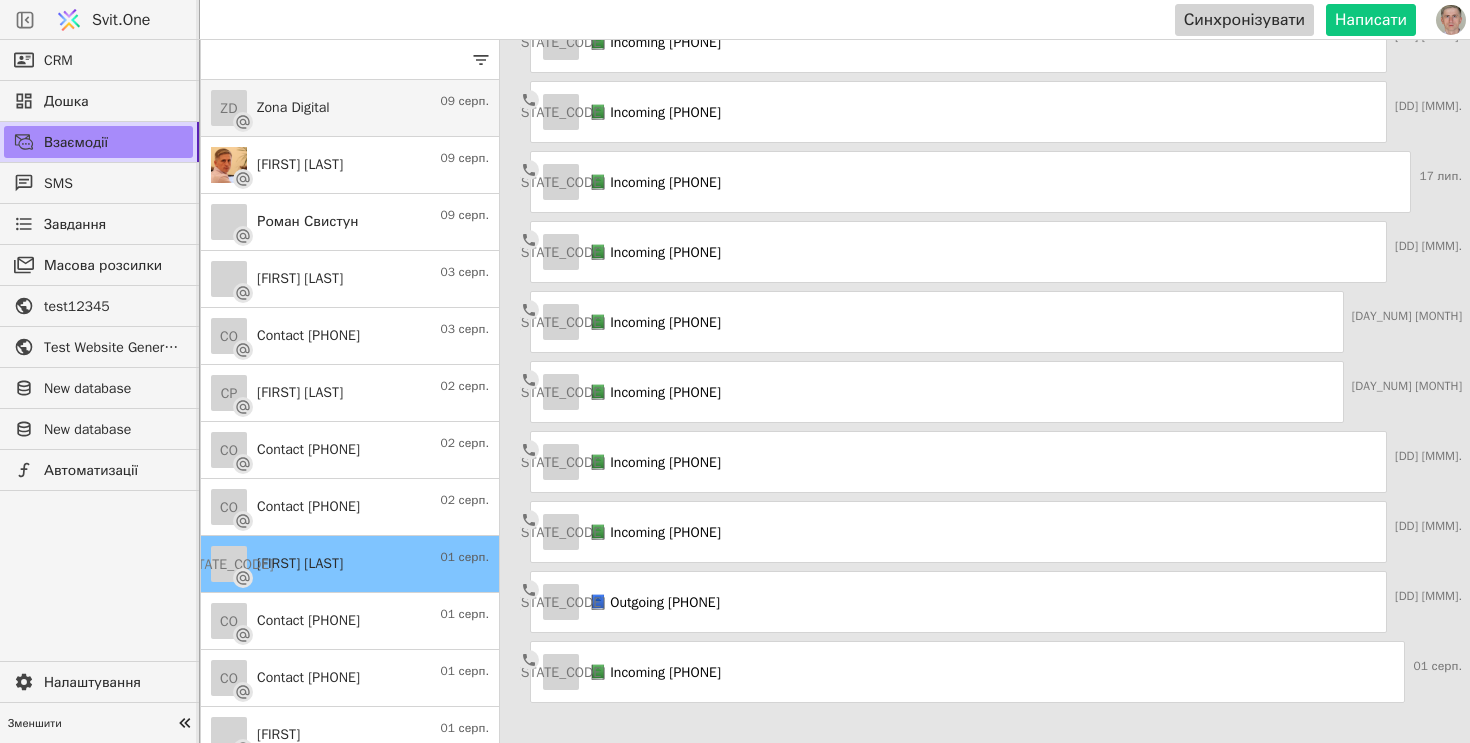 click on "ZD Zona Digital 09 серп." at bounding box center (350, 108) 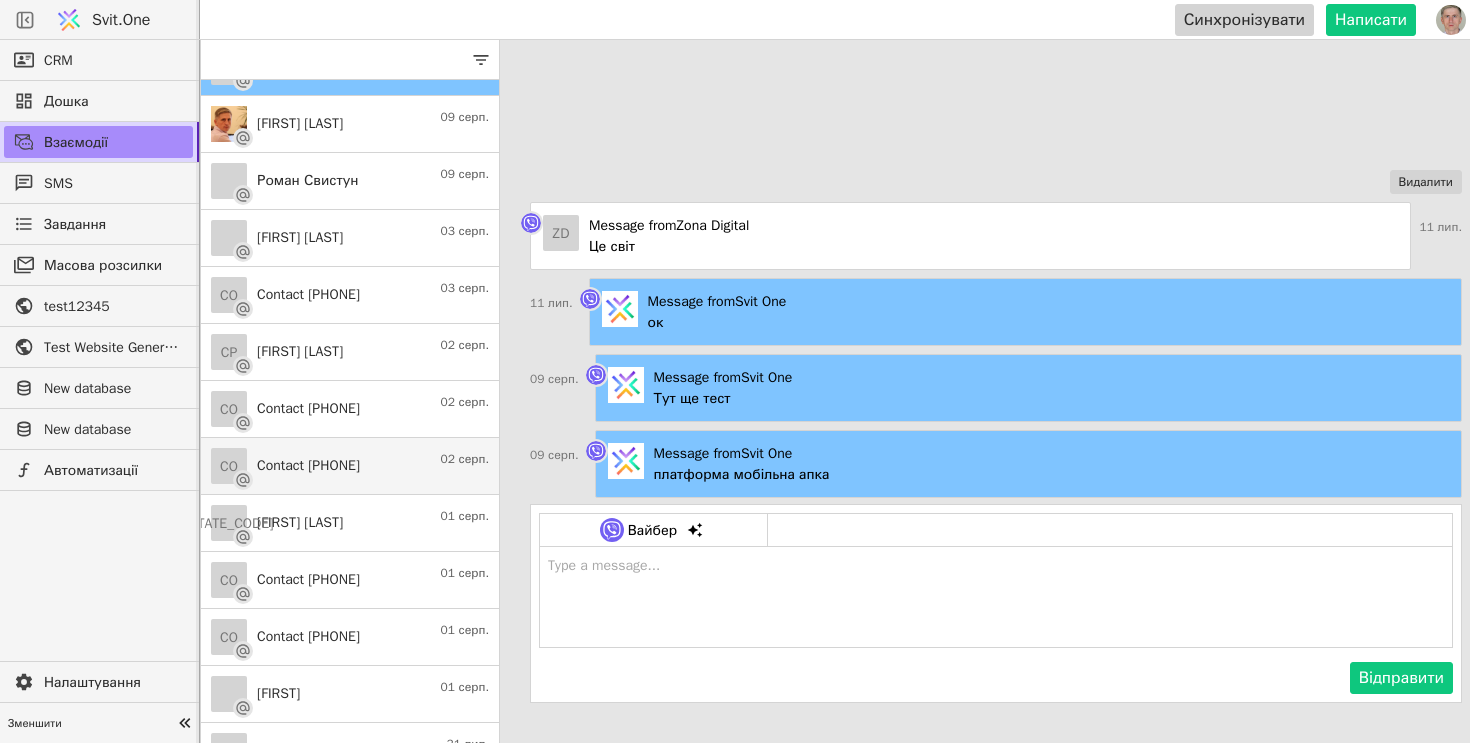 scroll, scrollTop: 0, scrollLeft: 0, axis: both 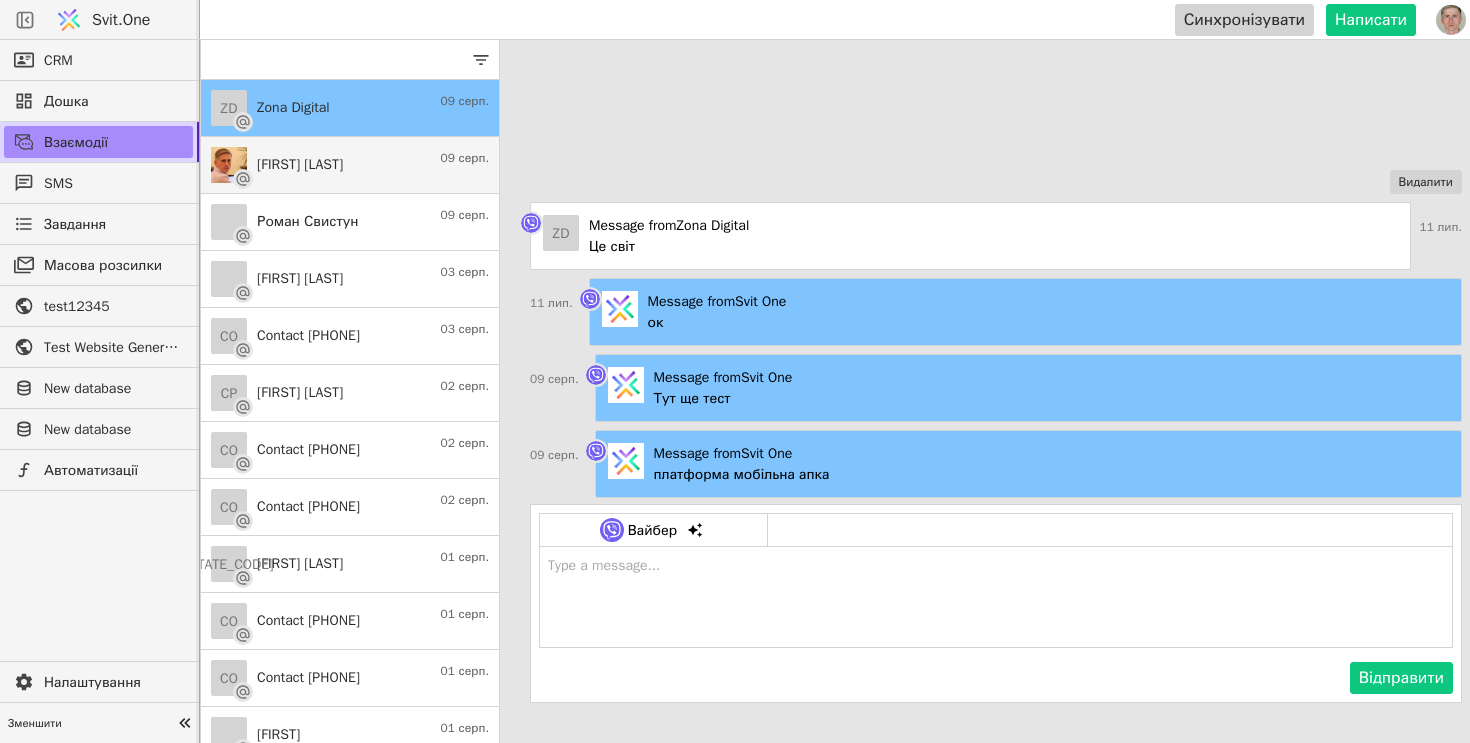 click on "Roman S 09 серп." at bounding box center [350, 165] 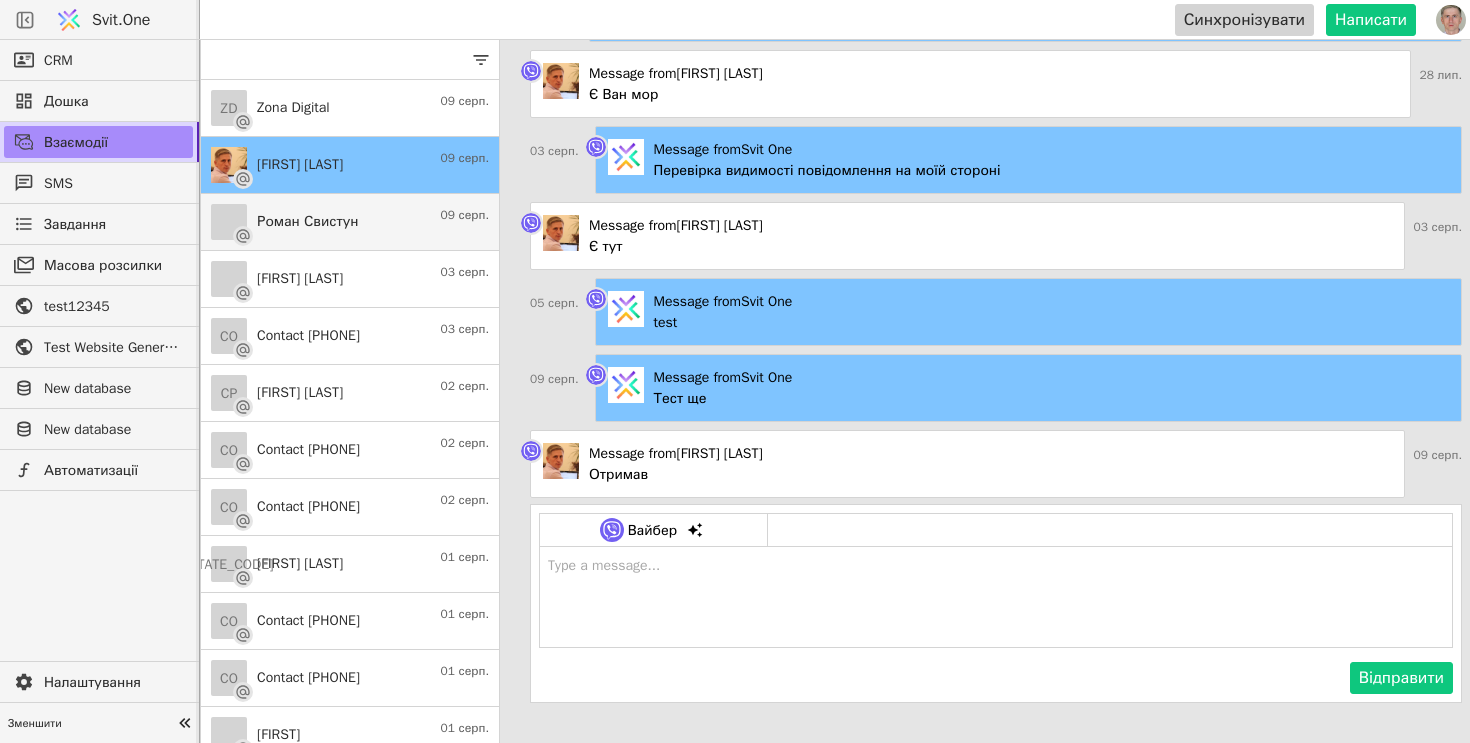 click on "Роман Свистун 09 серп." at bounding box center (350, 222) 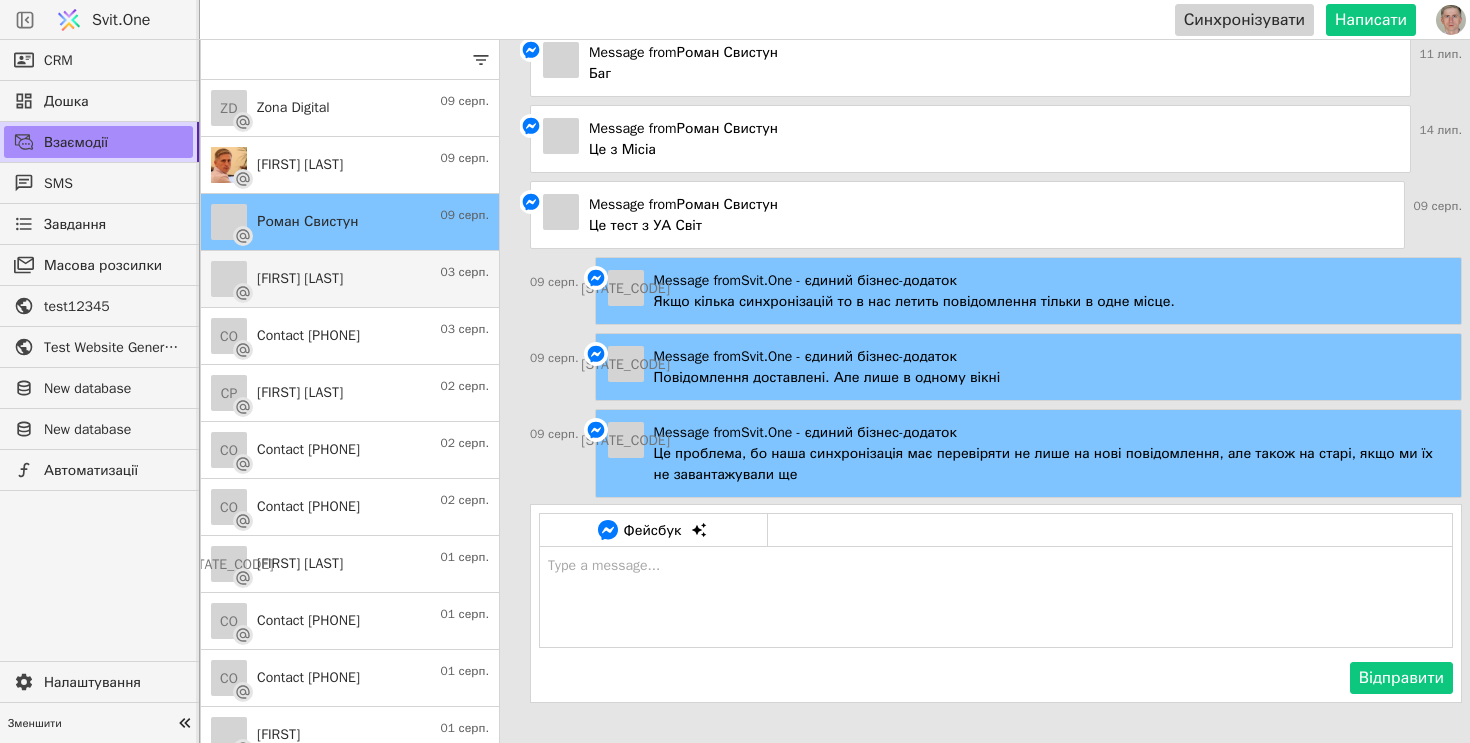 click on "[FIRST] [LAST]" at bounding box center (300, 278) 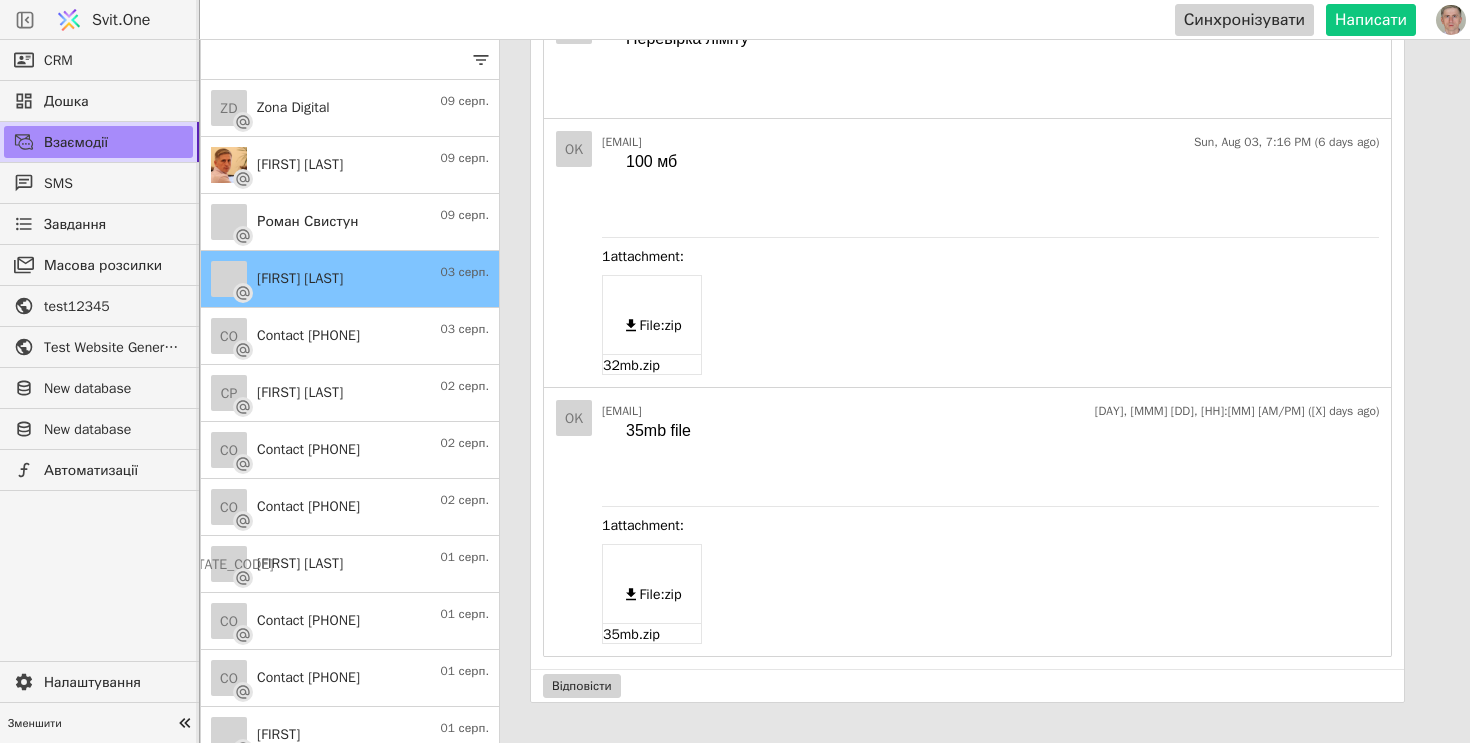 scroll, scrollTop: 0, scrollLeft: 0, axis: both 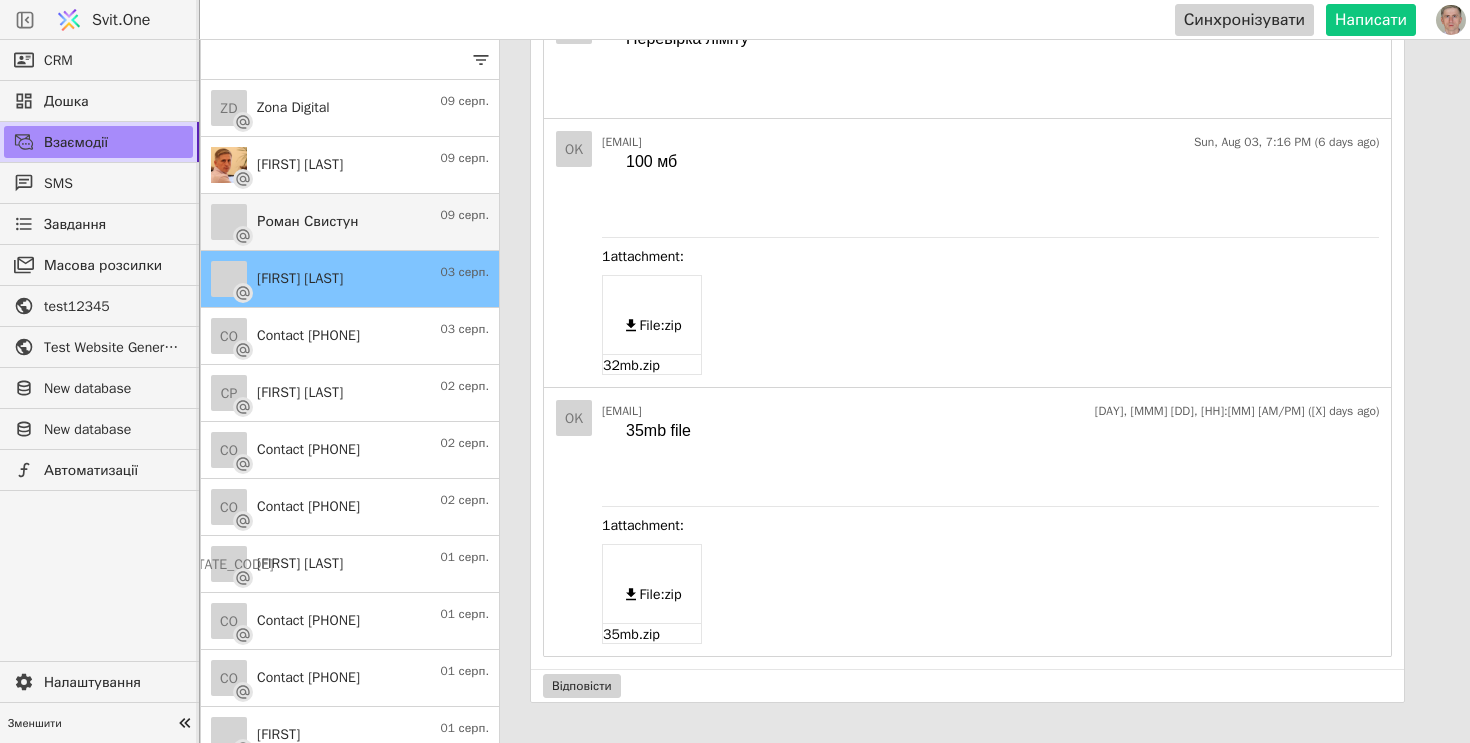 click on "Роман Свистун 09 серп." at bounding box center [350, 222] 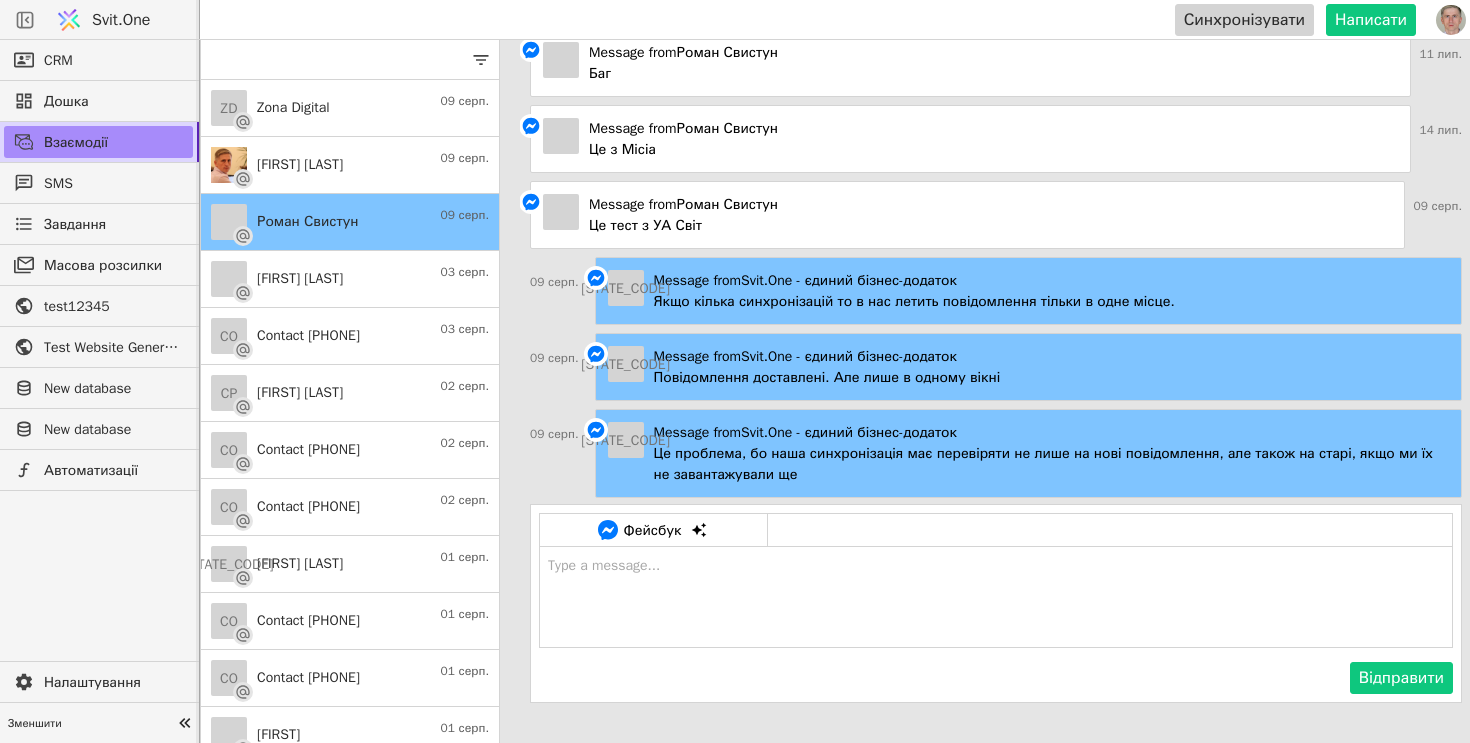 click at bounding box center [996, 597] 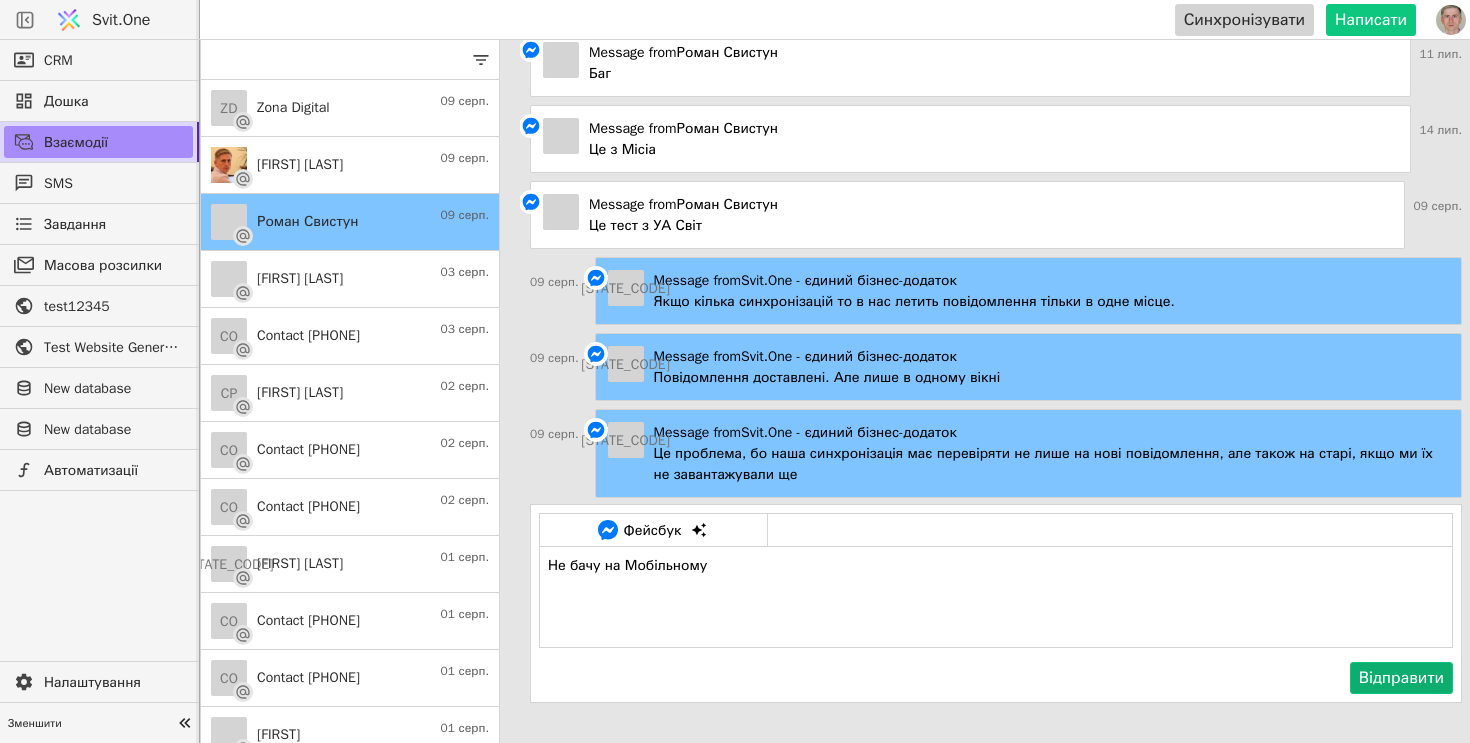 type on "Не бачу на Мобільному" 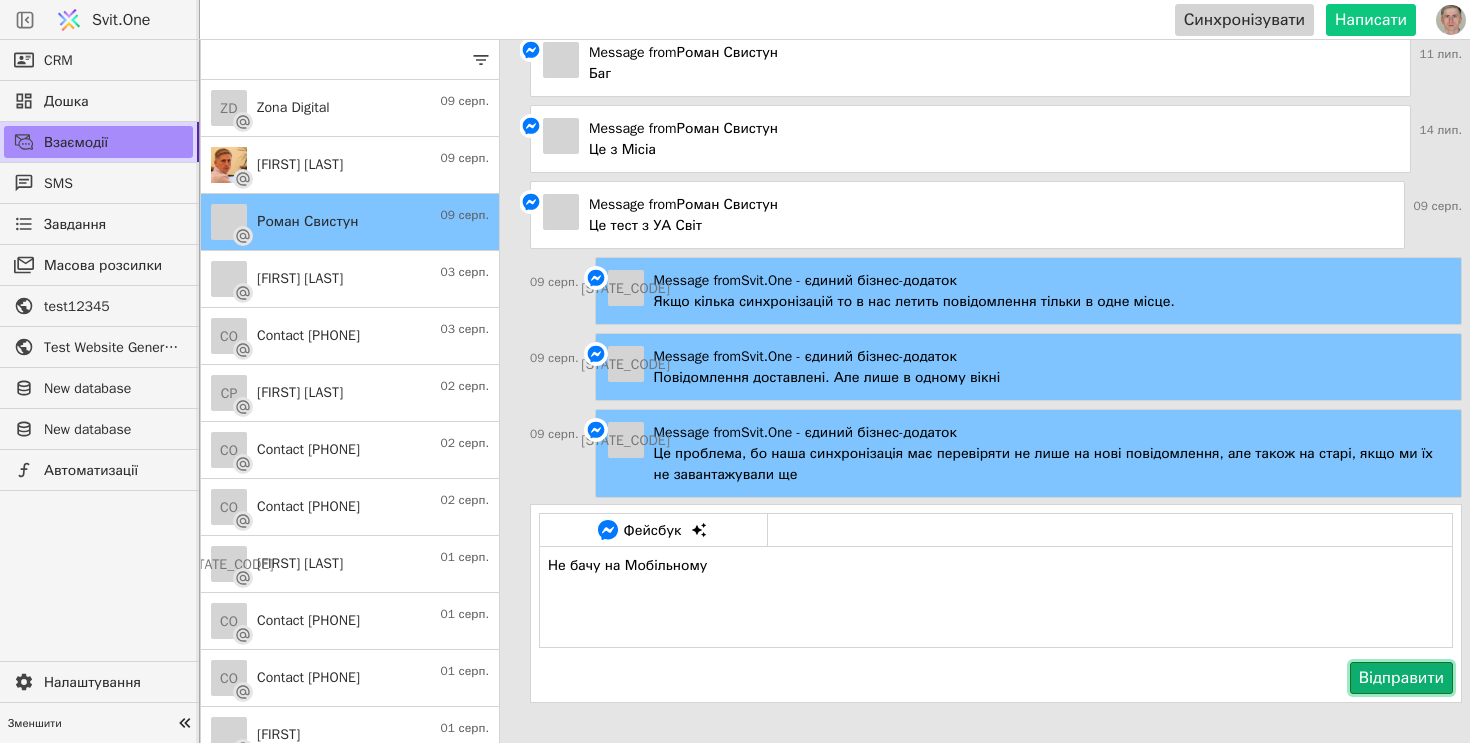 click on "Відправити" at bounding box center (1401, 678) 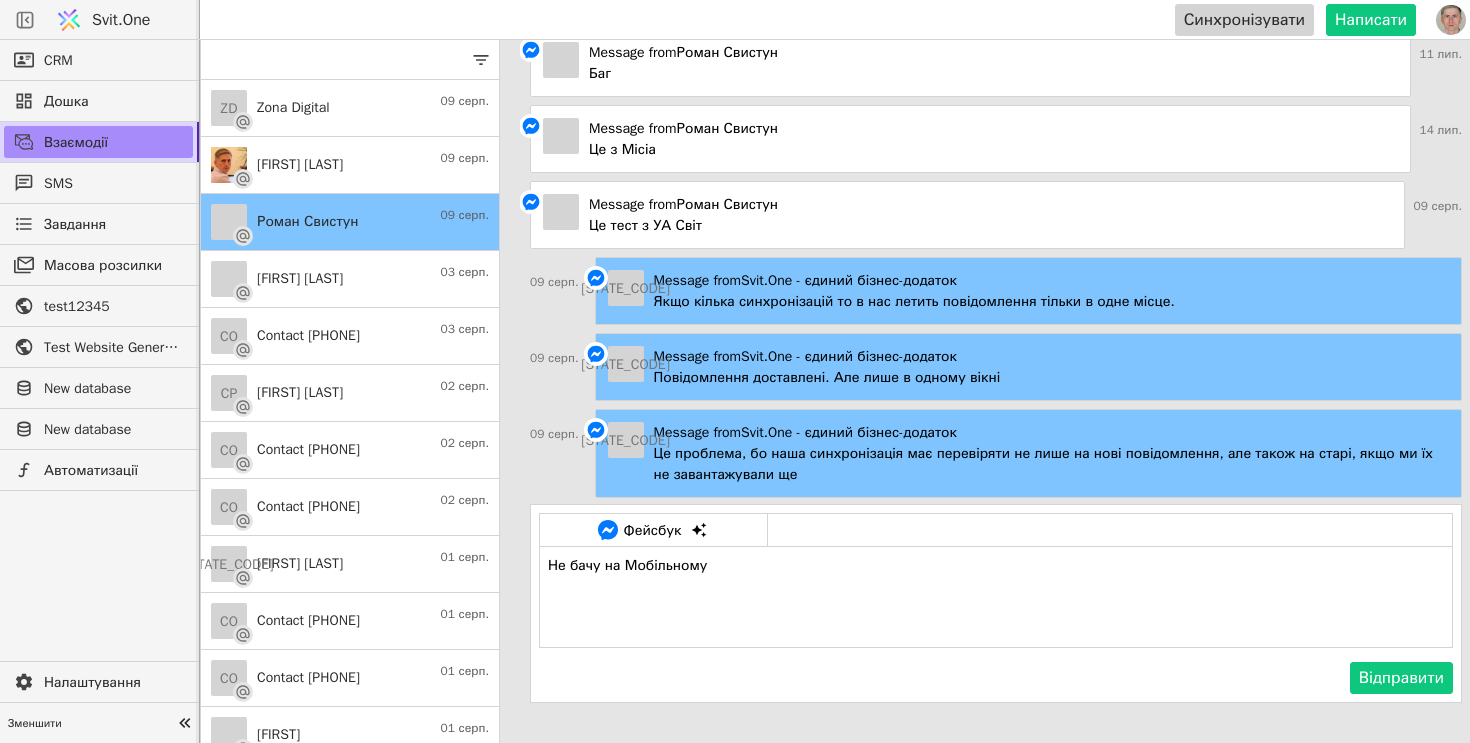 type 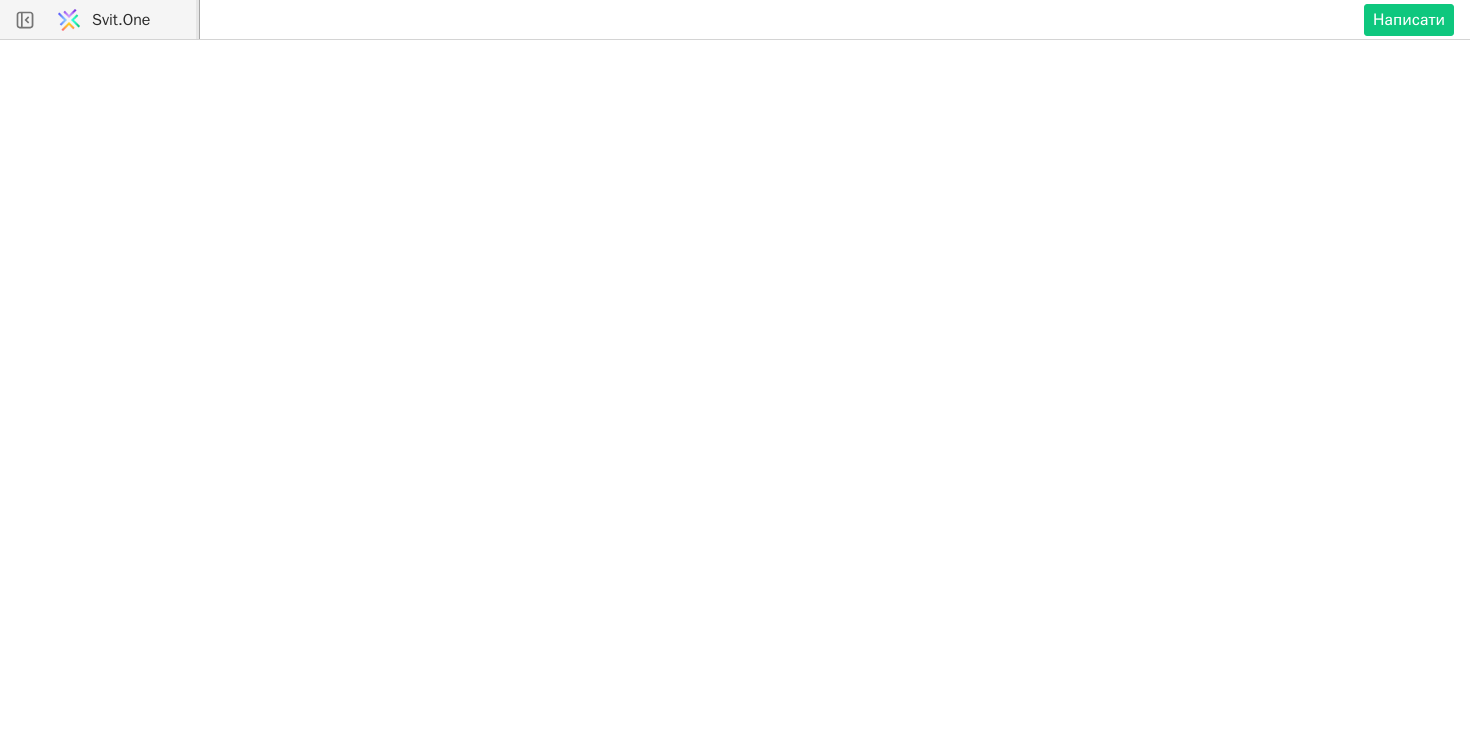 scroll, scrollTop: 0, scrollLeft: 0, axis: both 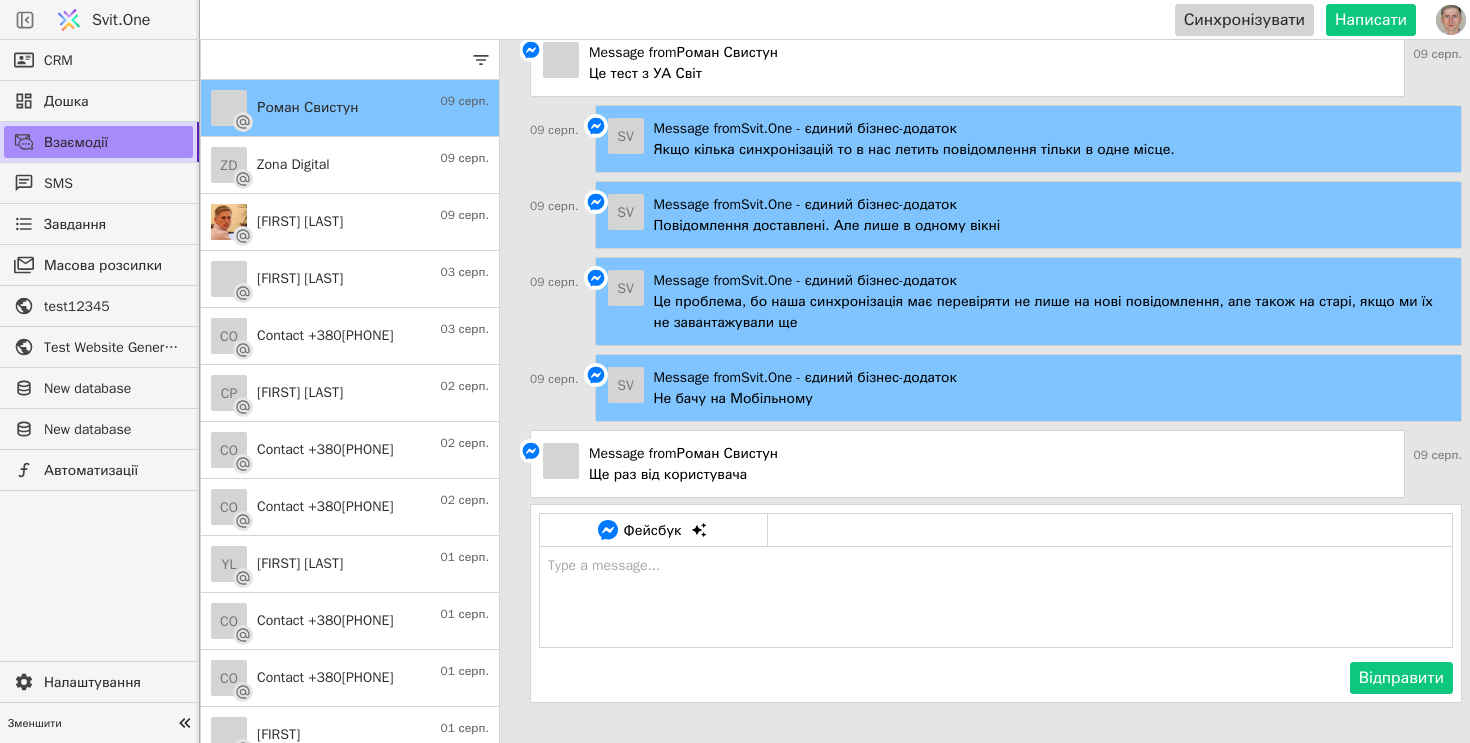 click at bounding box center [996, 597] 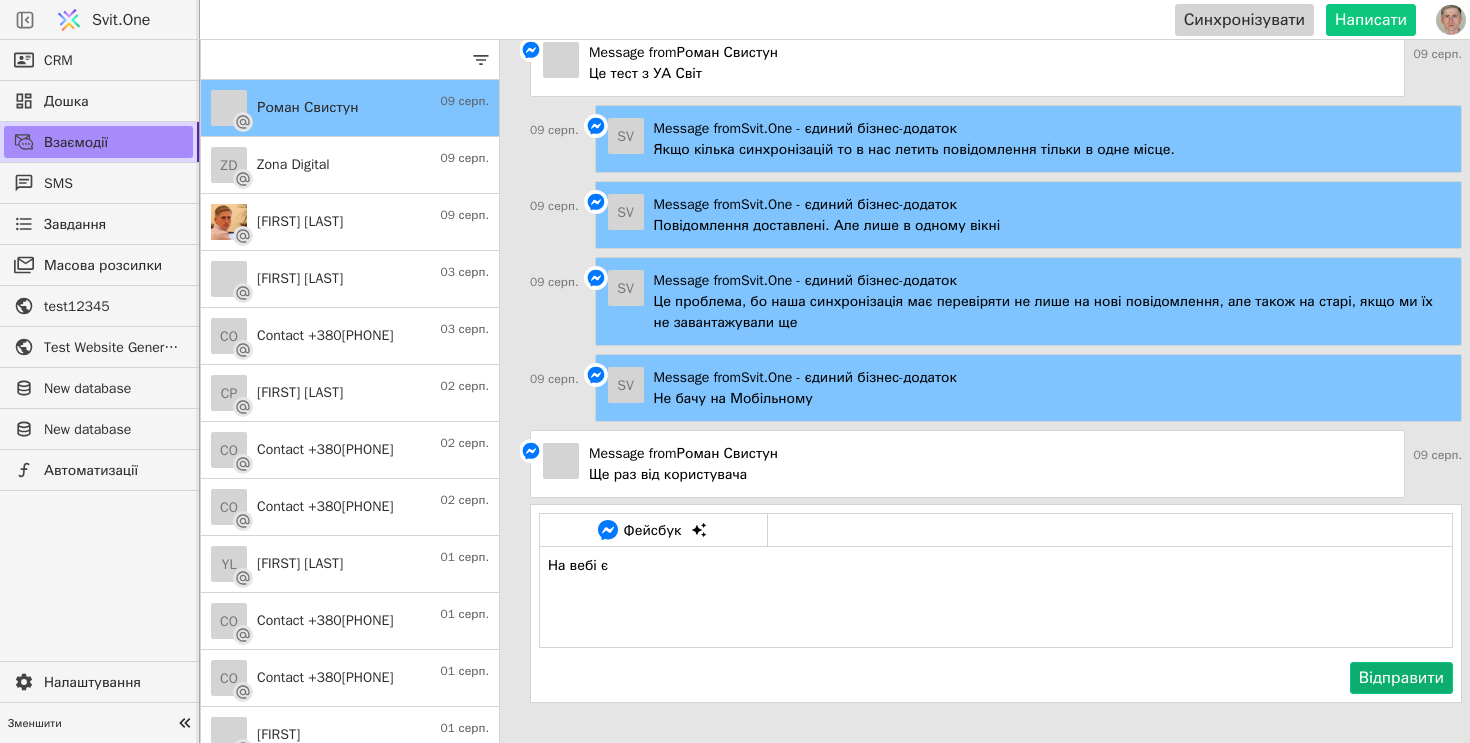 type on "На вебі є" 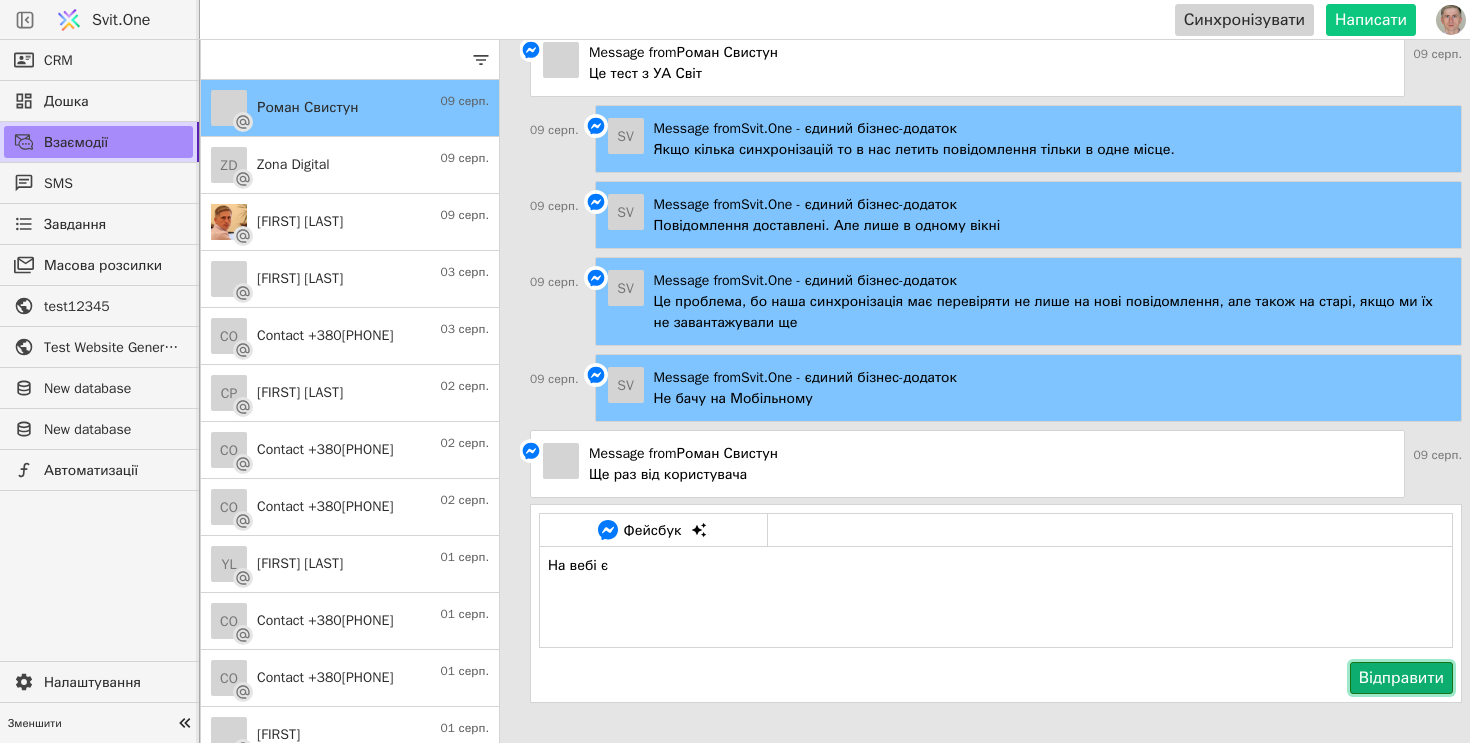 click on "Відправити" at bounding box center (1401, 678) 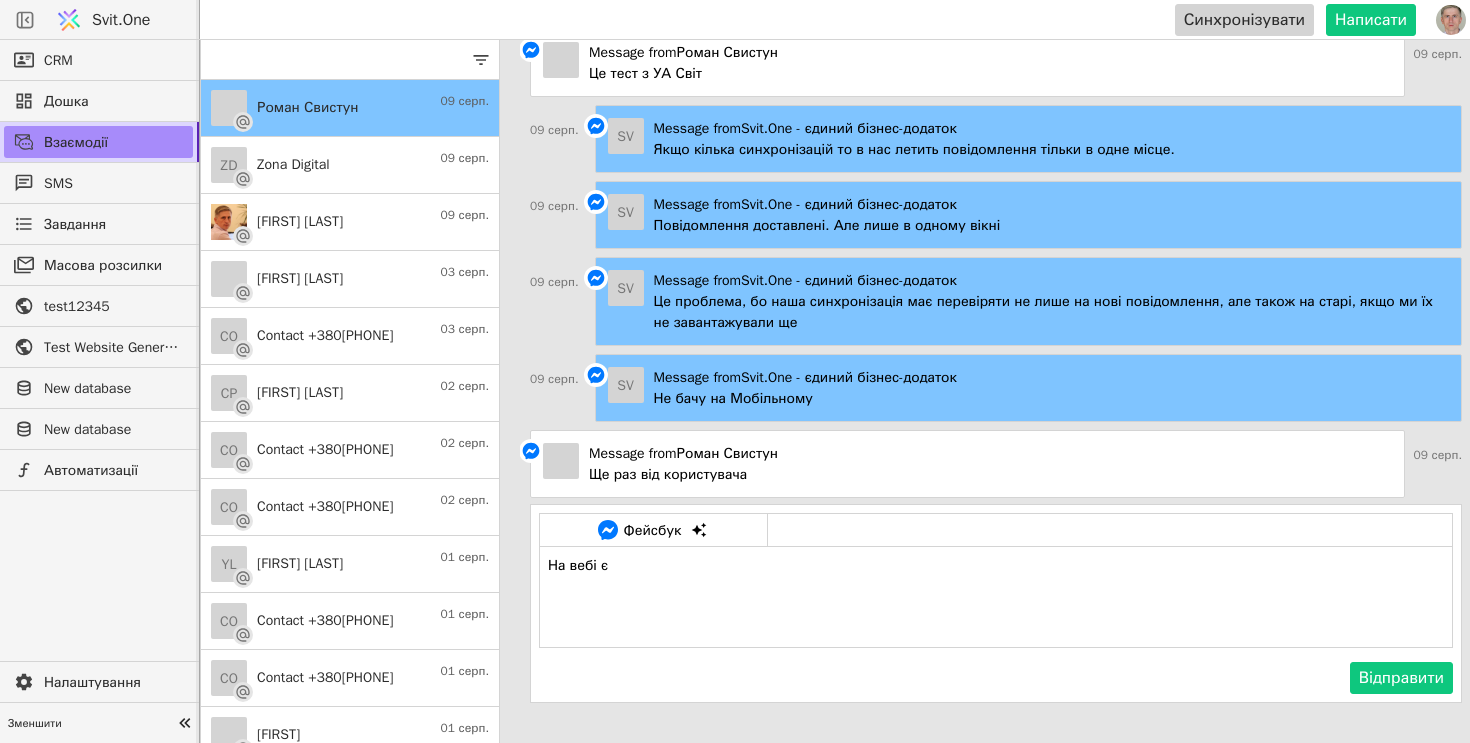 type 